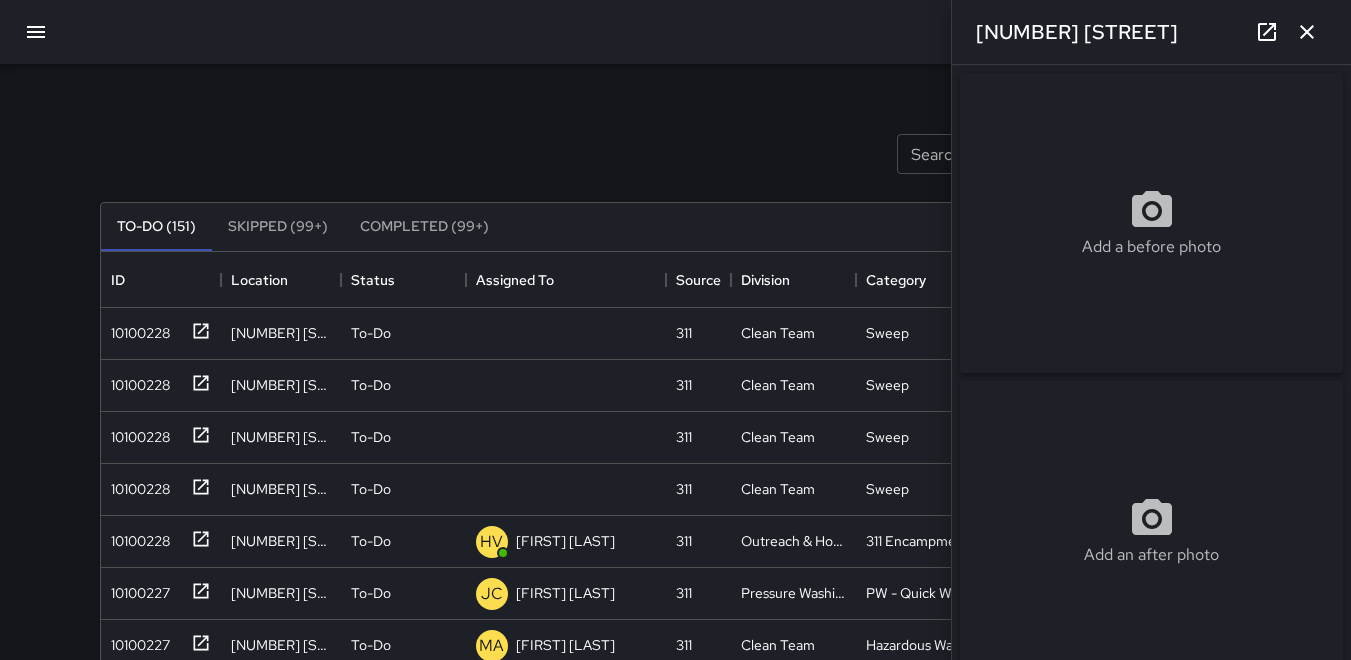 scroll, scrollTop: 421, scrollLeft: 0, axis: vertical 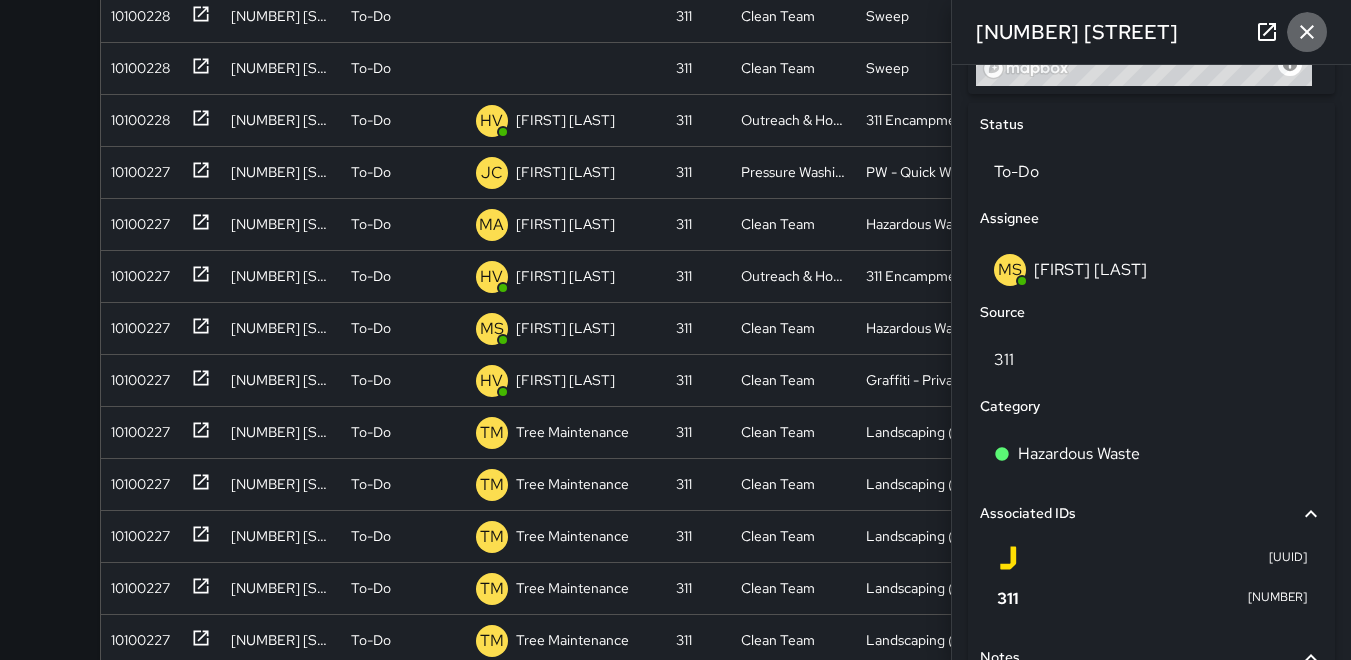 click 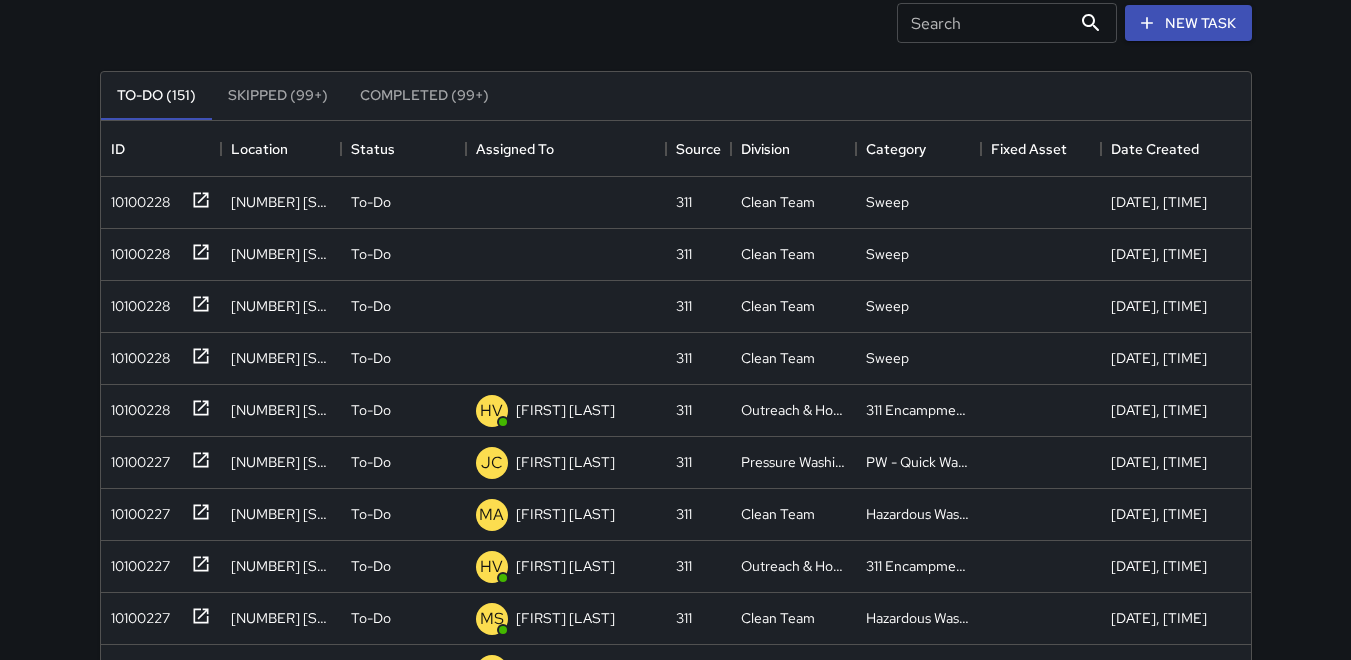 scroll, scrollTop: 121, scrollLeft: 0, axis: vertical 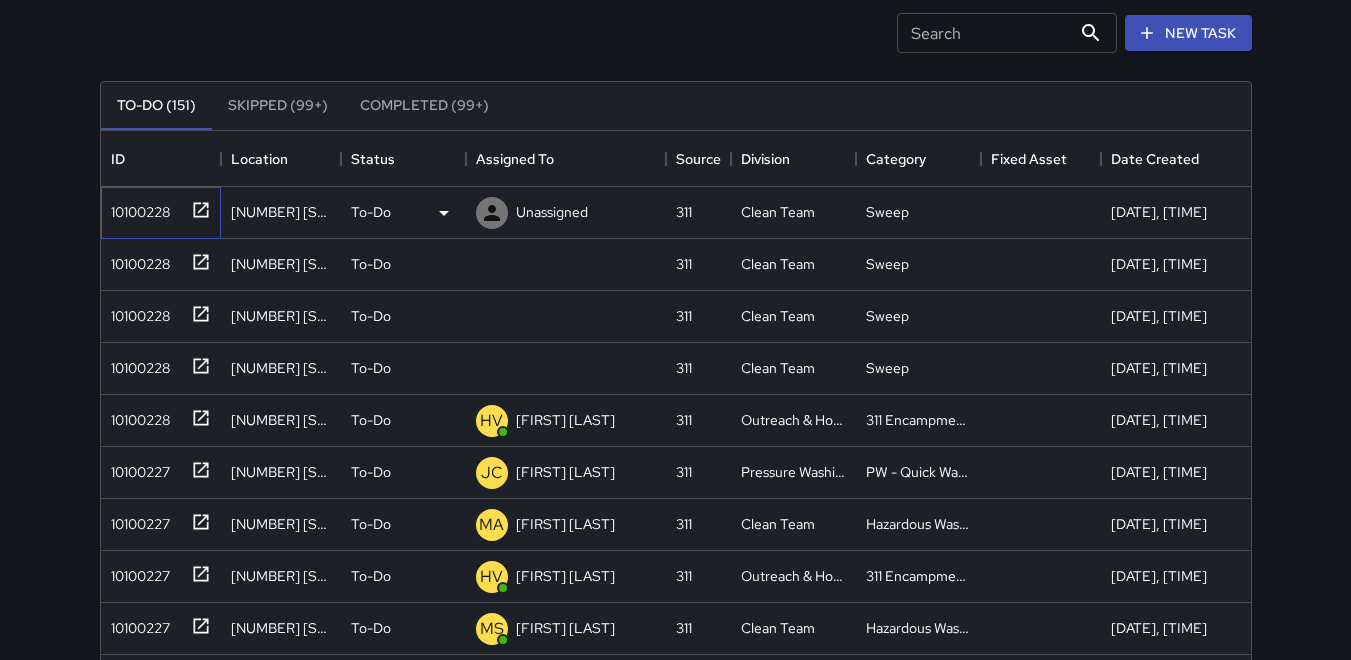 click on "10100228" at bounding box center (136, 208) 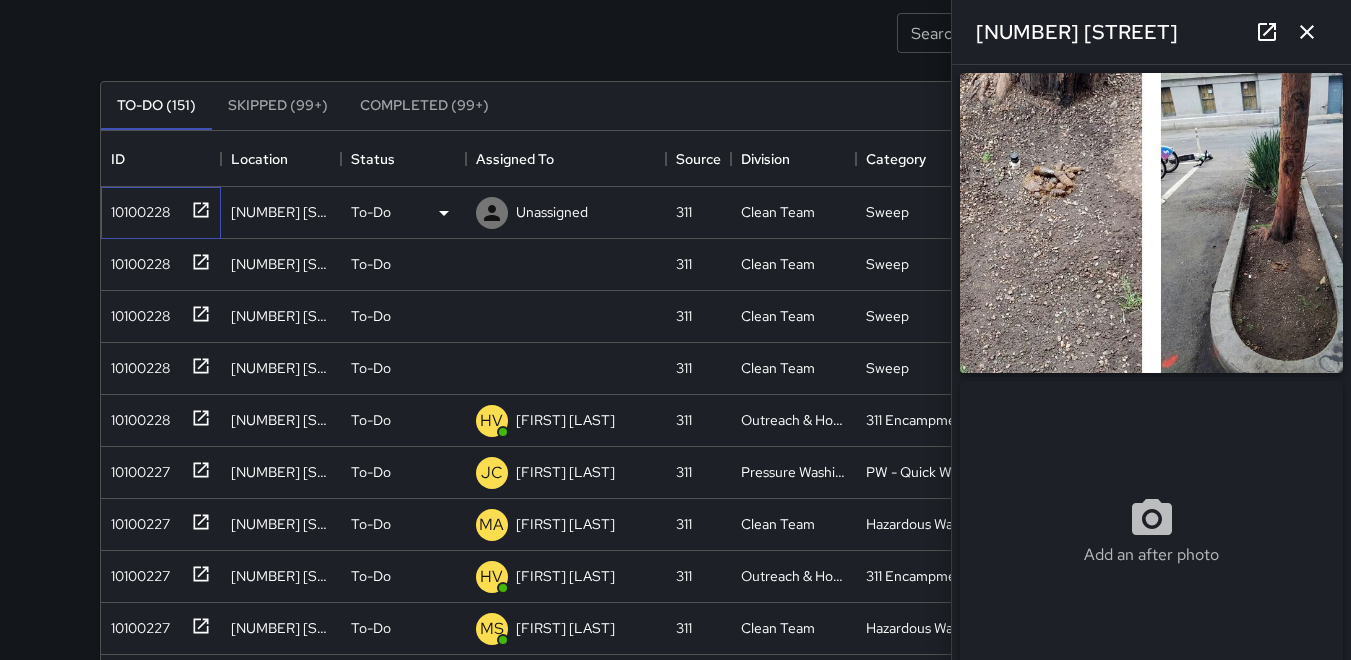 type on "**********" 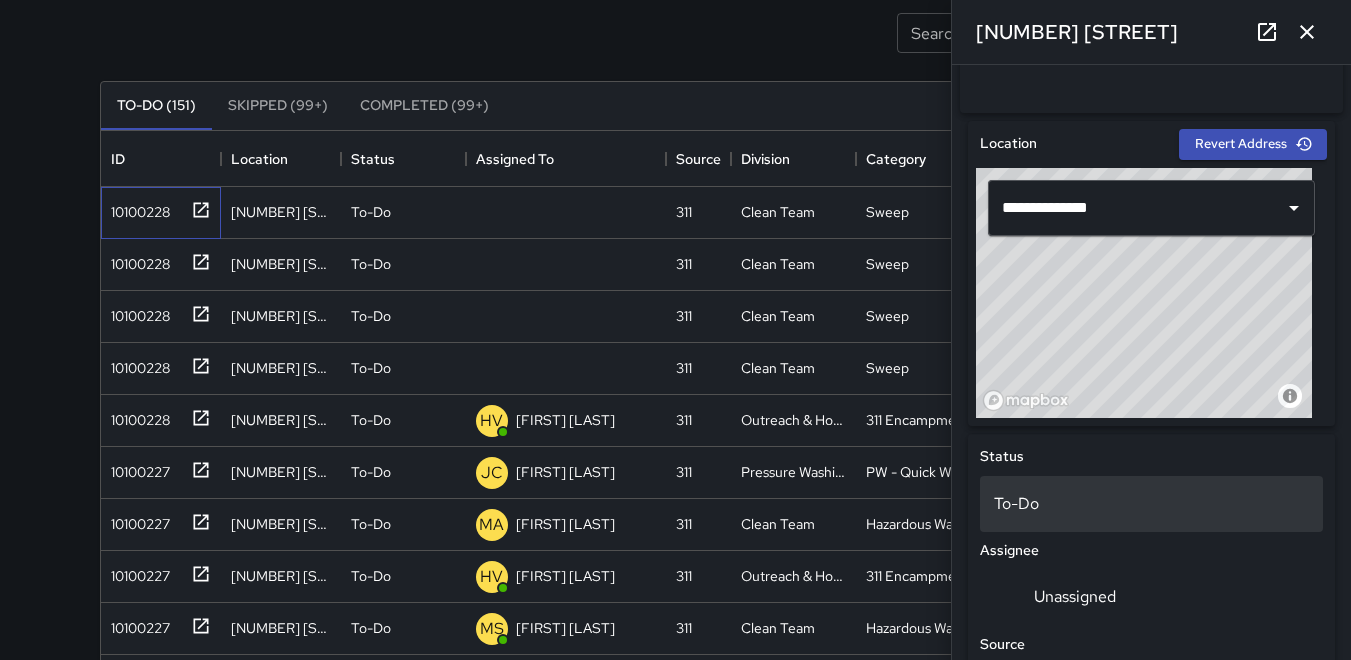 scroll, scrollTop: 600, scrollLeft: 0, axis: vertical 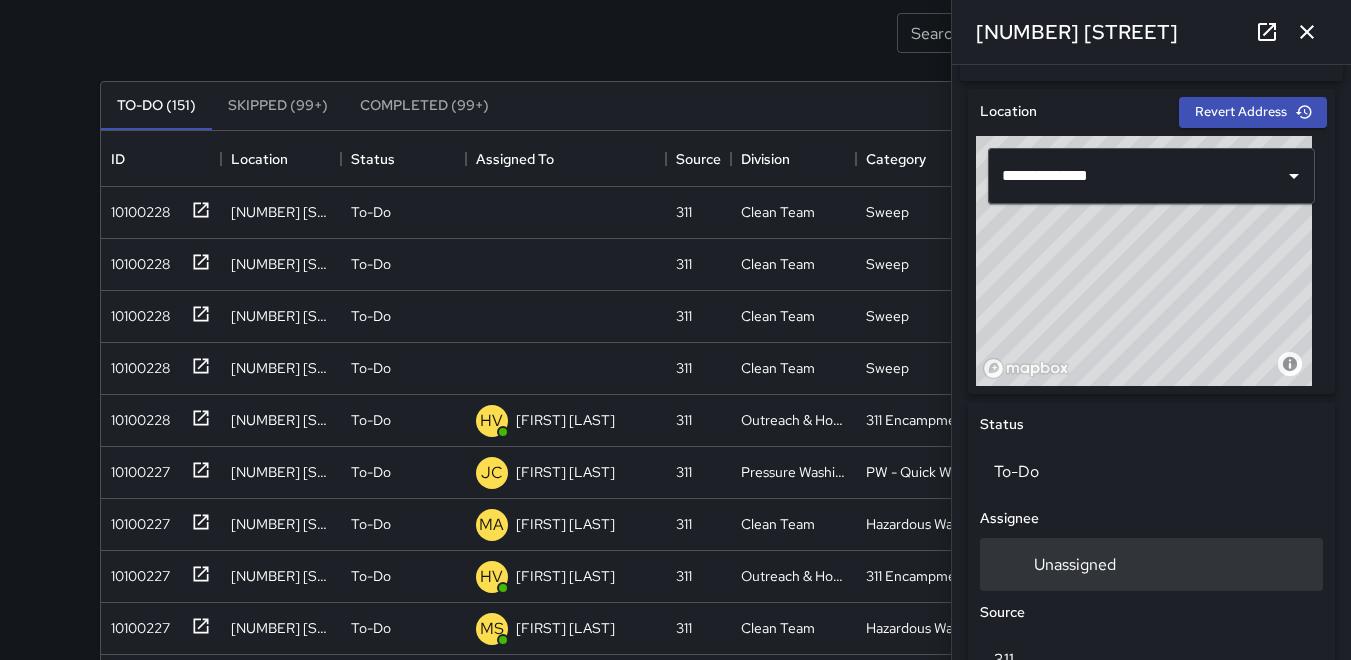 click on "Unassigned" at bounding box center (1151, 564) 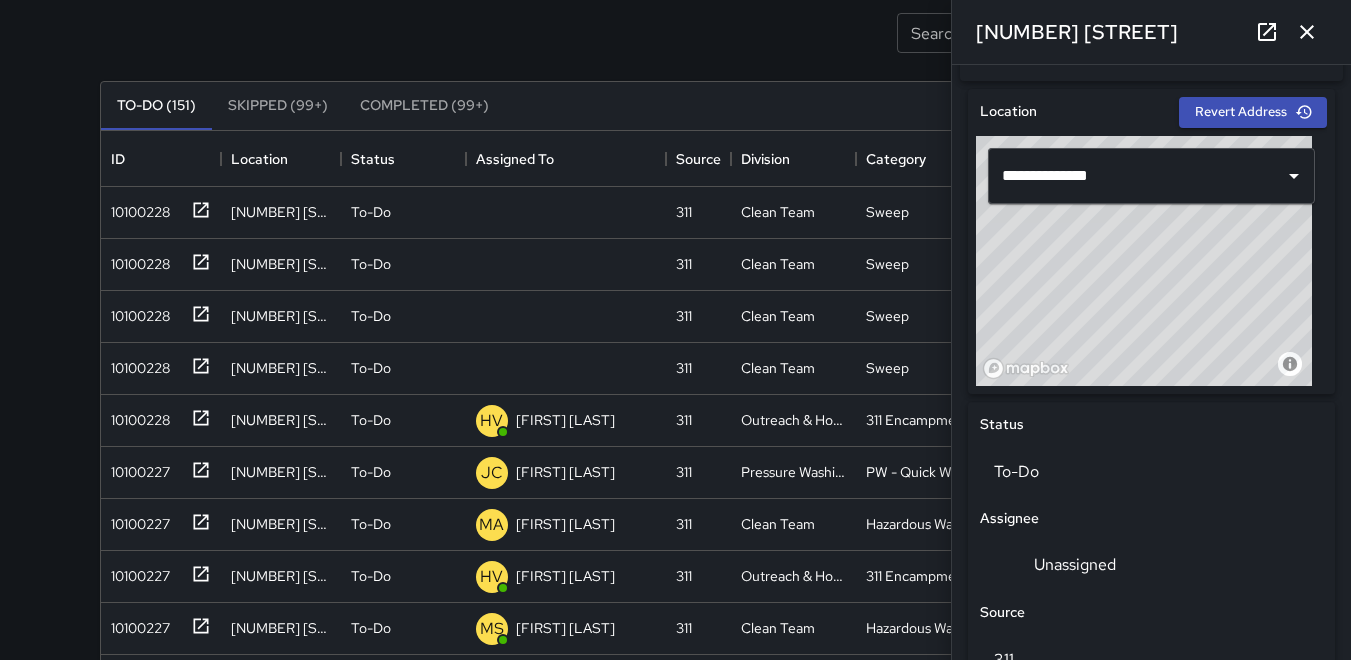 click on "Source" at bounding box center [1151, 613] 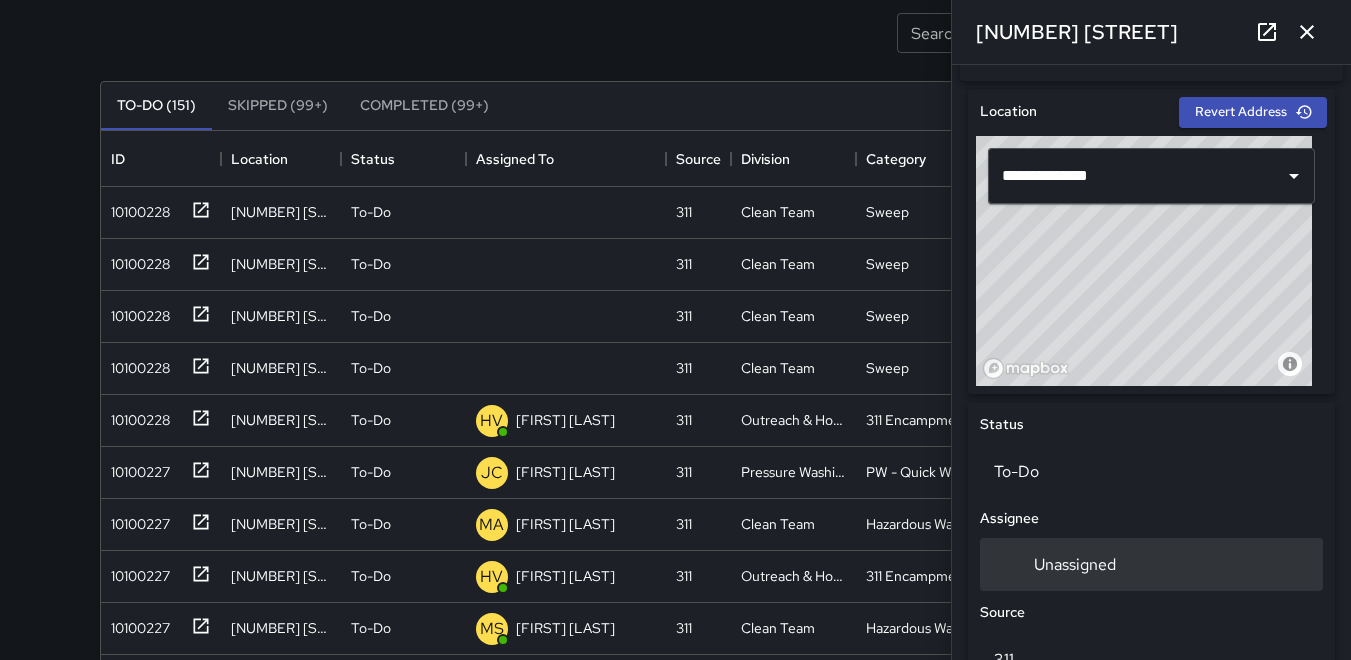 click on "Unassigned" at bounding box center [1151, 564] 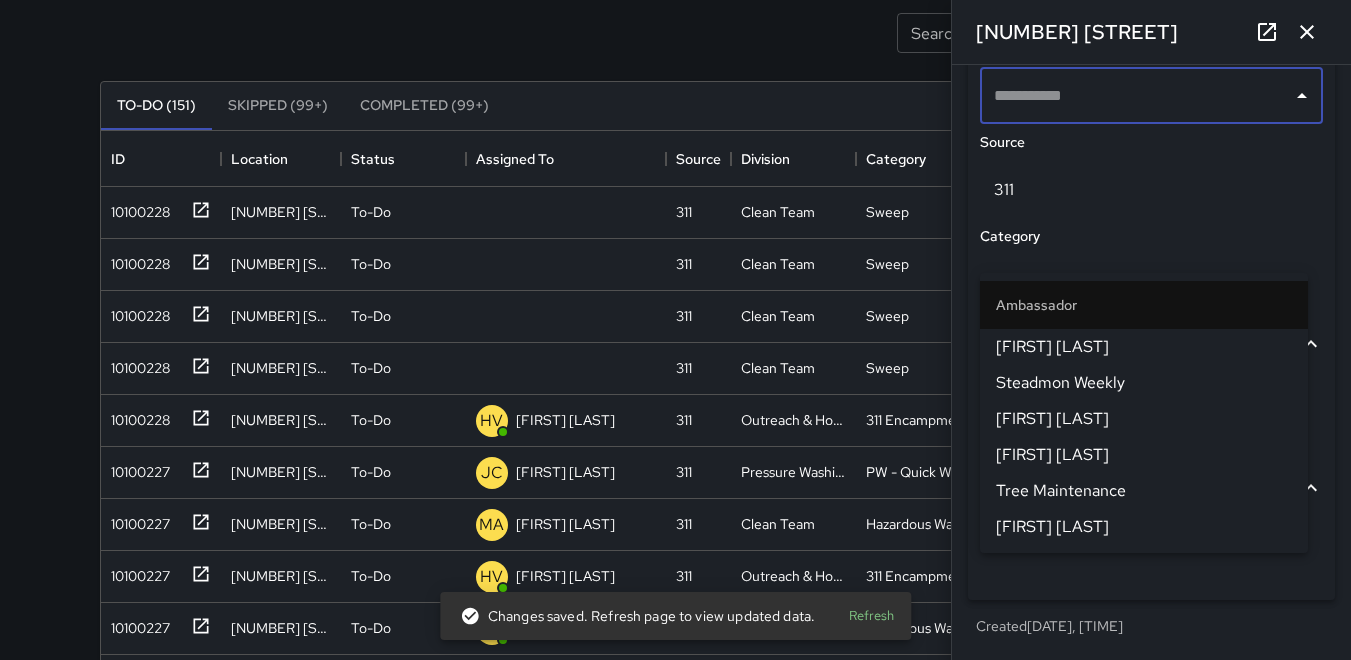 scroll, scrollTop: 678, scrollLeft: 0, axis: vertical 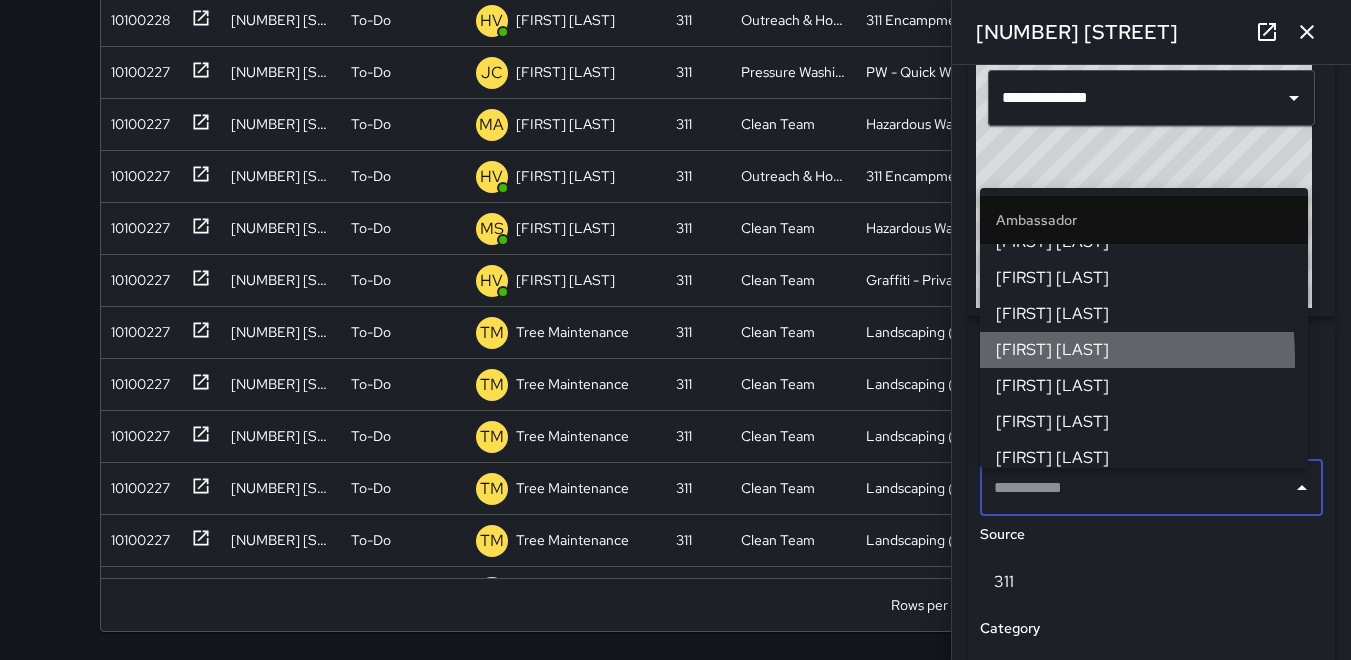 click on "[FIRST] [LAST]" at bounding box center [1144, 350] 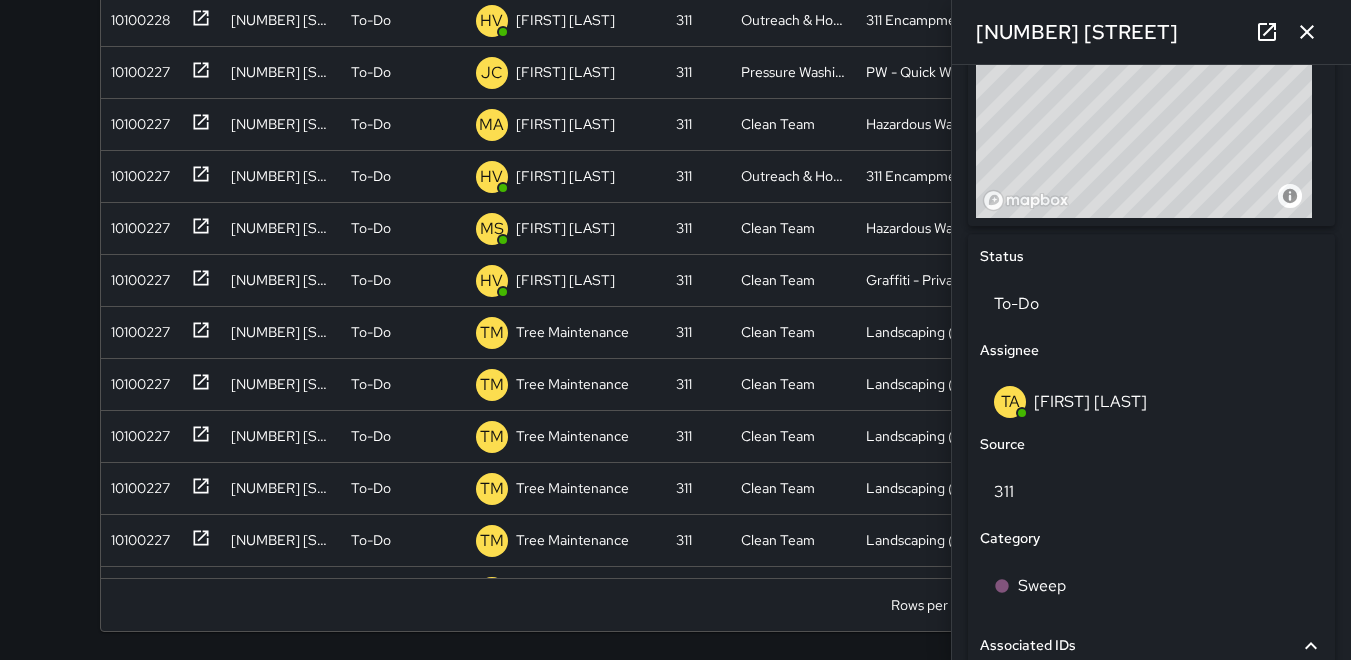 scroll, scrollTop: 1078, scrollLeft: 0, axis: vertical 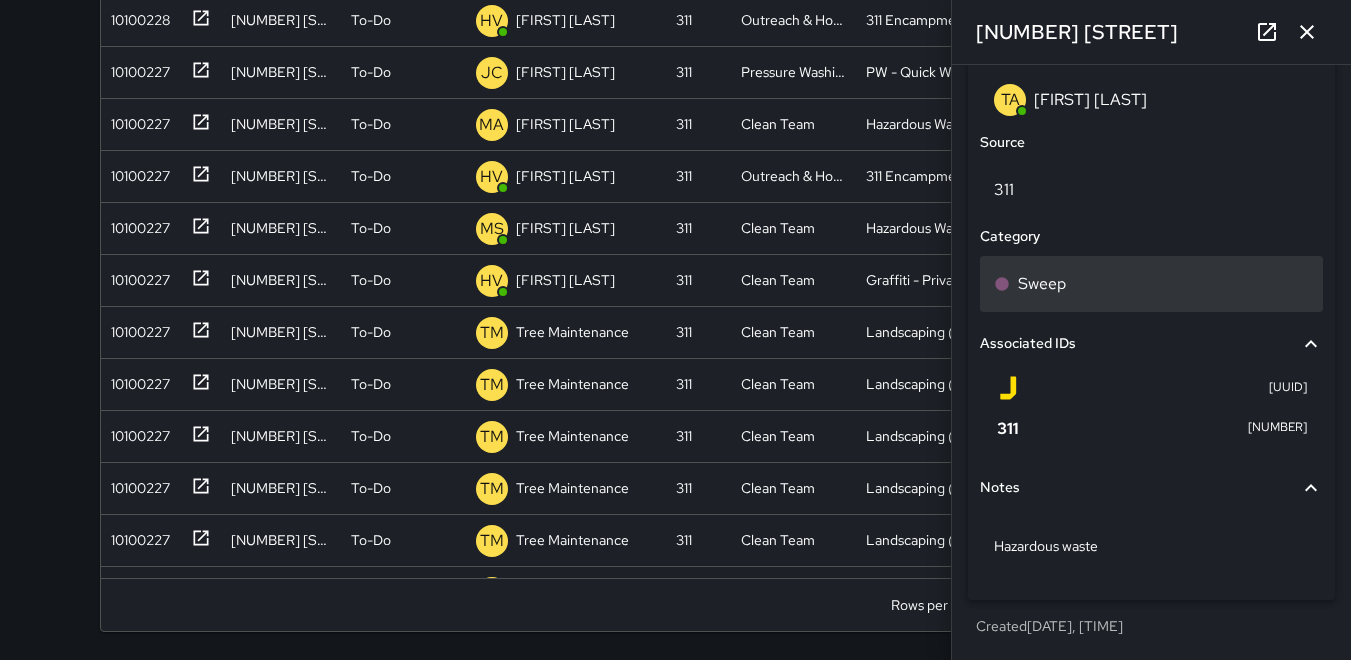click on "Sweep" at bounding box center (1042, 284) 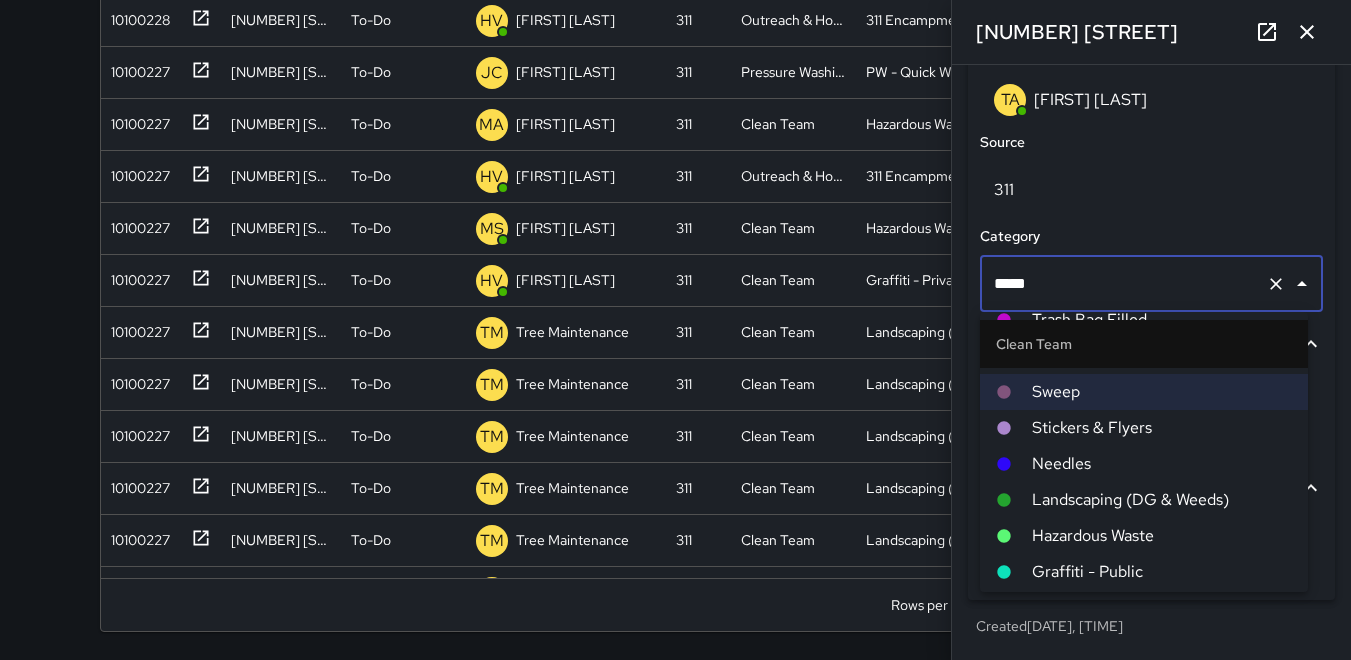 scroll, scrollTop: 100, scrollLeft: 0, axis: vertical 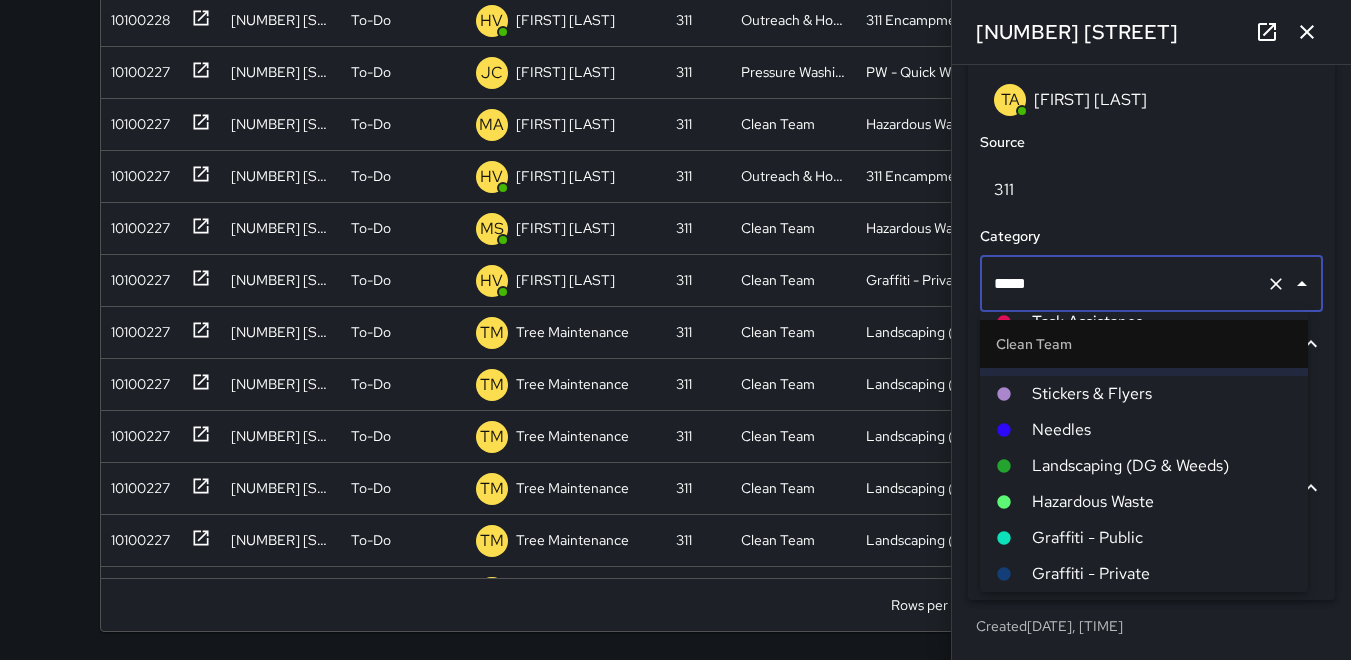 click on "Hazardous Waste" at bounding box center (1162, 502) 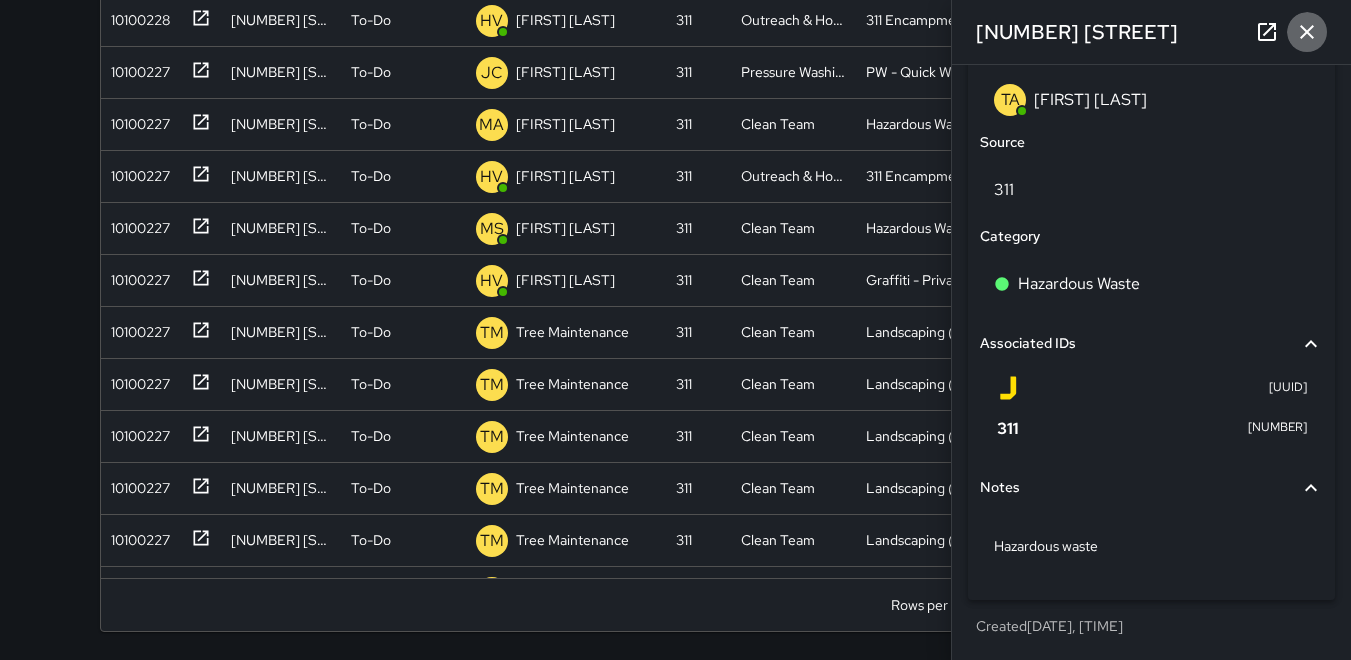 click 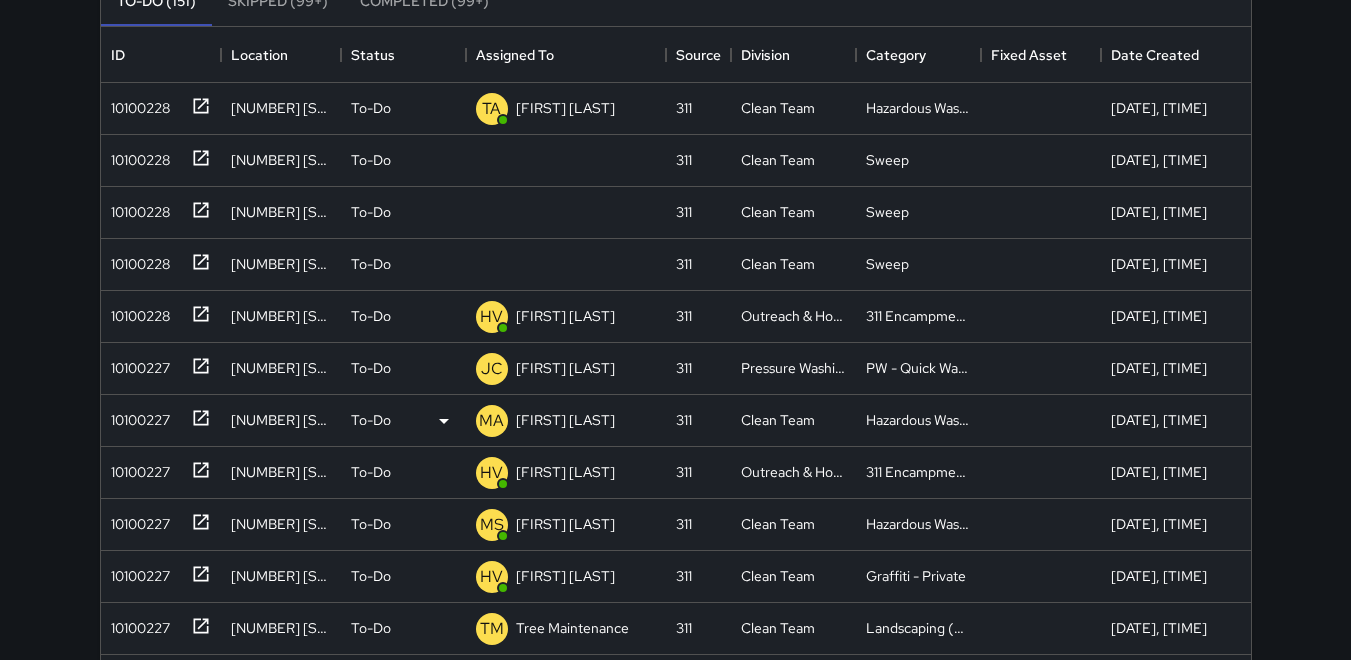 scroll, scrollTop: 221, scrollLeft: 0, axis: vertical 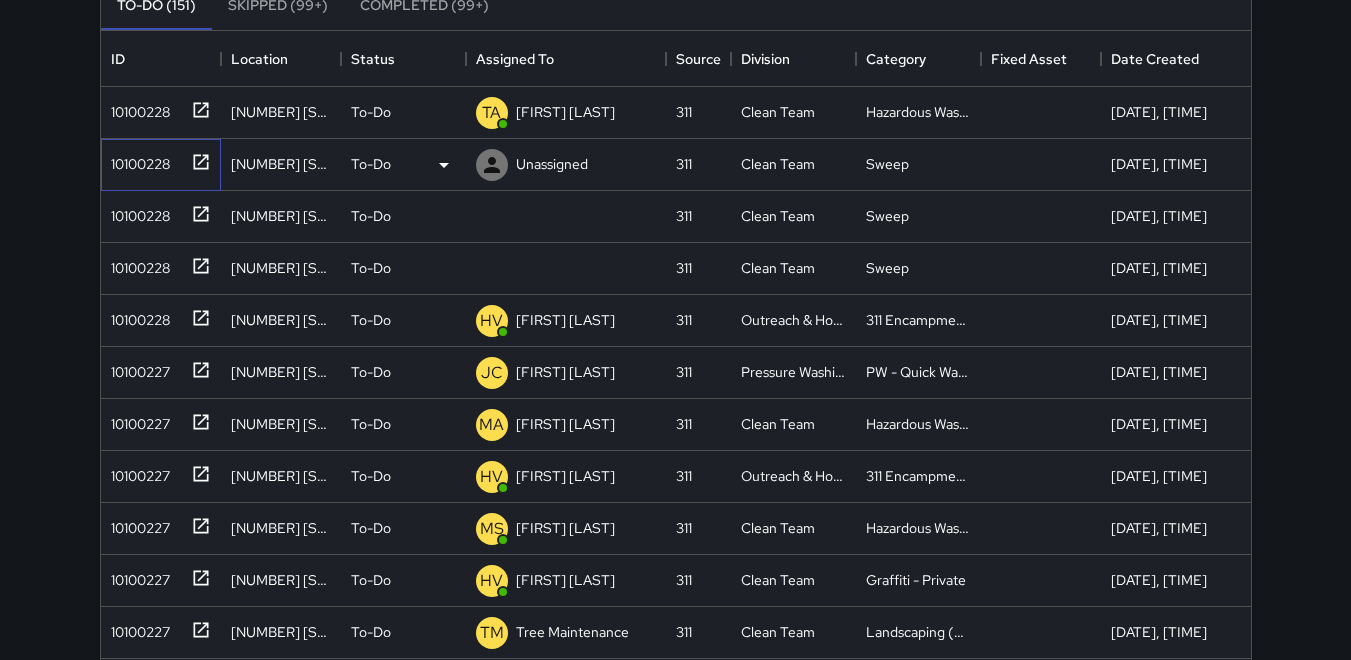 drag, startPoint x: 132, startPoint y: 163, endPoint x: 147, endPoint y: 163, distance: 15 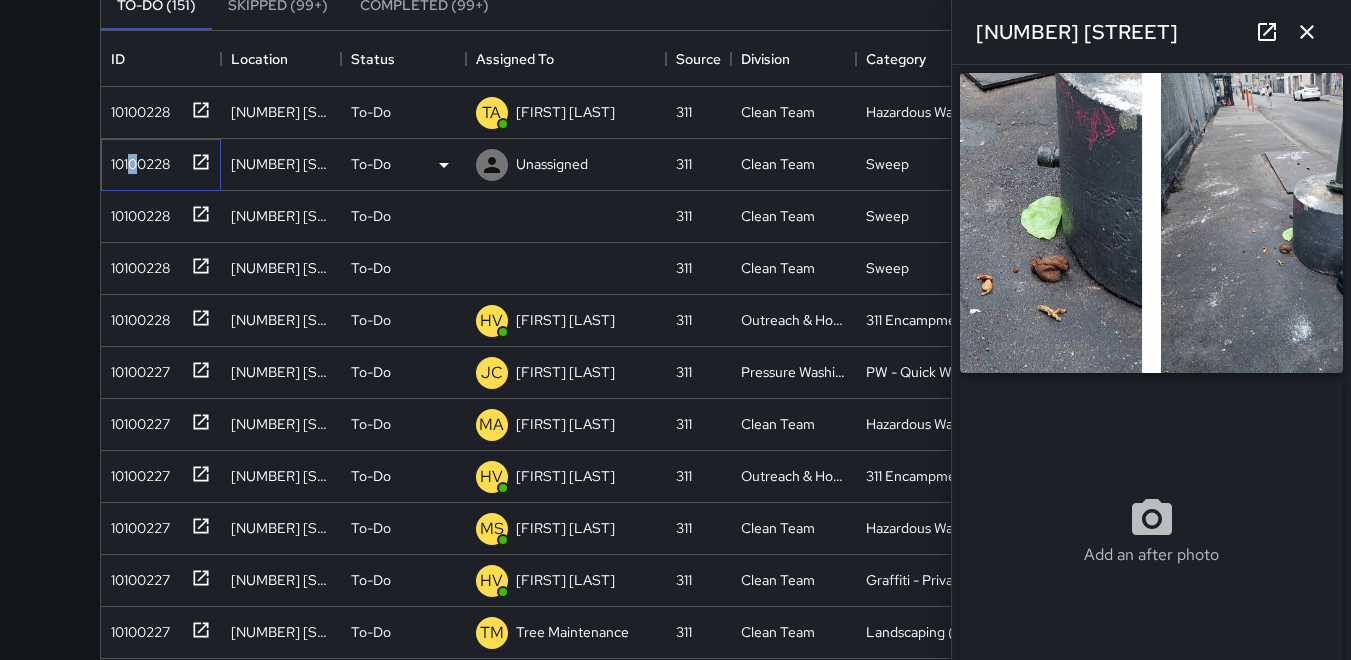 type on "**********" 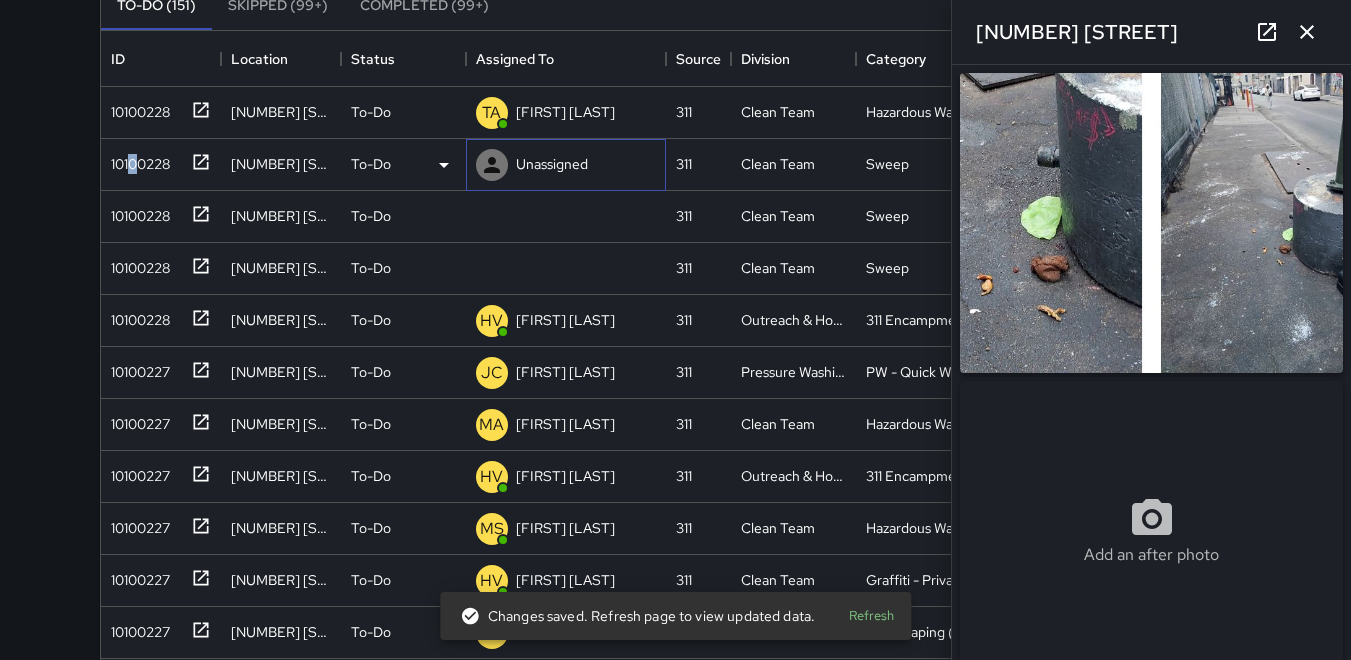click 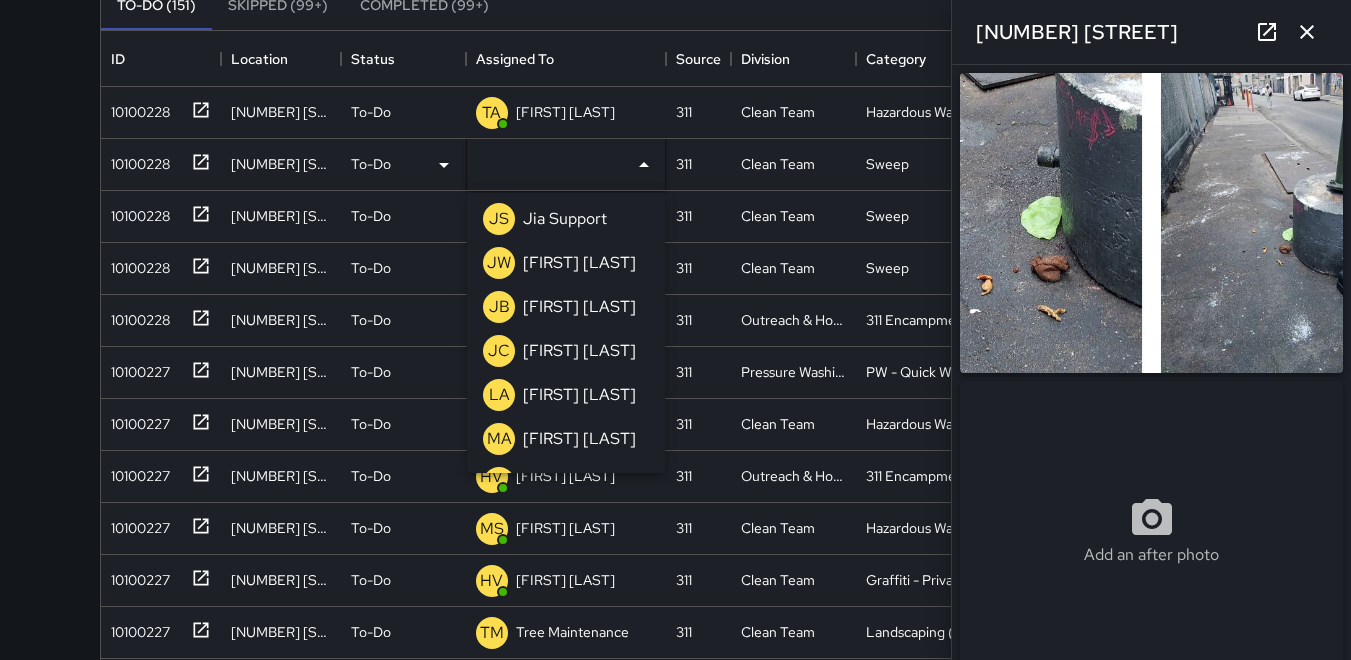scroll, scrollTop: 500, scrollLeft: 0, axis: vertical 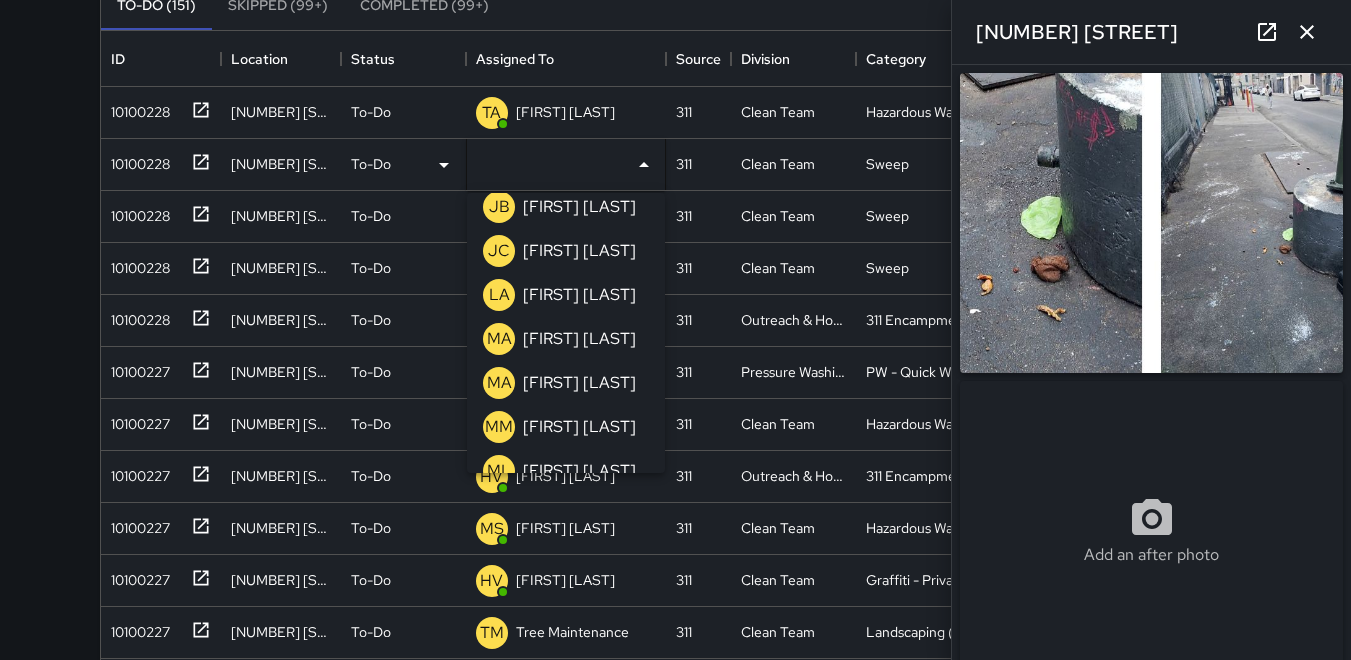 click on "MA" at bounding box center (499, 339) 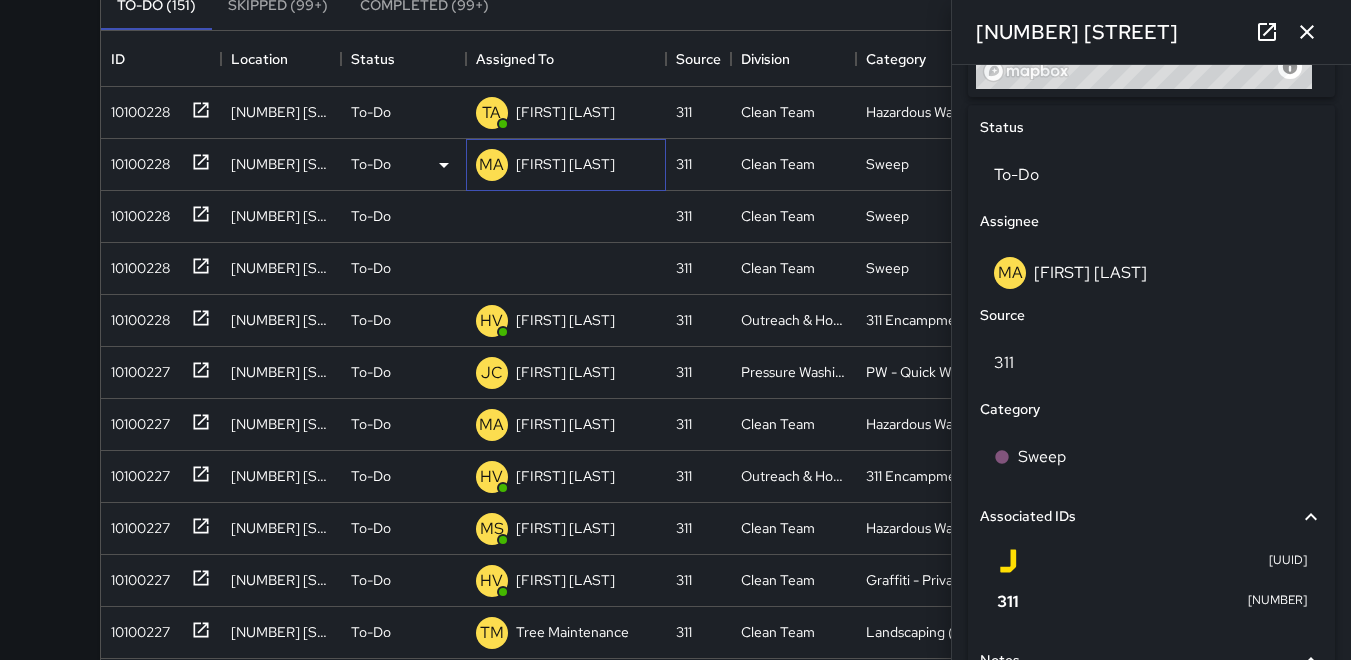 scroll, scrollTop: 900, scrollLeft: 0, axis: vertical 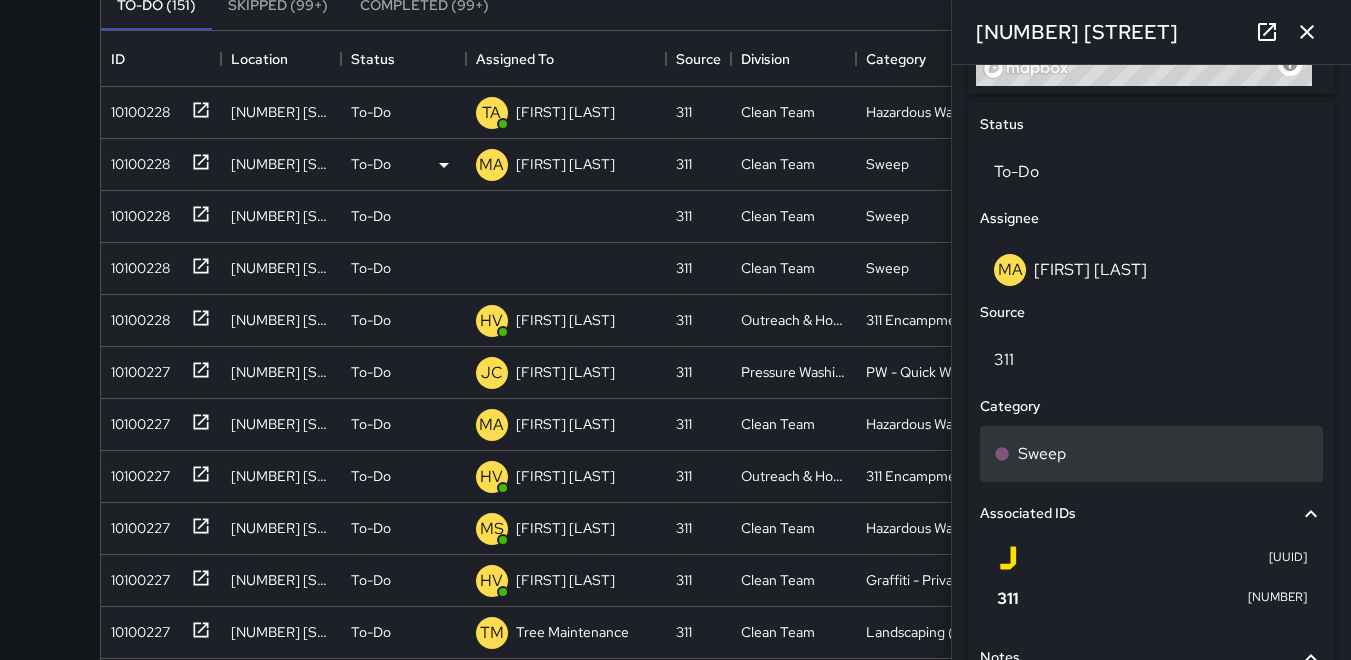 click on "Sweep" at bounding box center (1151, 454) 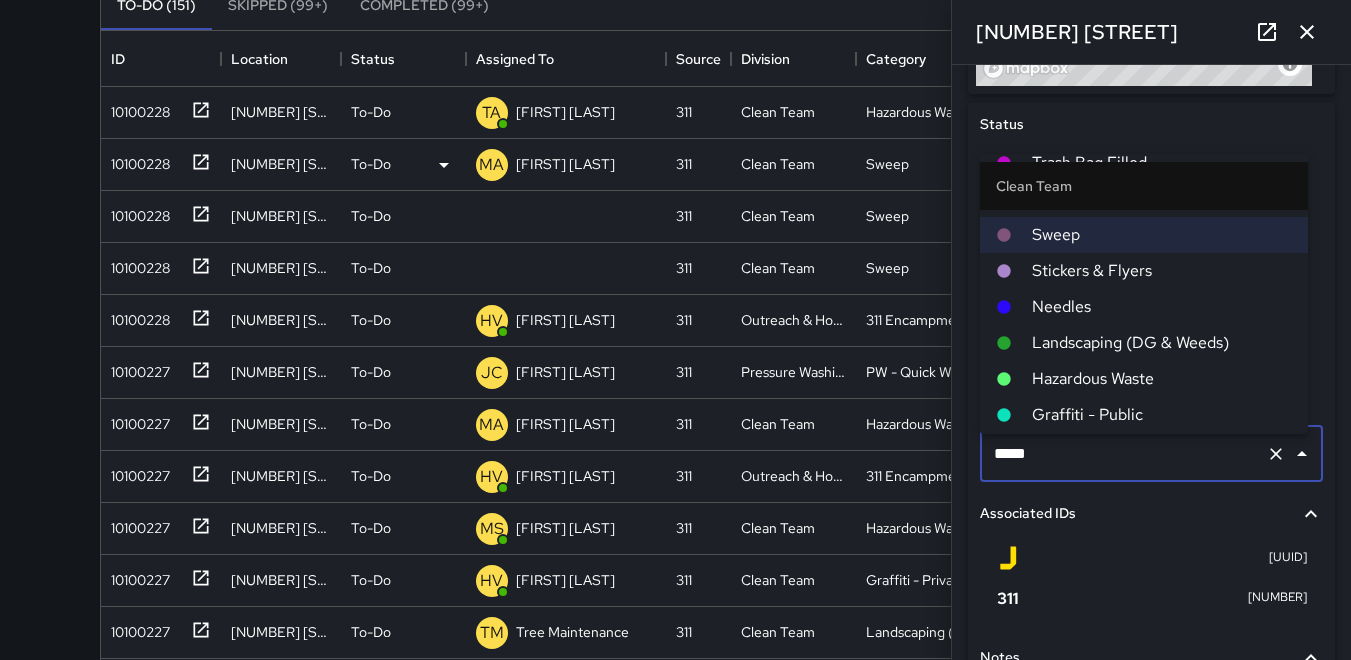 scroll, scrollTop: 100, scrollLeft: 0, axis: vertical 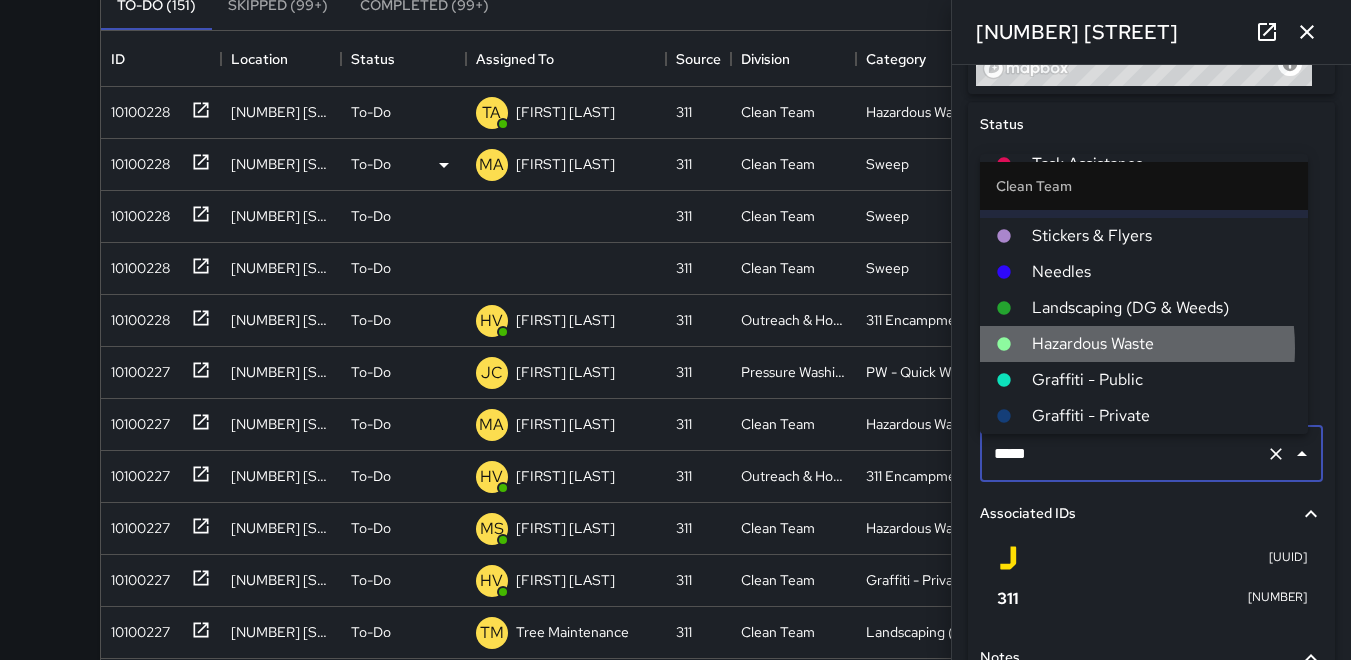 click on "Hazardous Waste" at bounding box center [1162, 344] 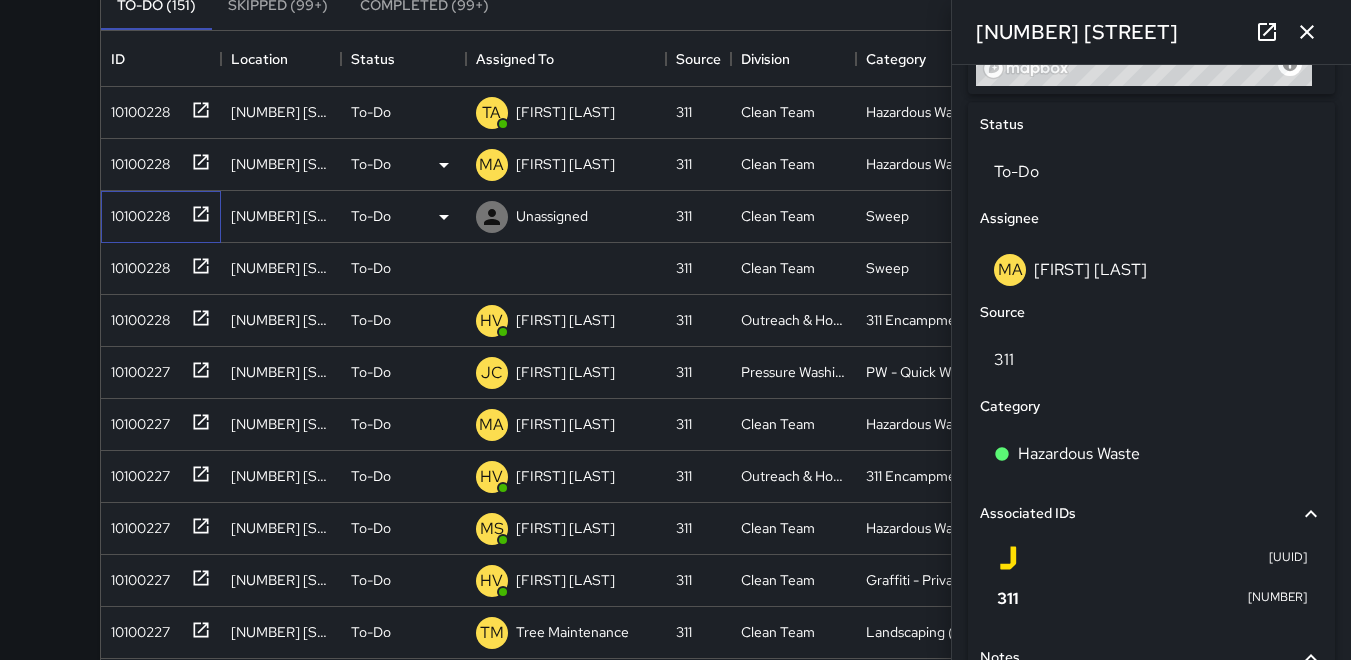 click on "10100228" at bounding box center [136, 212] 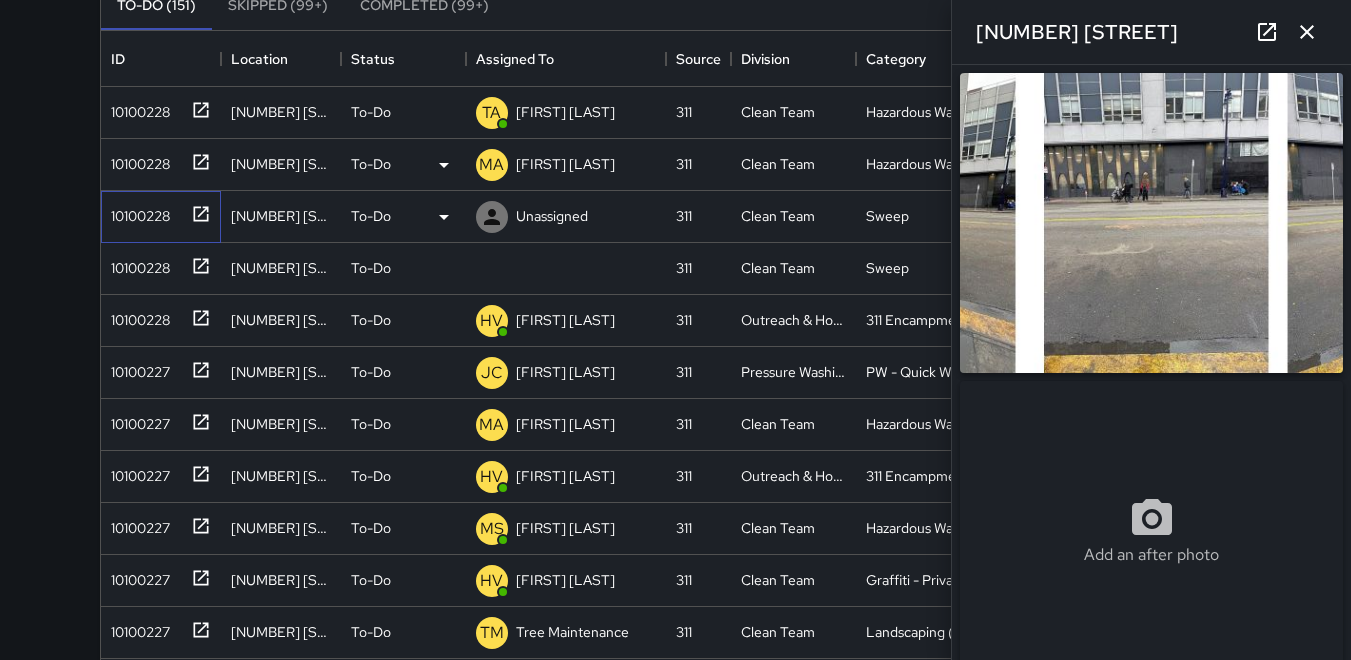 type on "**********" 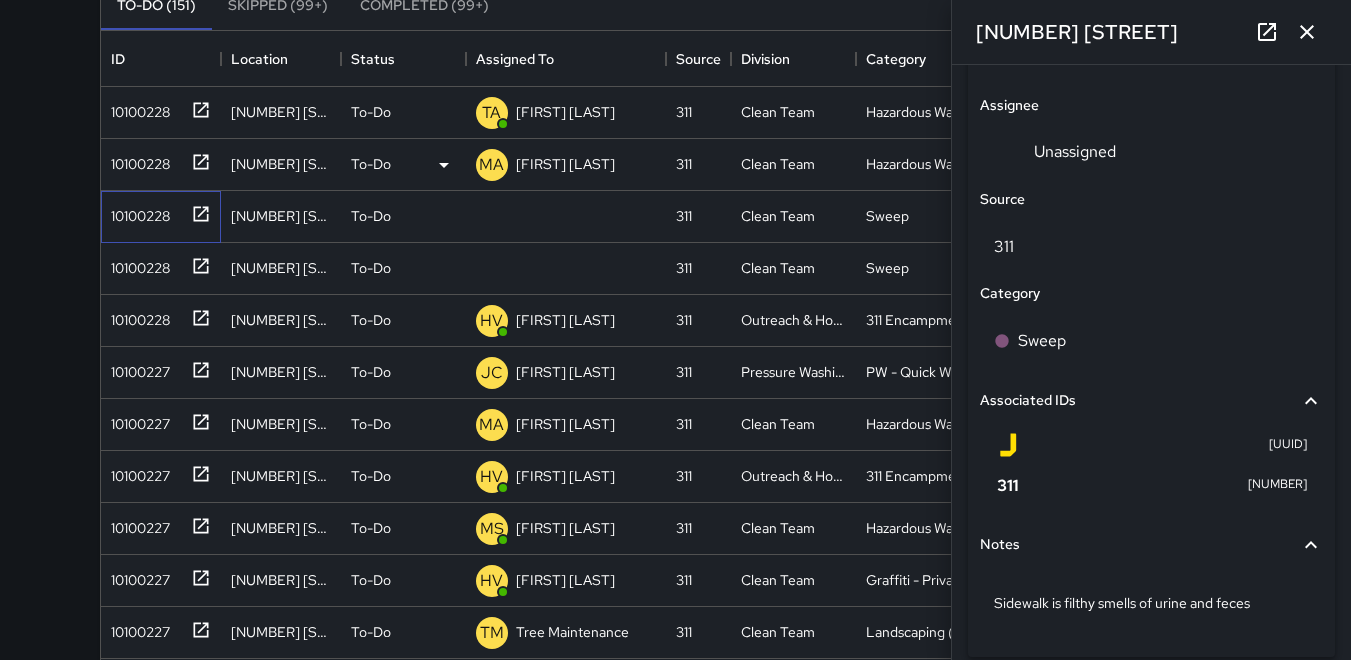 scroll, scrollTop: 978, scrollLeft: 0, axis: vertical 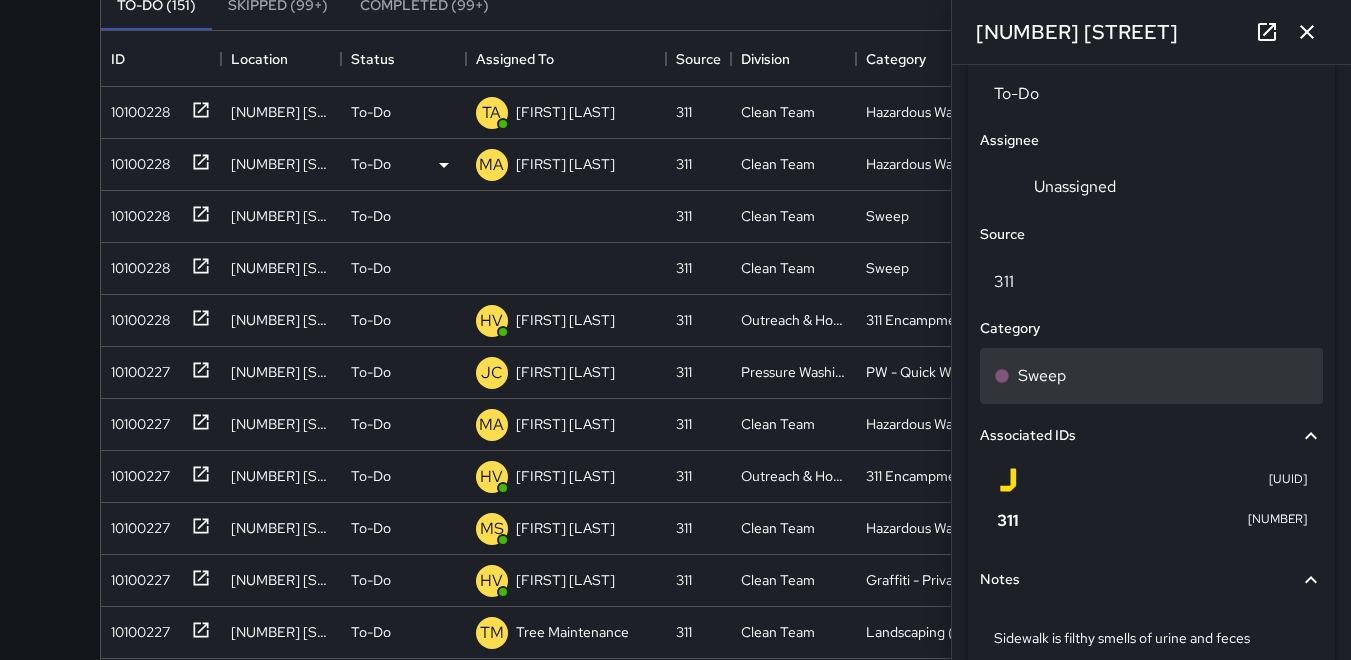 click on "Sweep" at bounding box center [1042, 376] 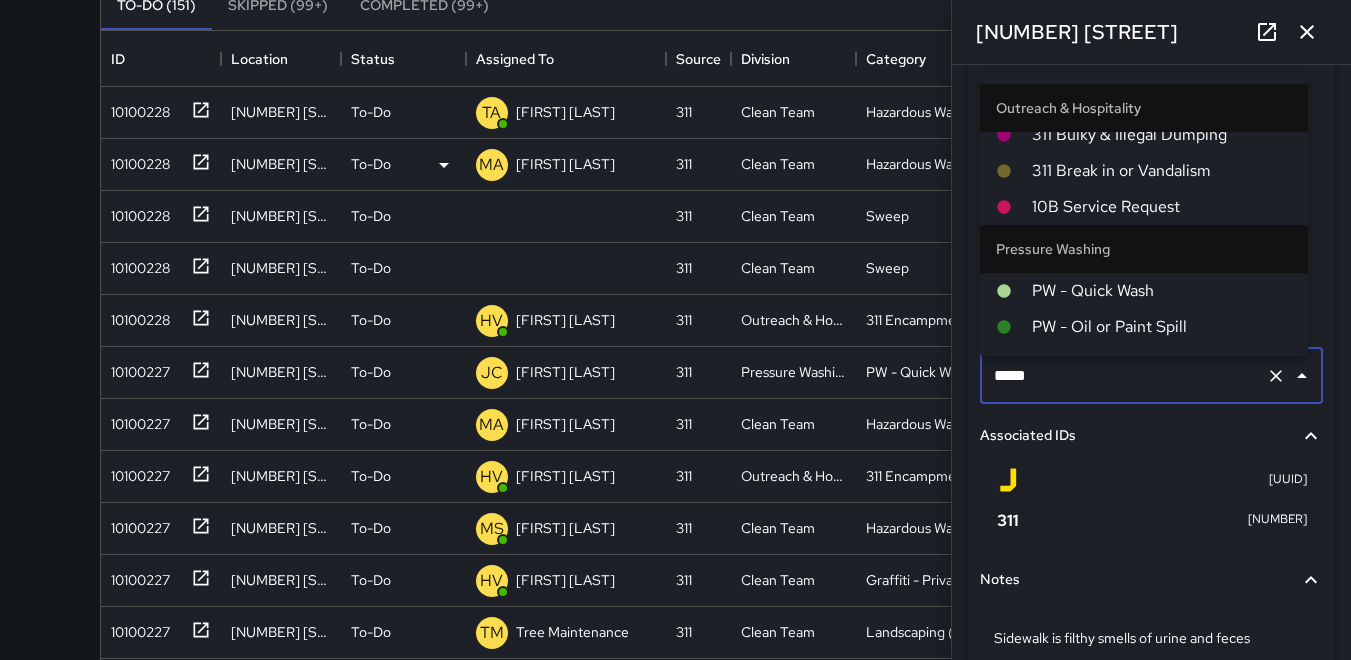 scroll, scrollTop: 1800, scrollLeft: 0, axis: vertical 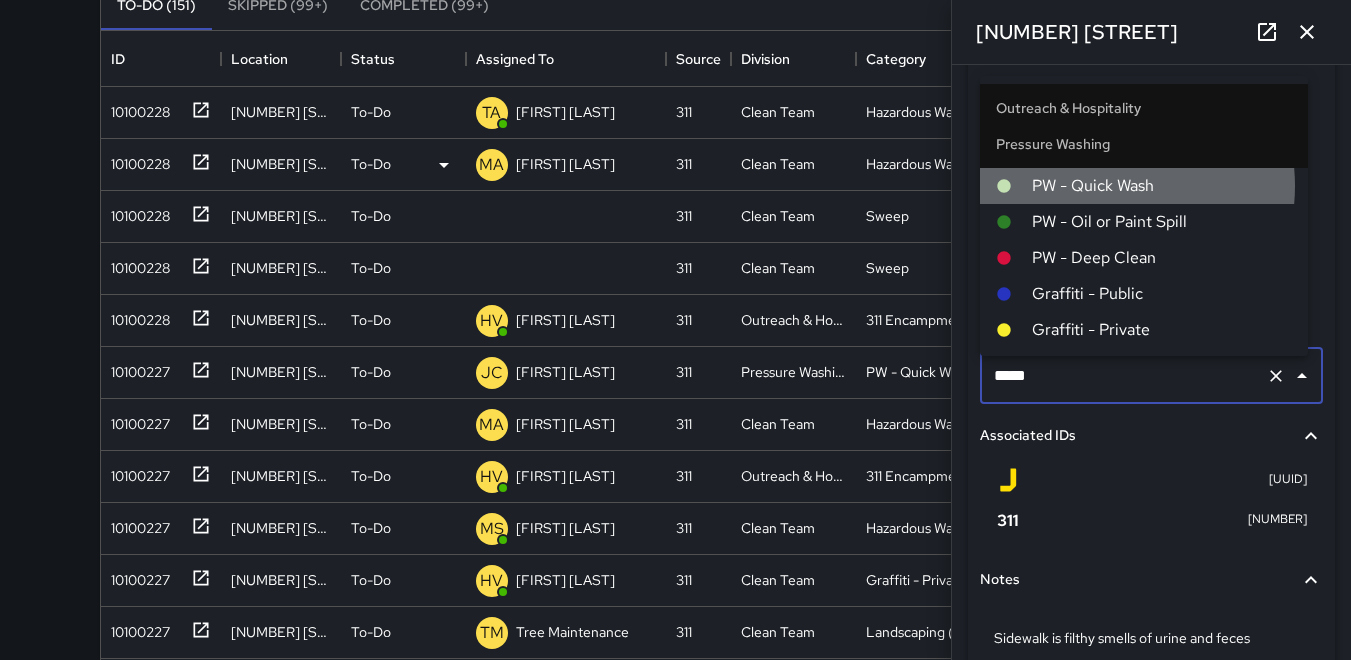 click on "PW - Quick Wash" at bounding box center (1162, 186) 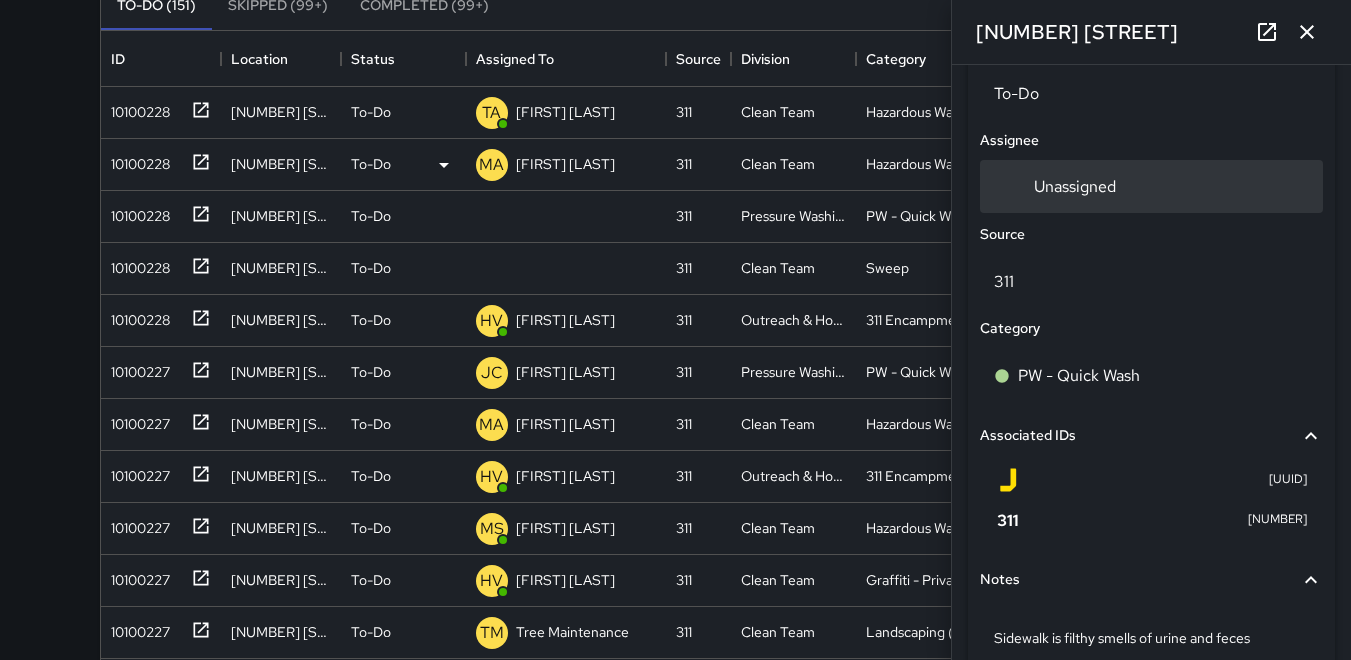 click on "Unassigned" at bounding box center [1075, 186] 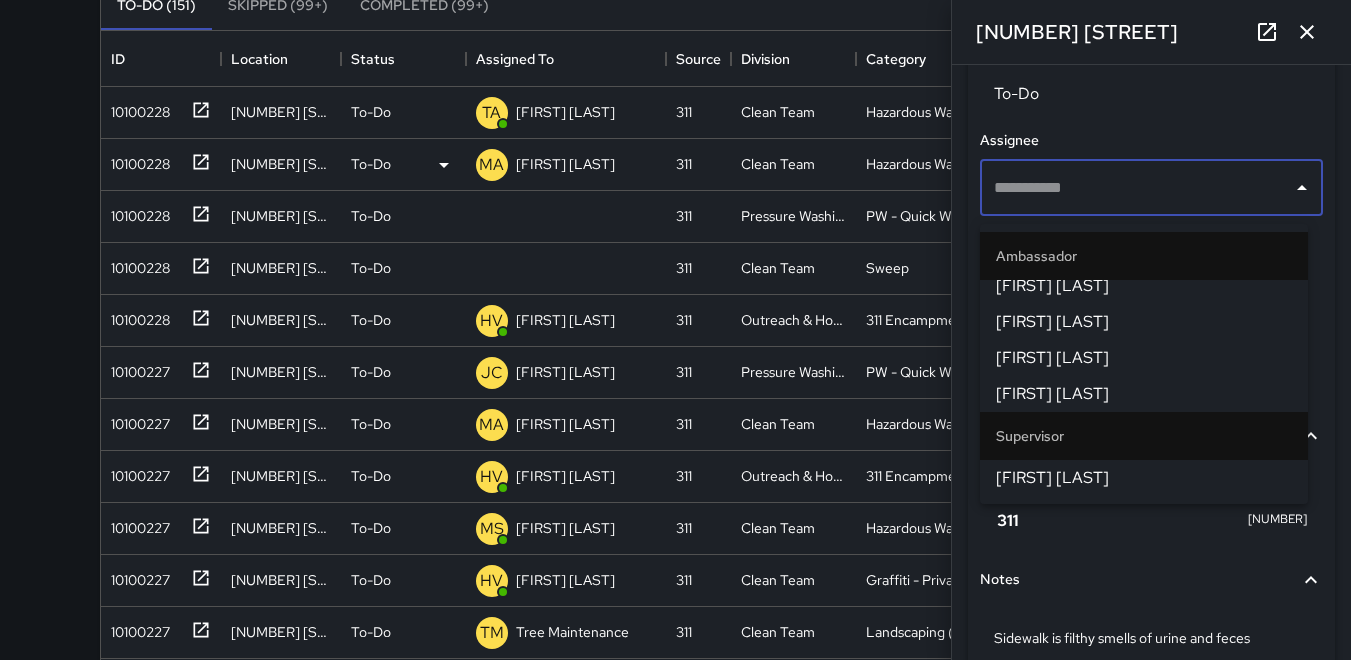 scroll, scrollTop: 400, scrollLeft: 0, axis: vertical 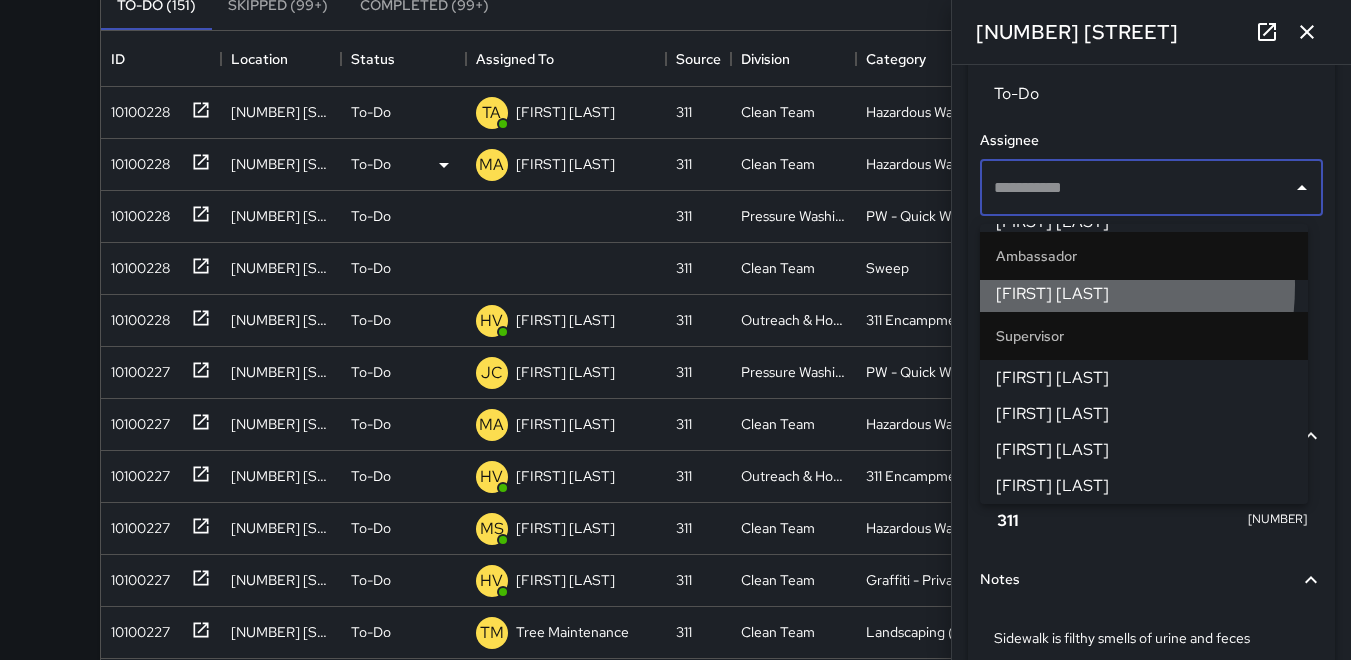 click on "[FIRST] [LAST]" at bounding box center [1144, 294] 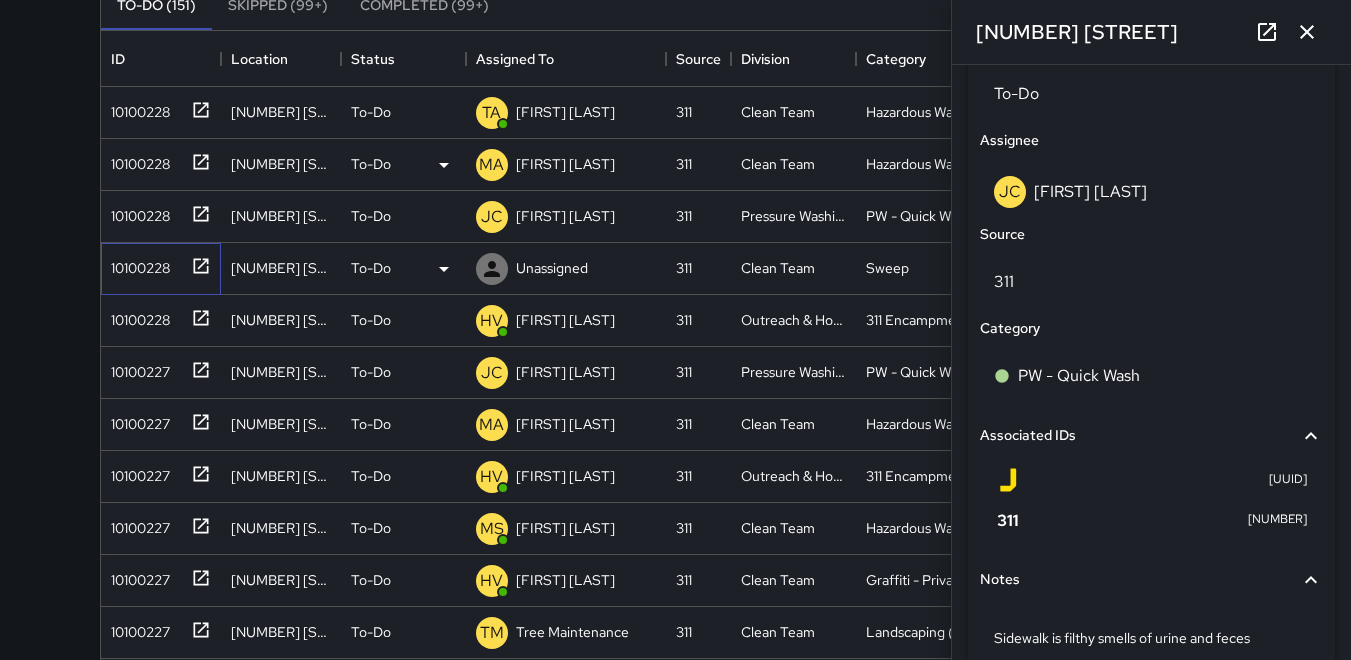 click on "10100228" at bounding box center (136, 264) 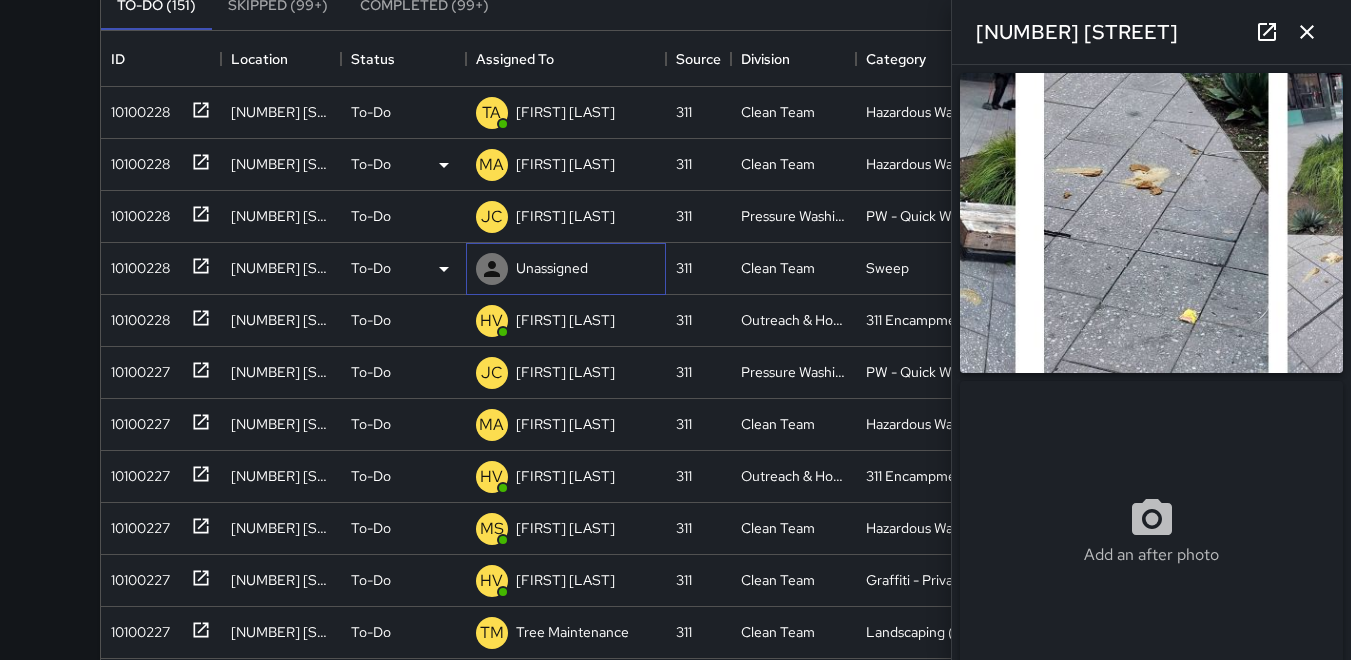 click 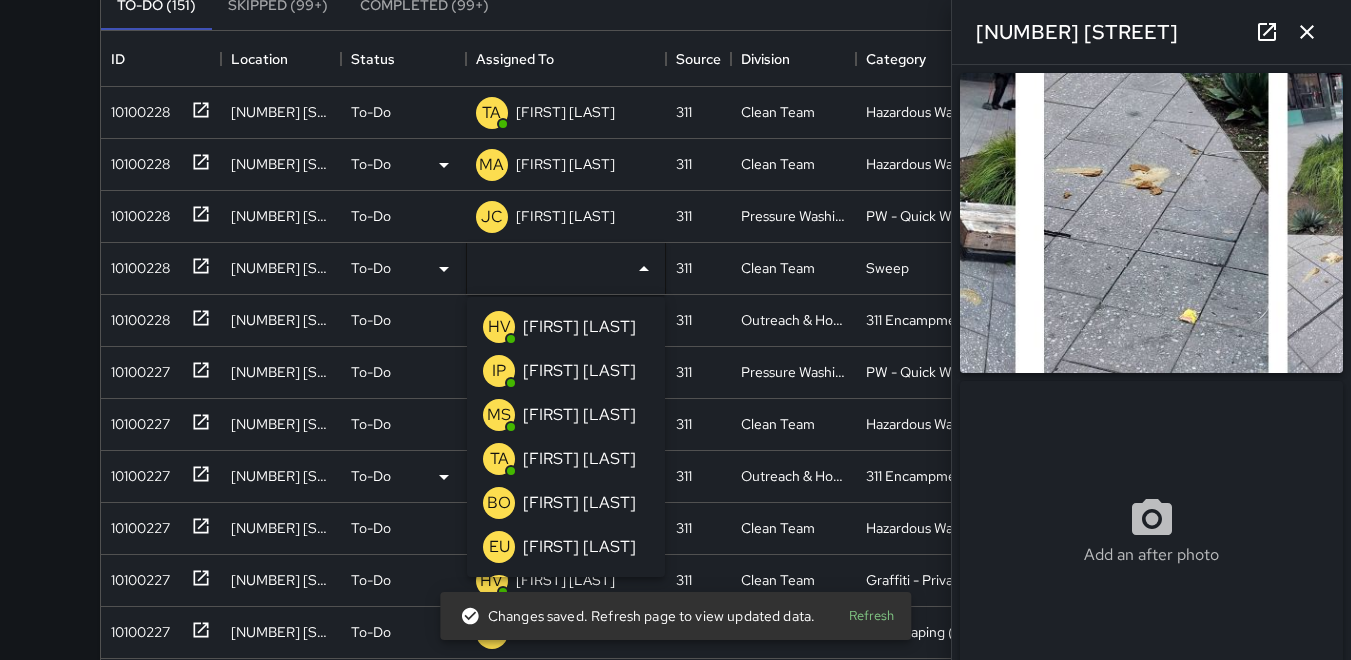 click on "[FIRST] [LAST]" at bounding box center [579, 459] 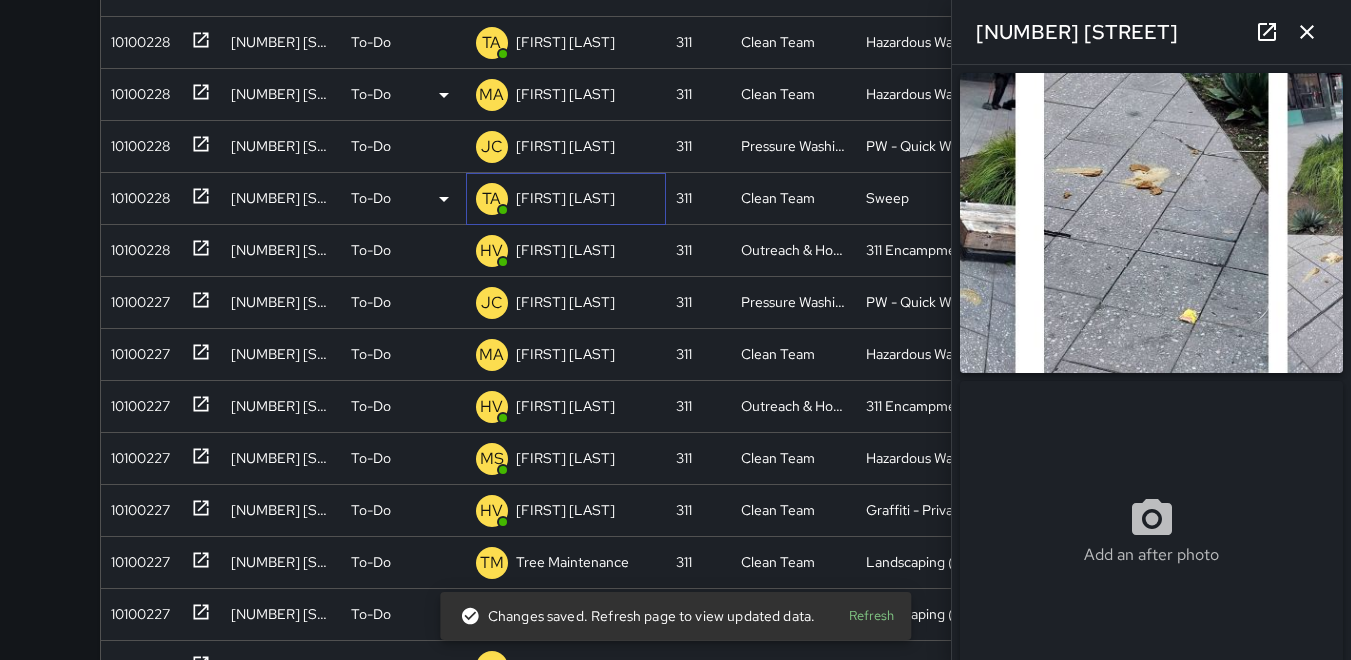 scroll, scrollTop: 521, scrollLeft: 0, axis: vertical 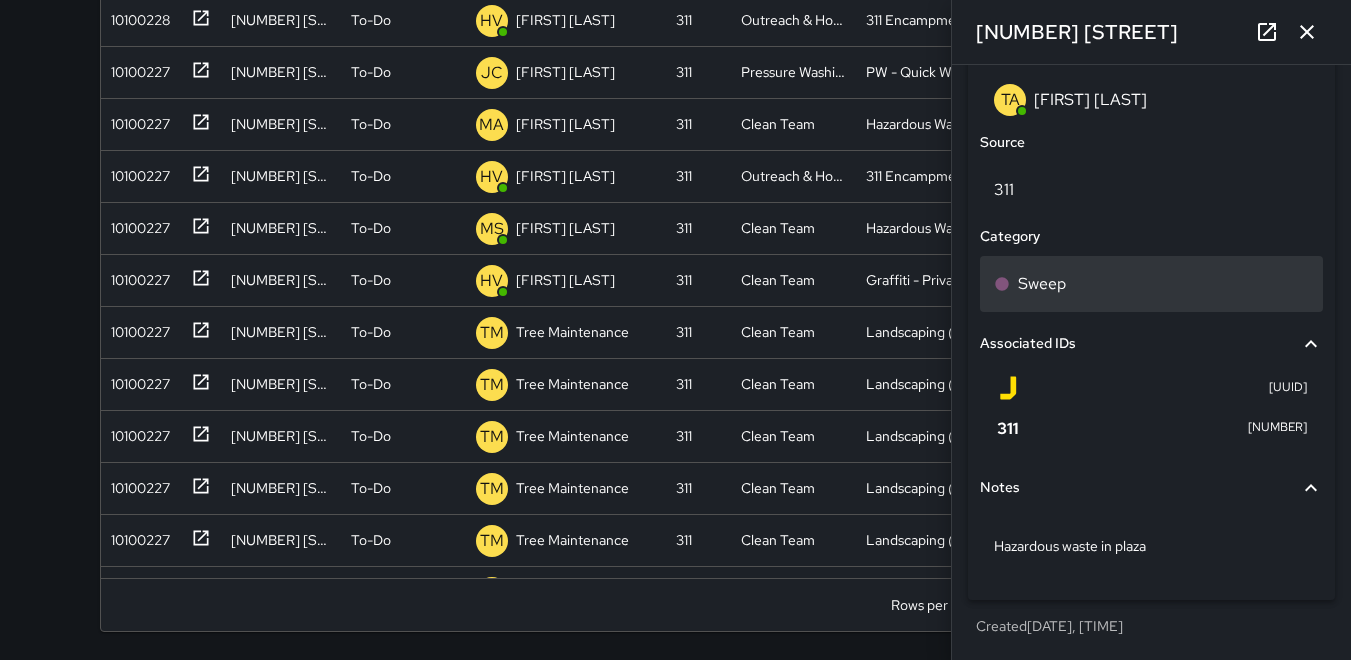 click on "Sweep" at bounding box center (1151, 284) 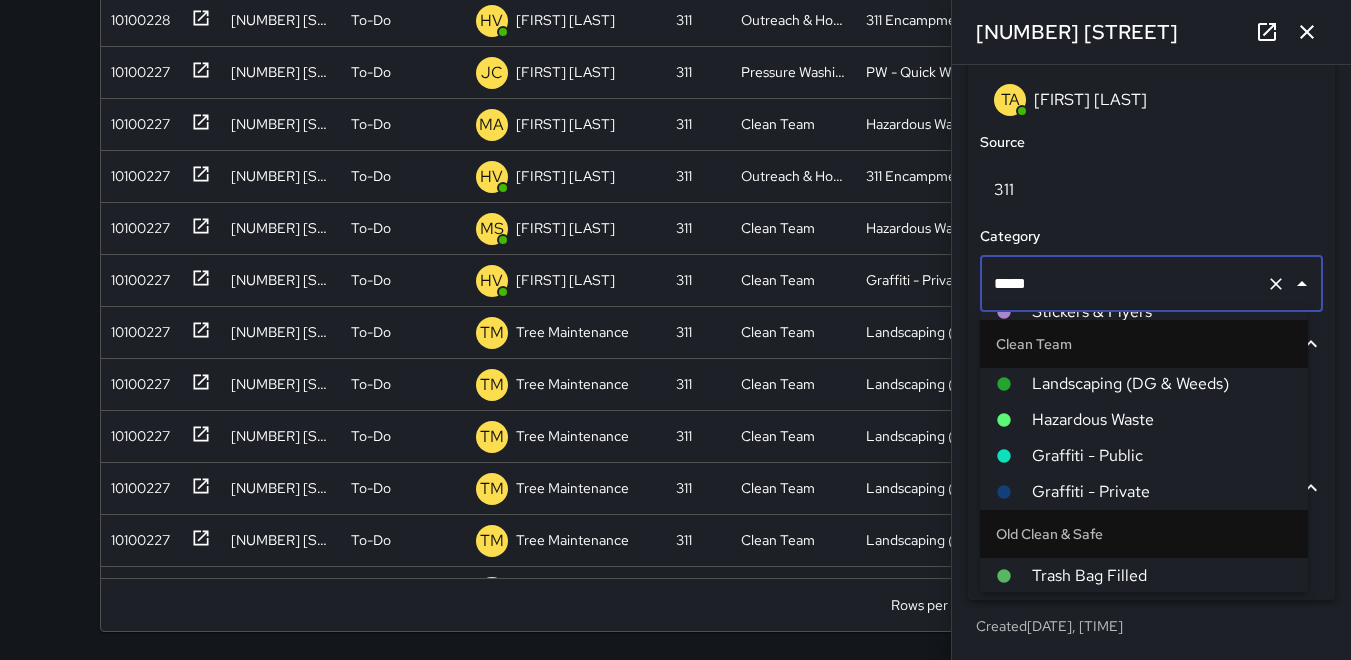 scroll, scrollTop: 200, scrollLeft: 0, axis: vertical 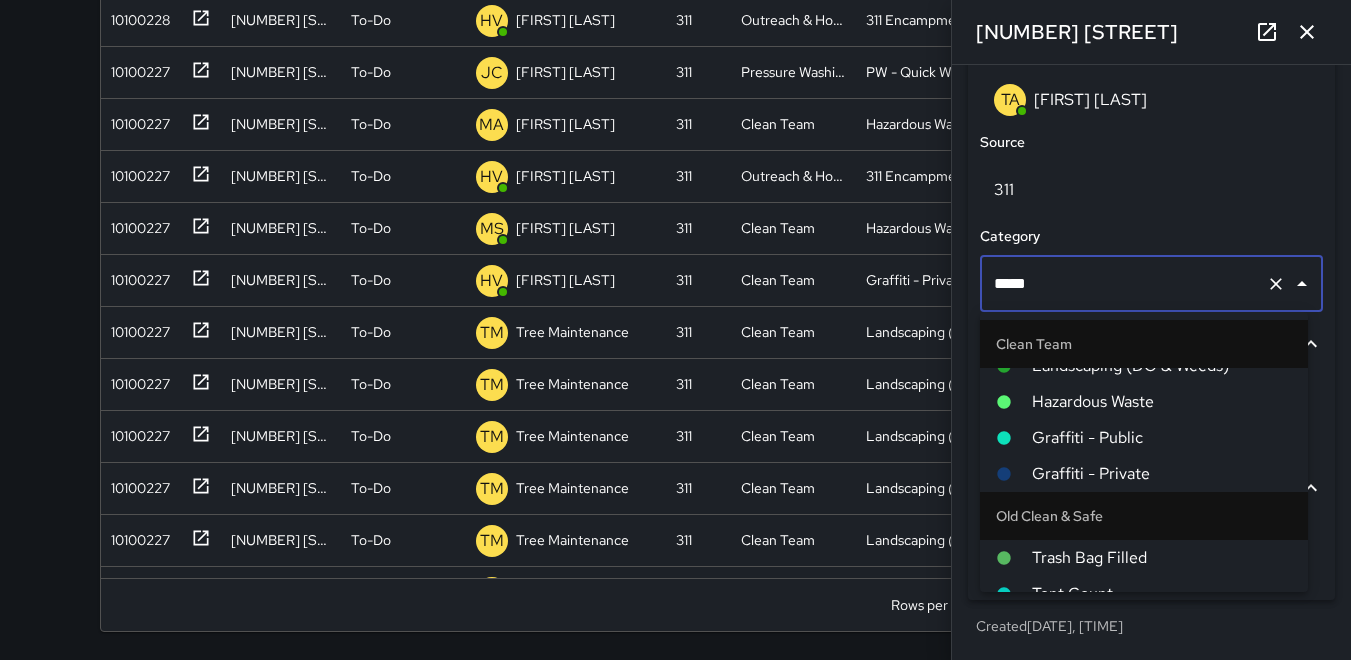 click on "Hazardous Waste" at bounding box center (1162, 402) 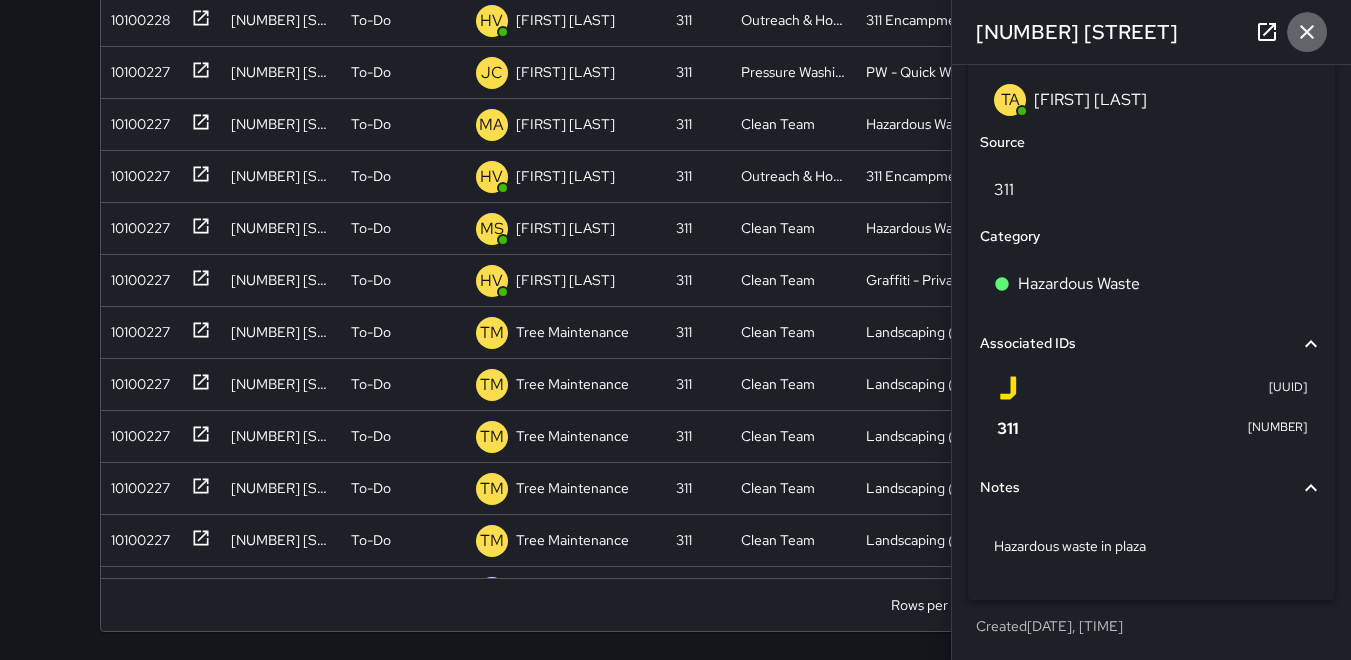 click 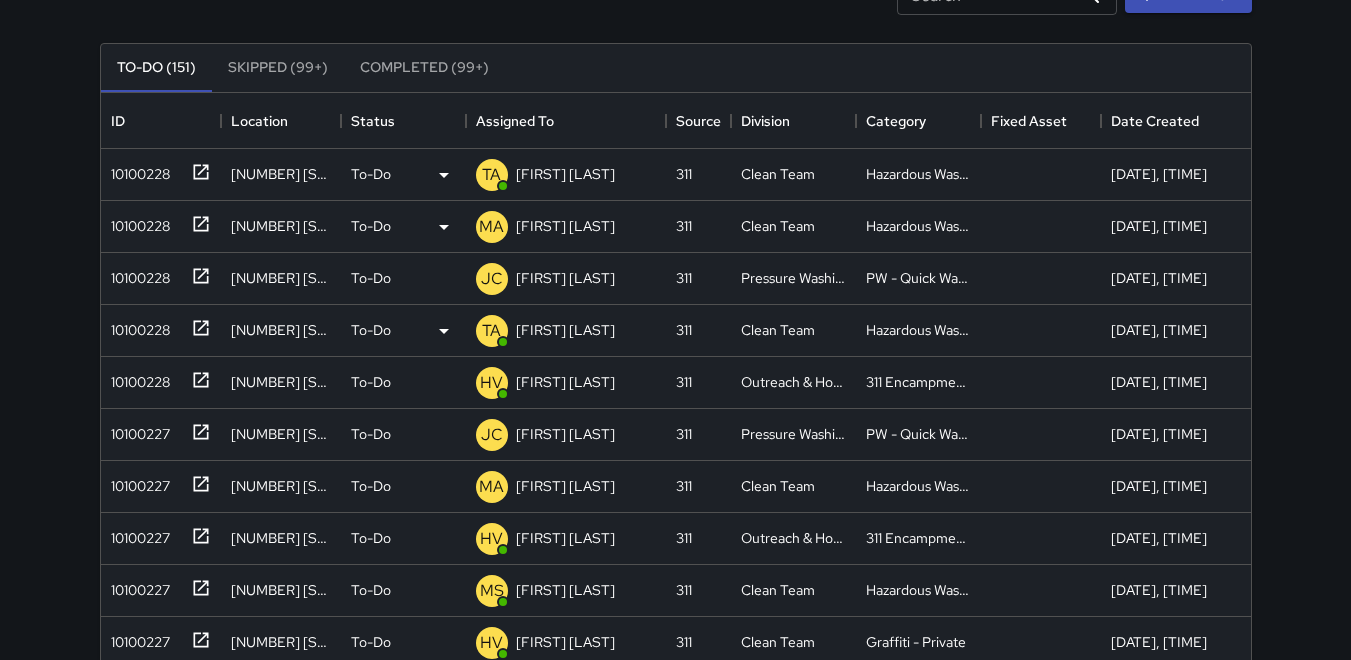 scroll, scrollTop: 400, scrollLeft: 0, axis: vertical 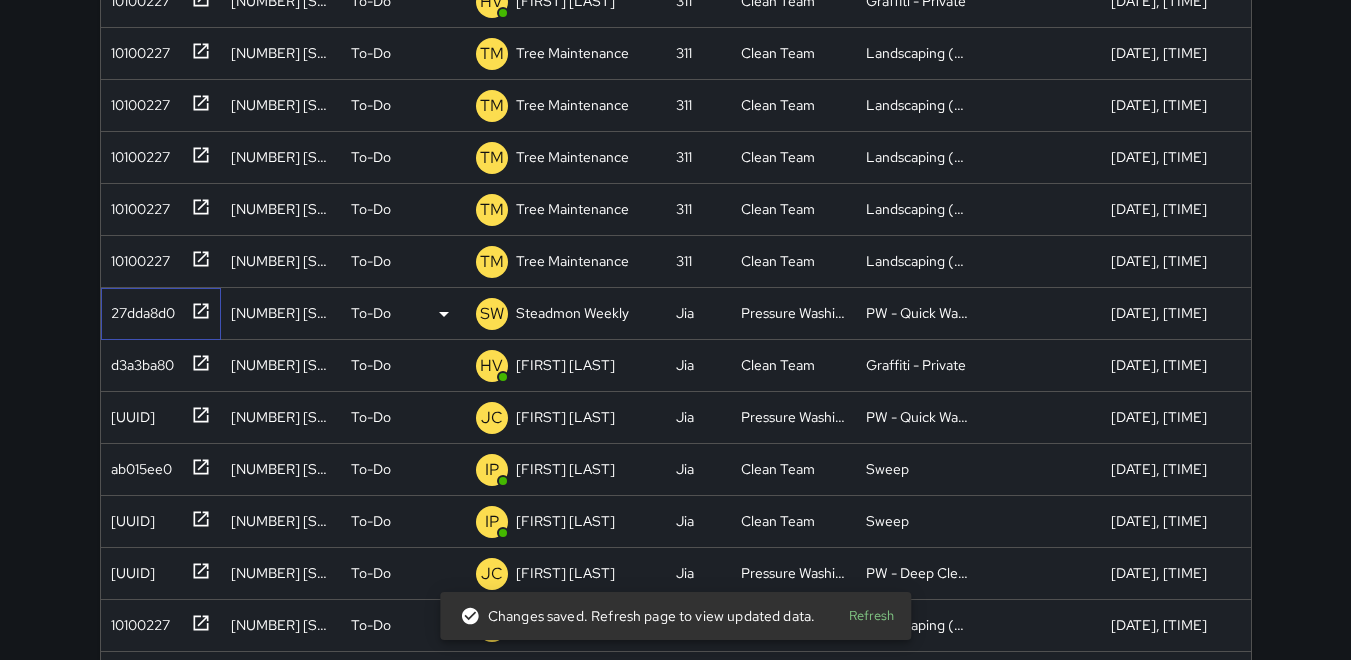 click on "27dda8d0" at bounding box center (139, 309) 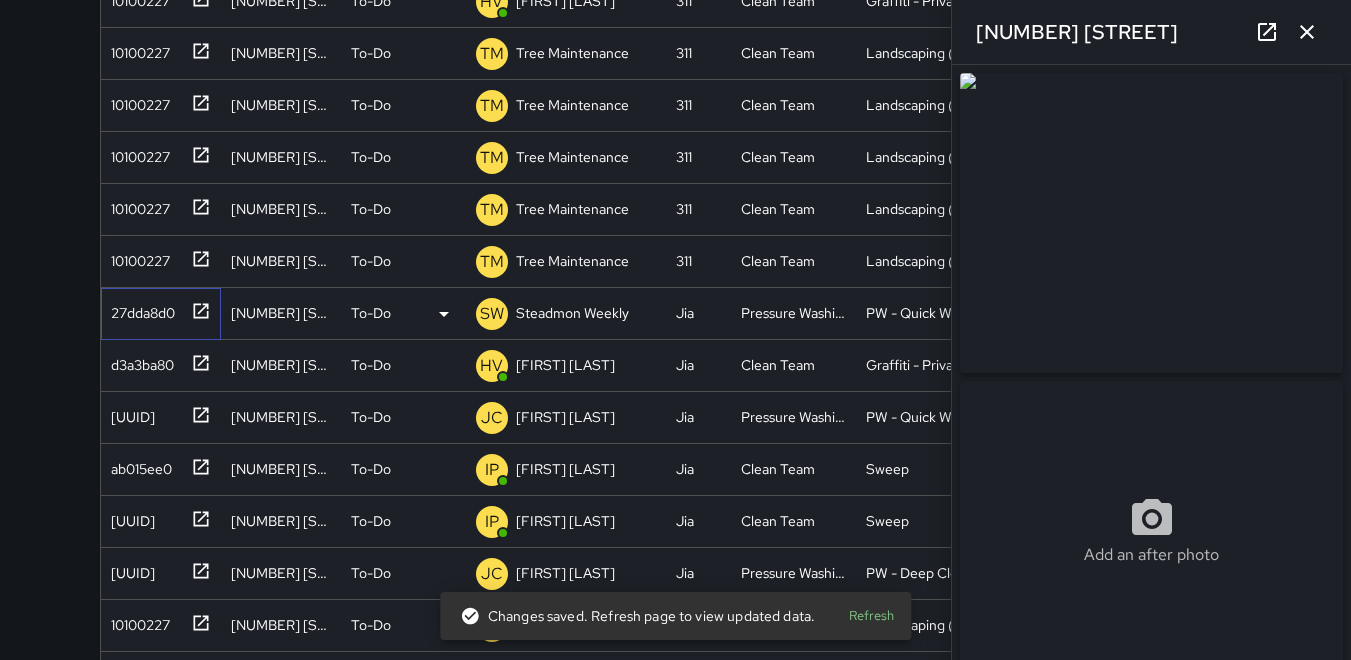 type on "**********" 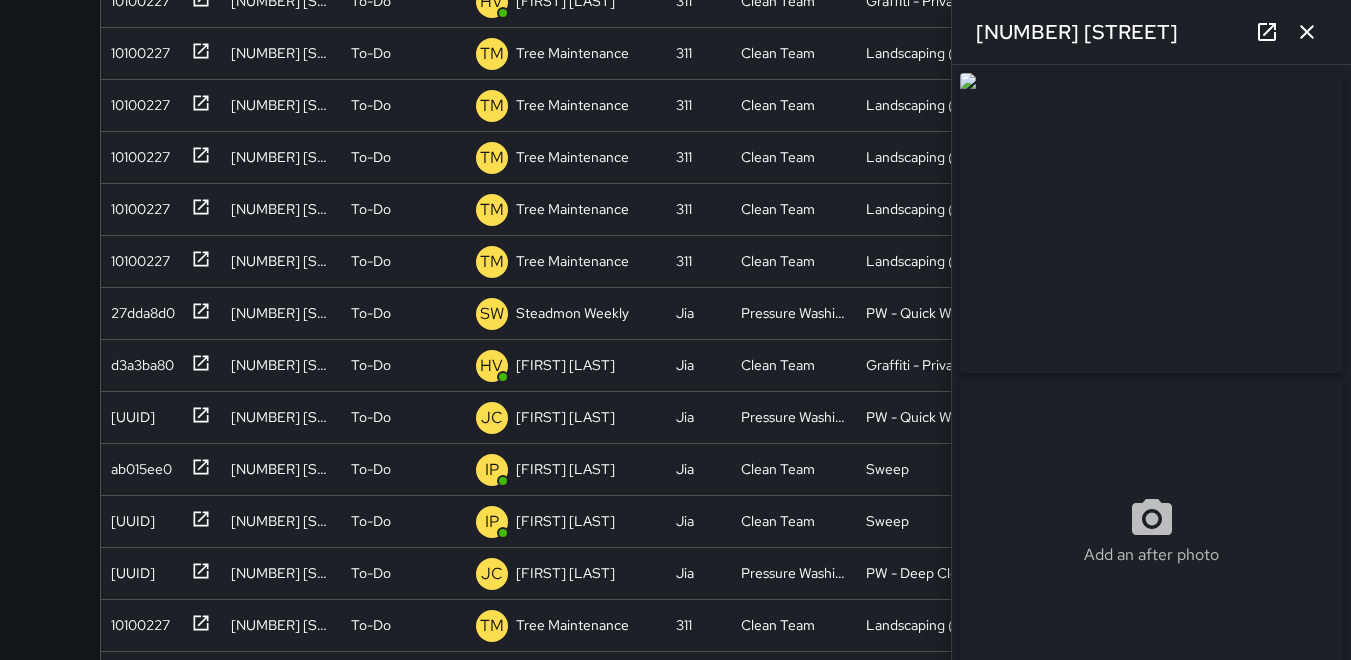 click at bounding box center [1151, 223] 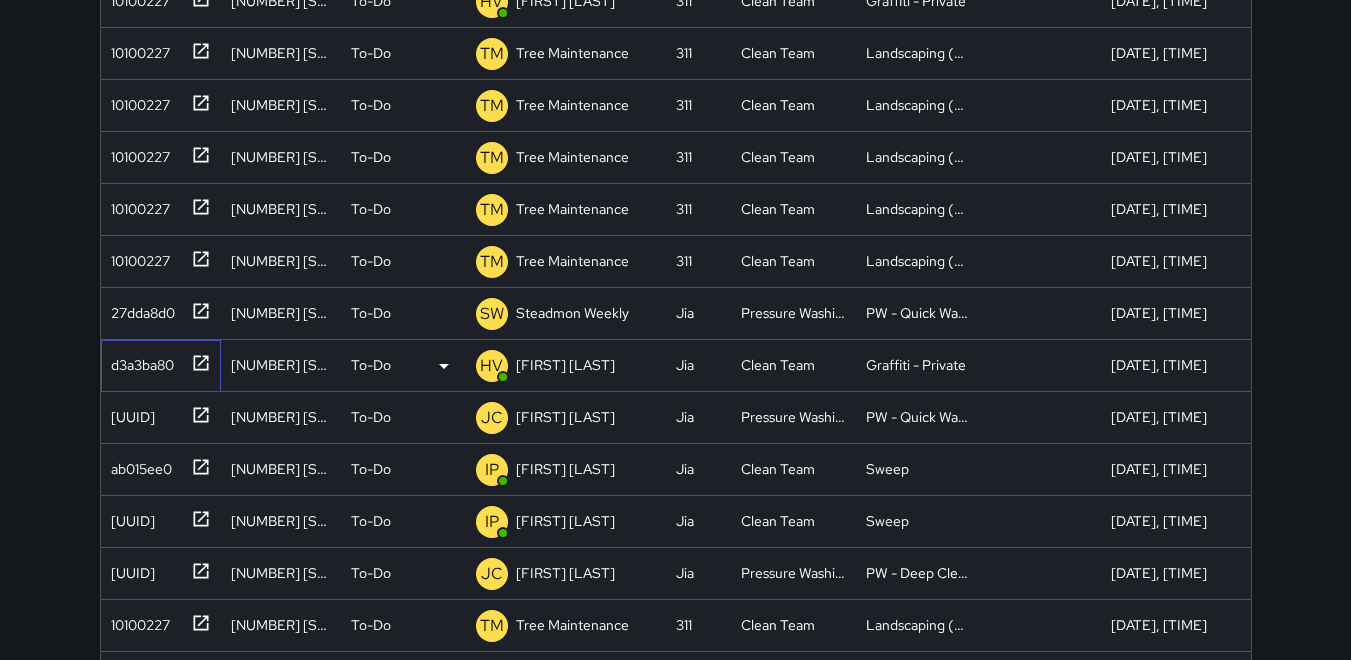 click on "d3a3ba80" at bounding box center [138, 361] 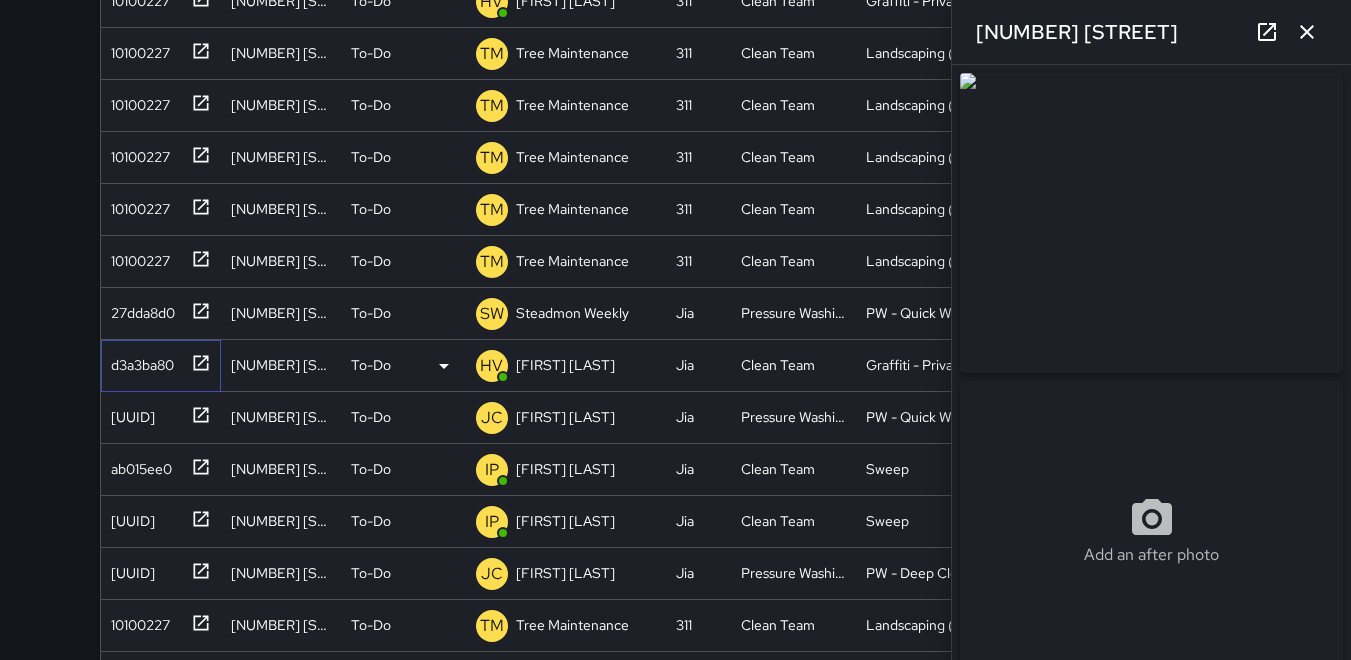 type on "**********" 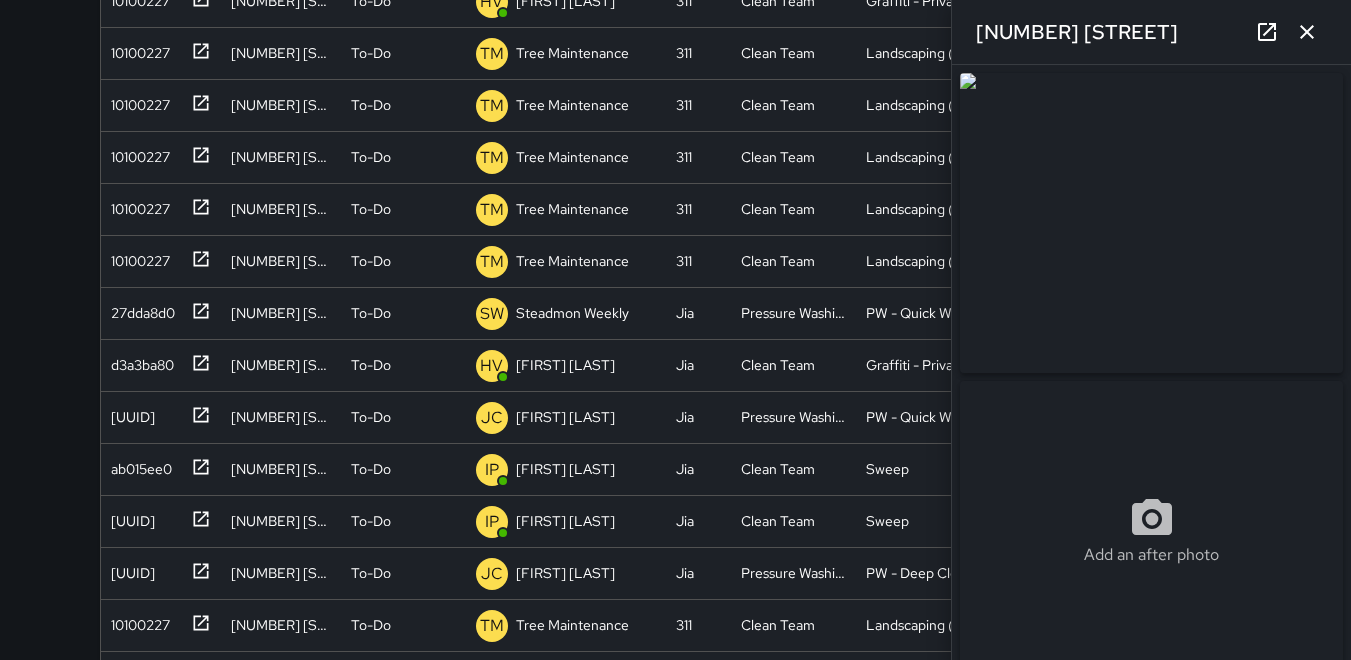 click 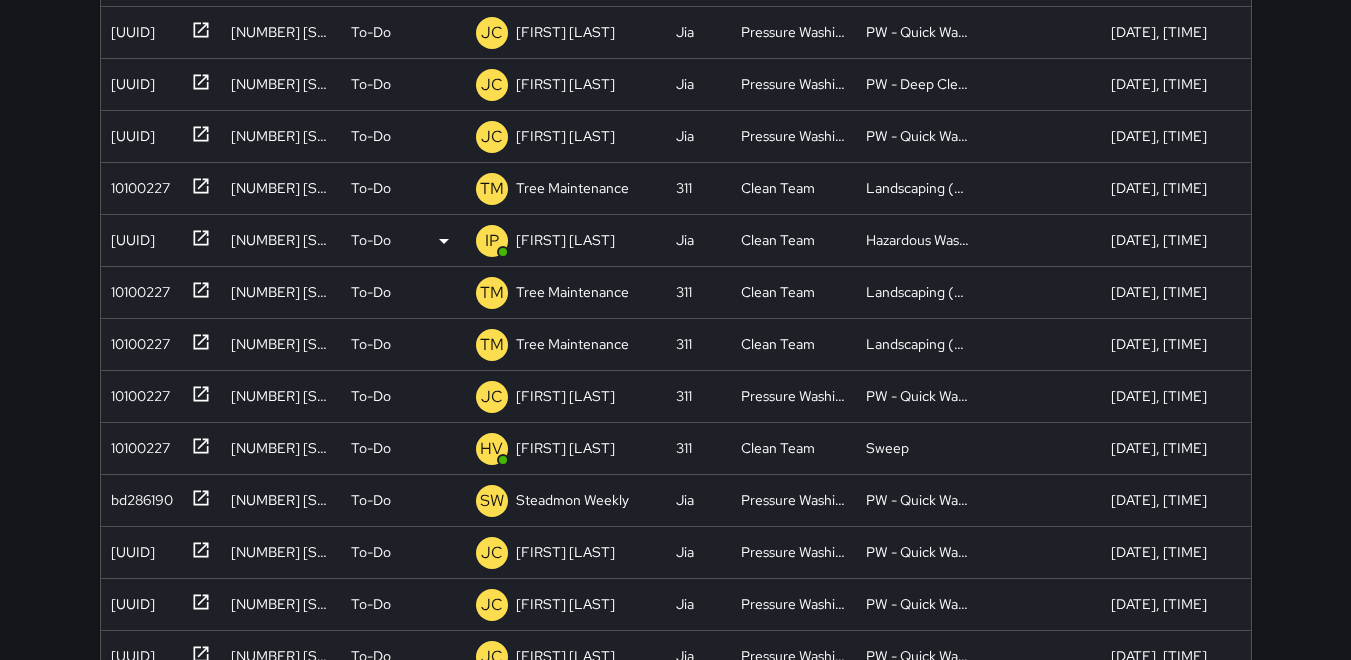 scroll, scrollTop: 1100, scrollLeft: 0, axis: vertical 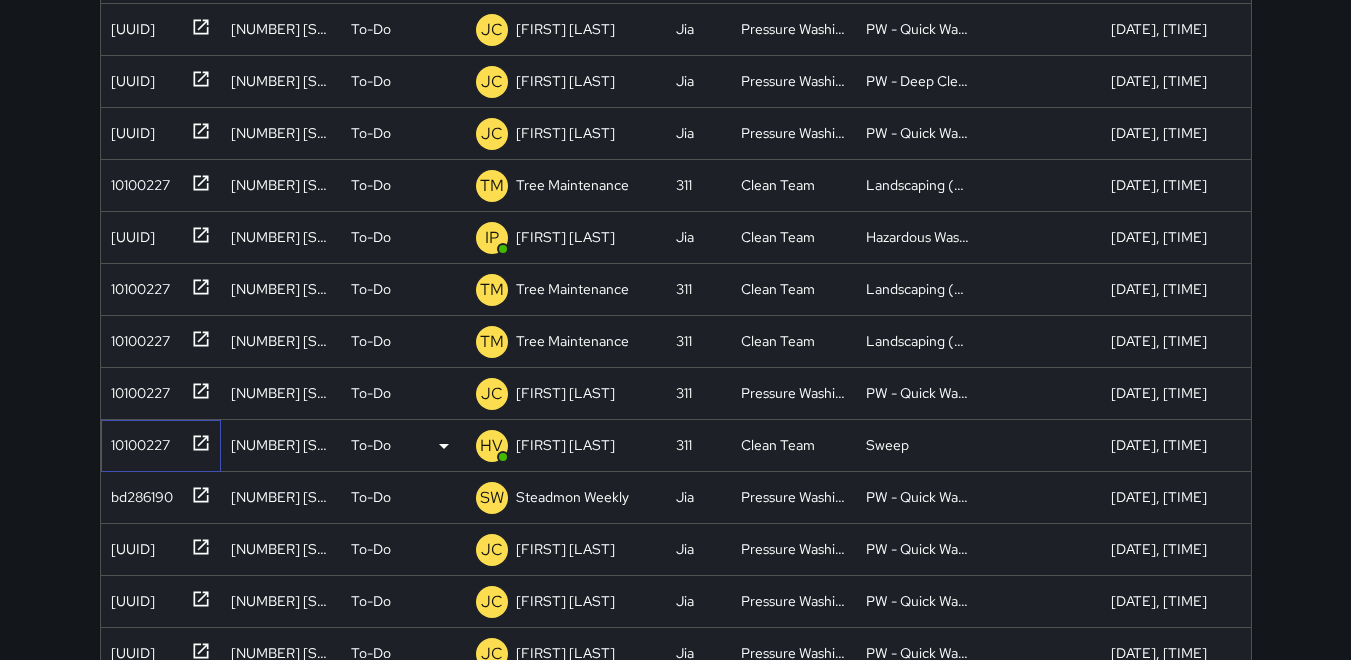 click on "10100227" at bounding box center [136, 441] 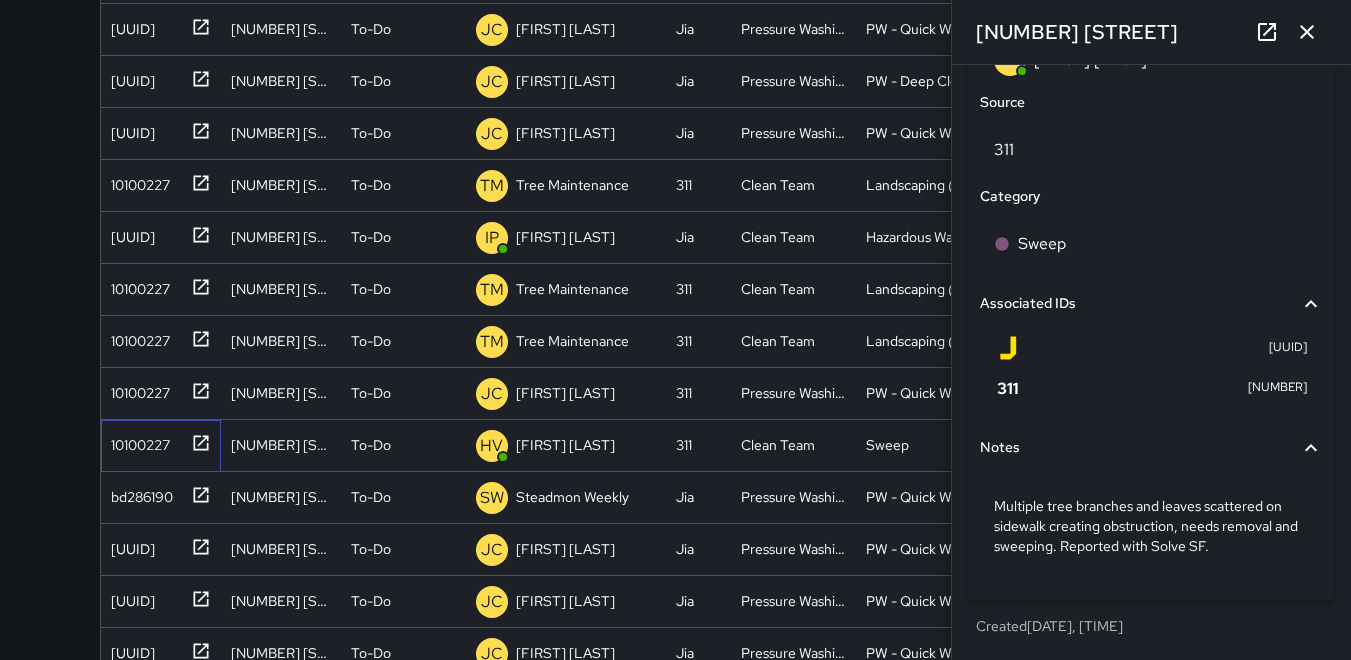 scroll, scrollTop: 1118, scrollLeft: 0, axis: vertical 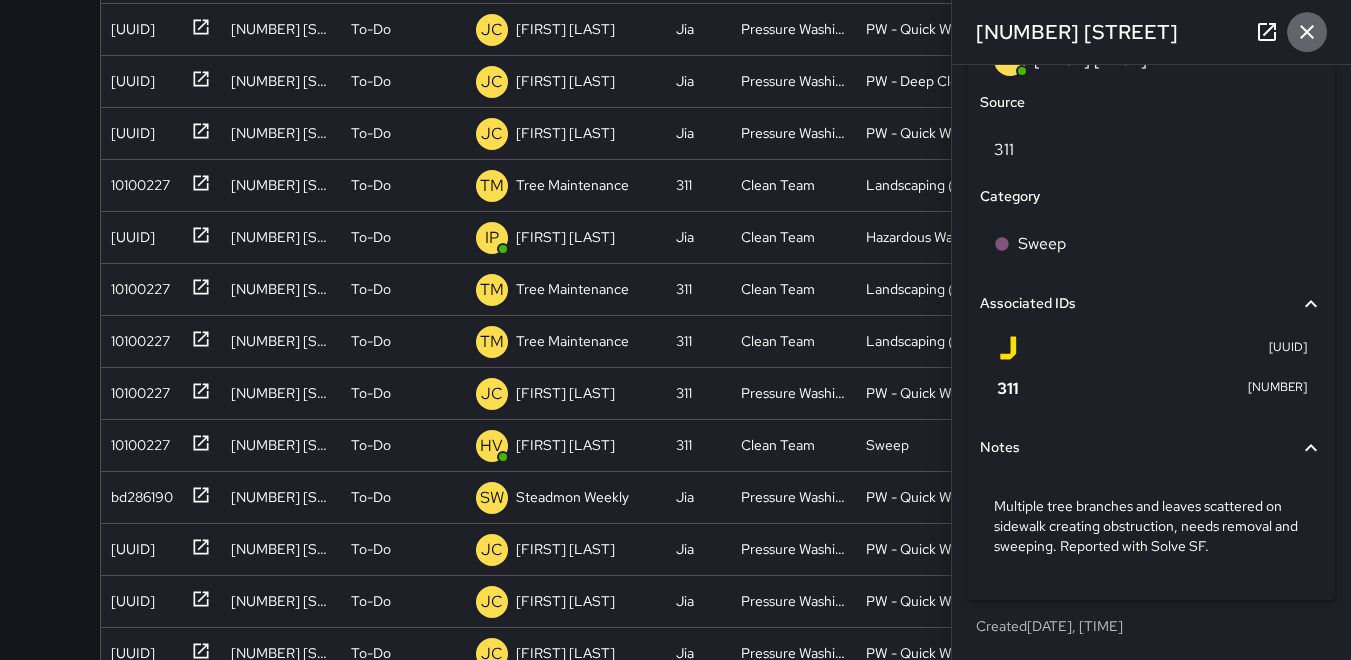 click 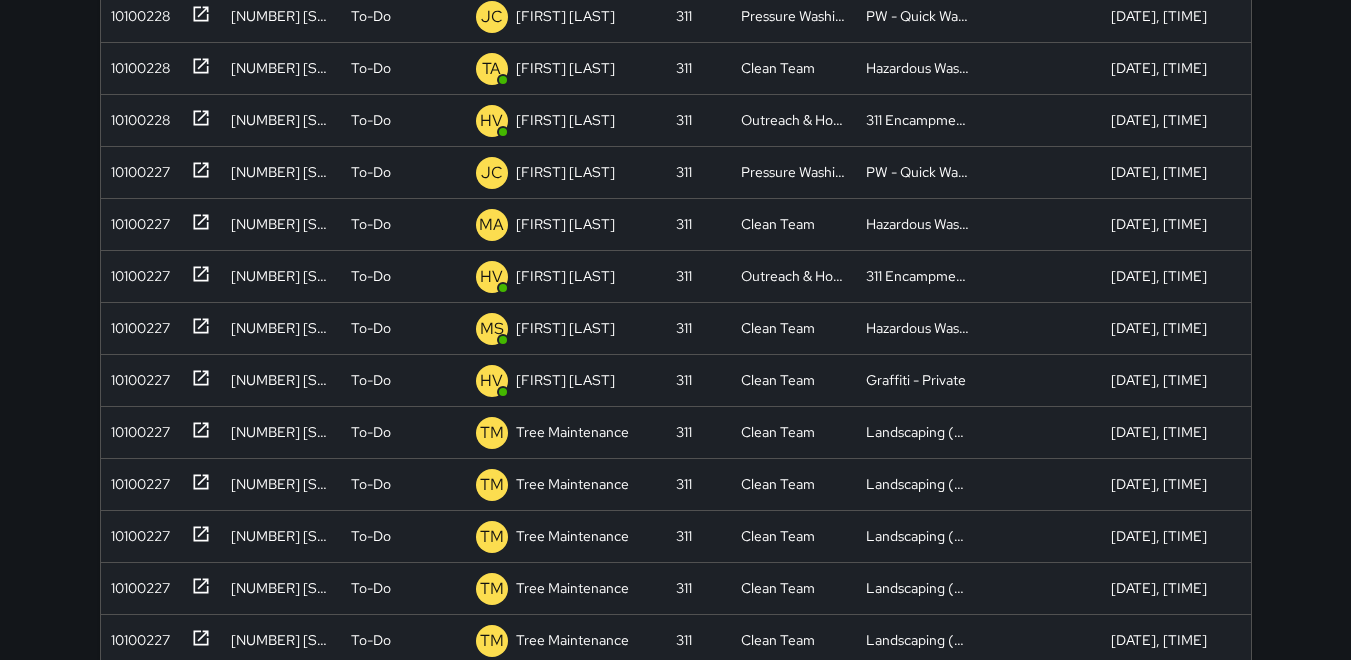 scroll, scrollTop: 0, scrollLeft: 0, axis: both 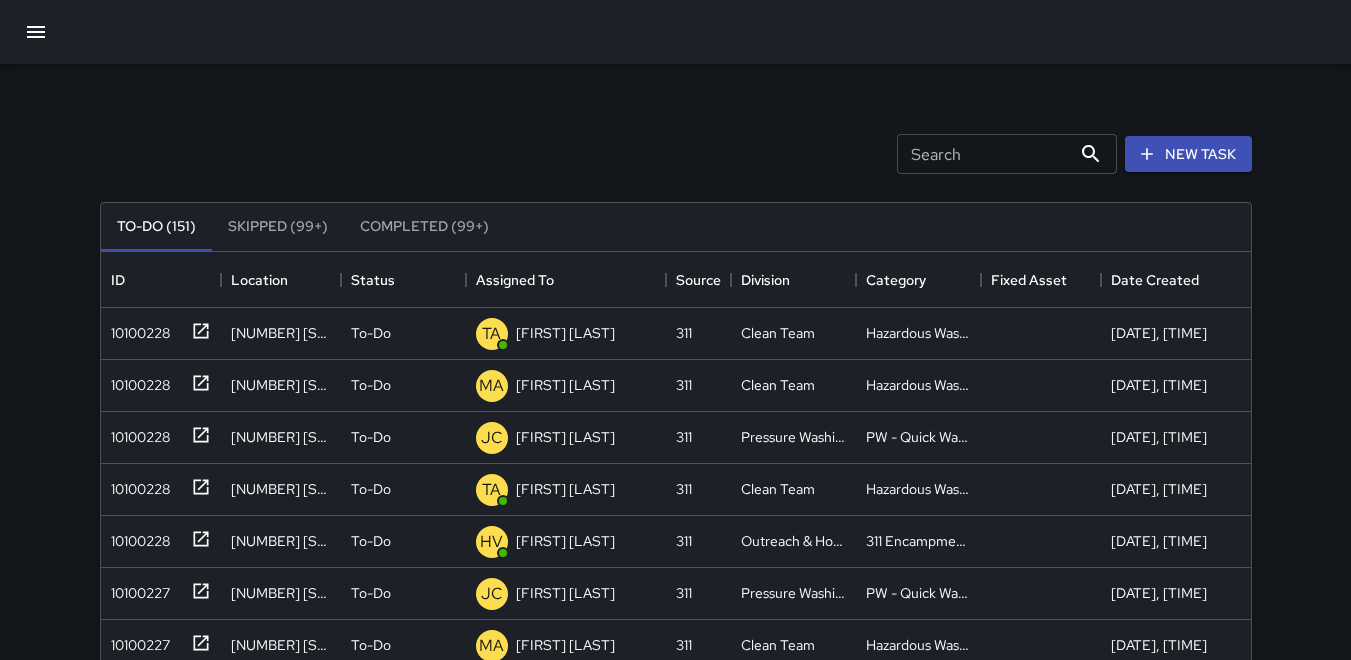 click on "Search Search New Task" at bounding box center [676, 154] 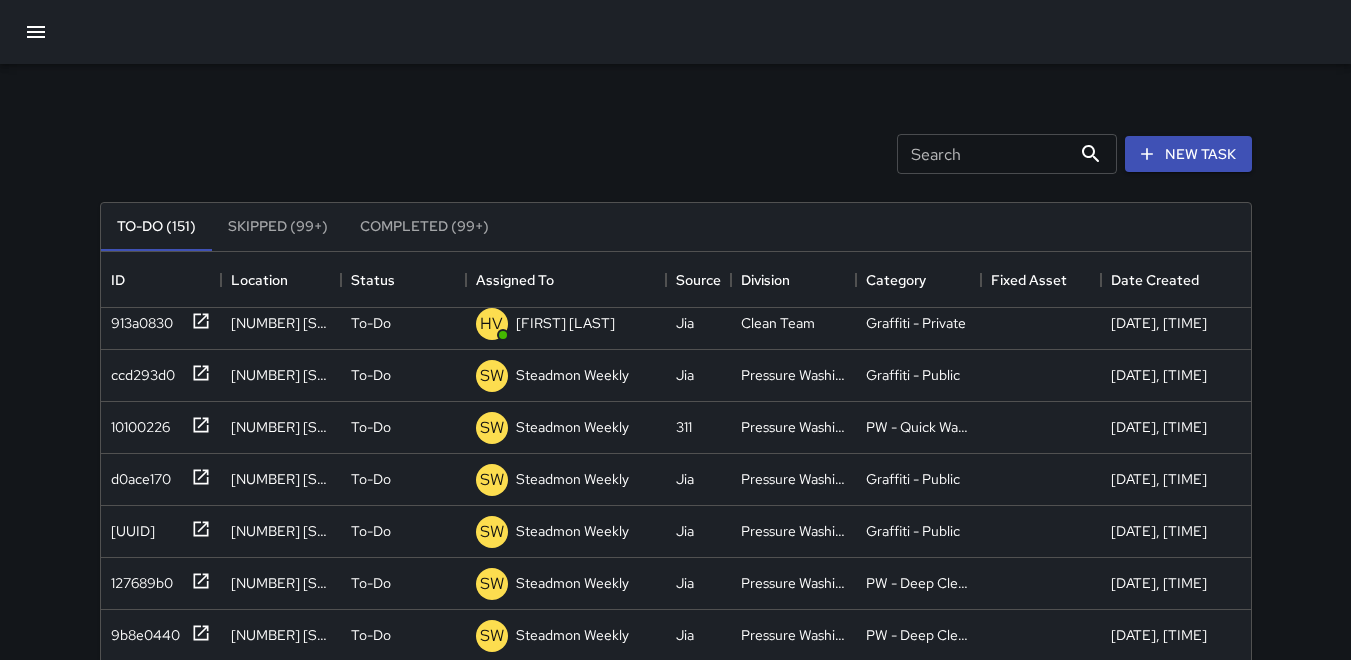 scroll, scrollTop: 2400, scrollLeft: 0, axis: vertical 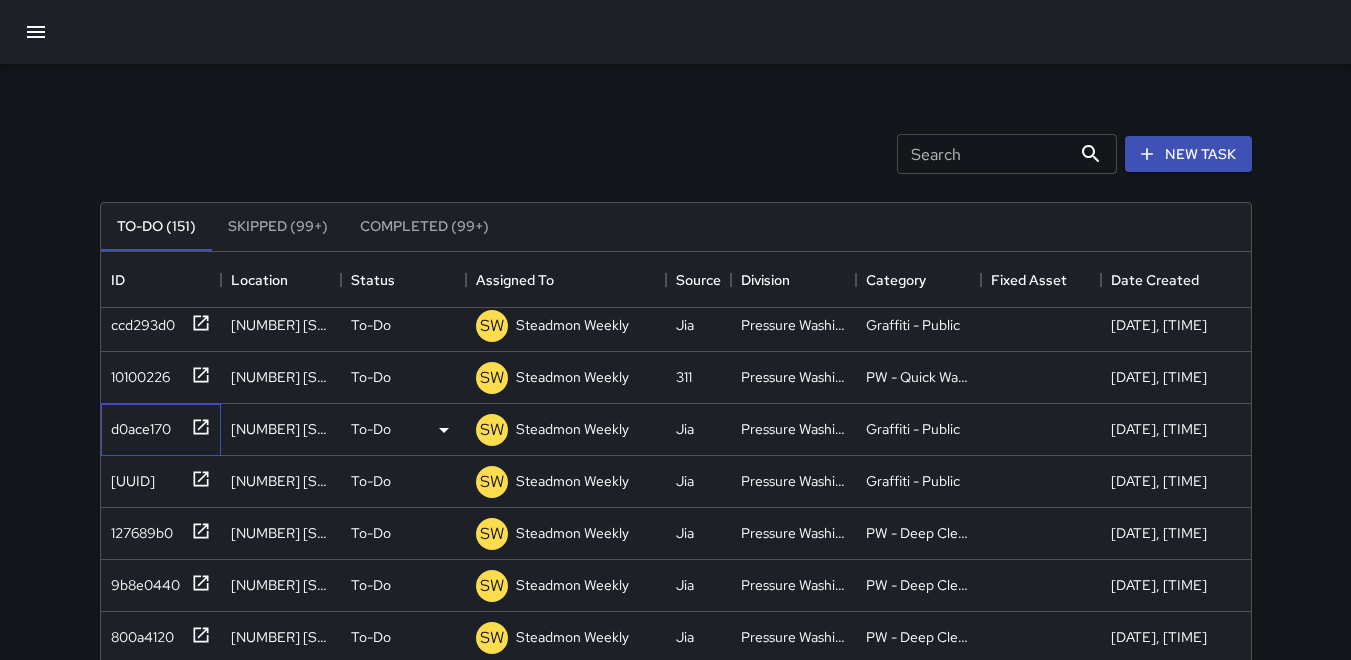 click on "d0ace170" at bounding box center [137, 425] 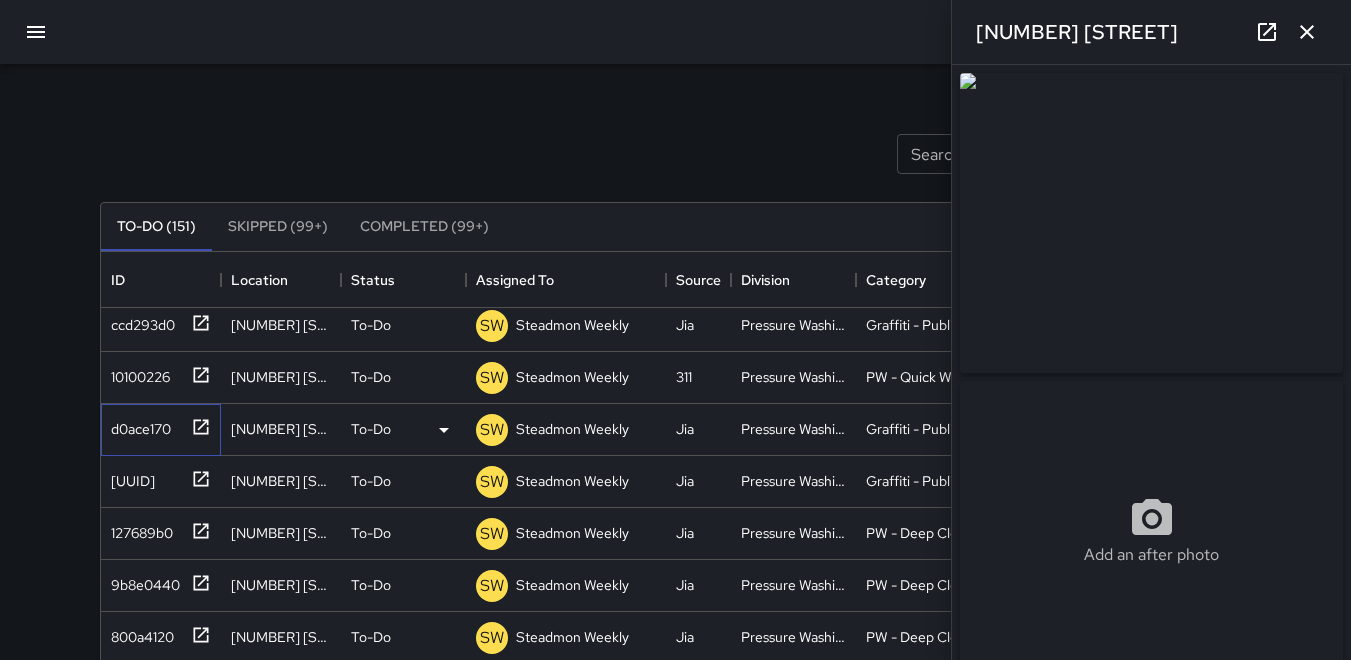 type on "**********" 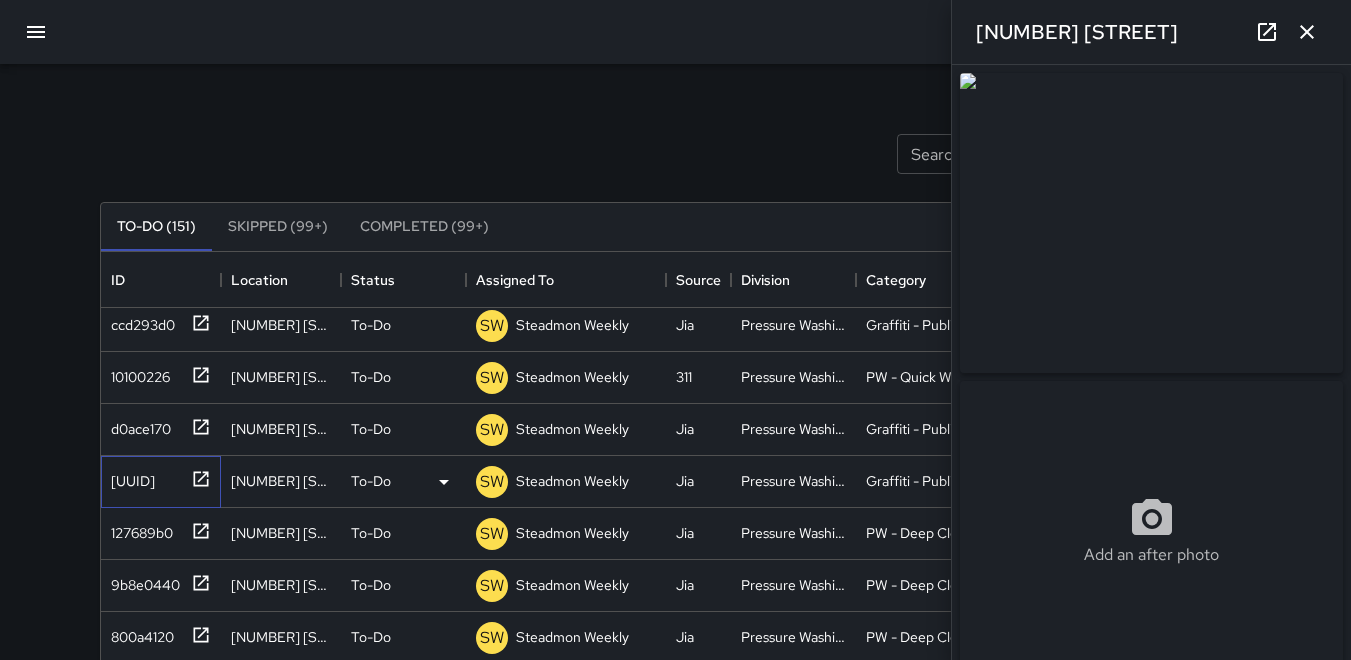 click on "[UUID]" at bounding box center [129, 477] 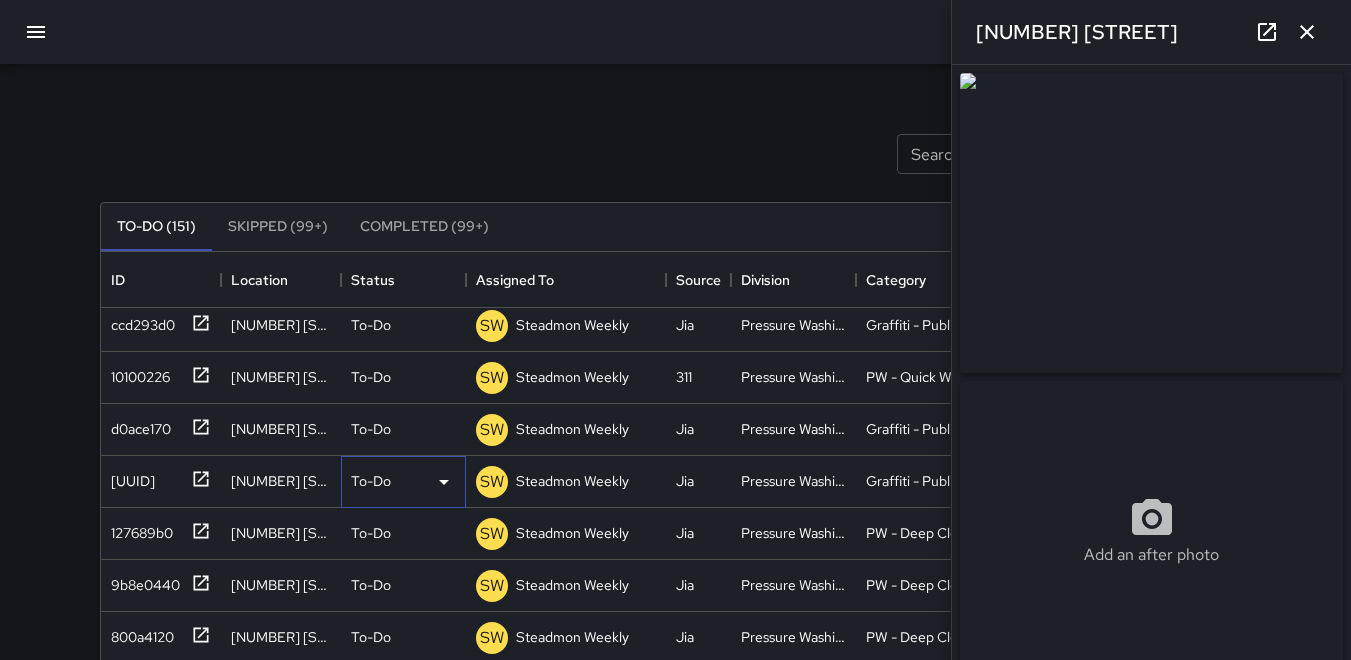click 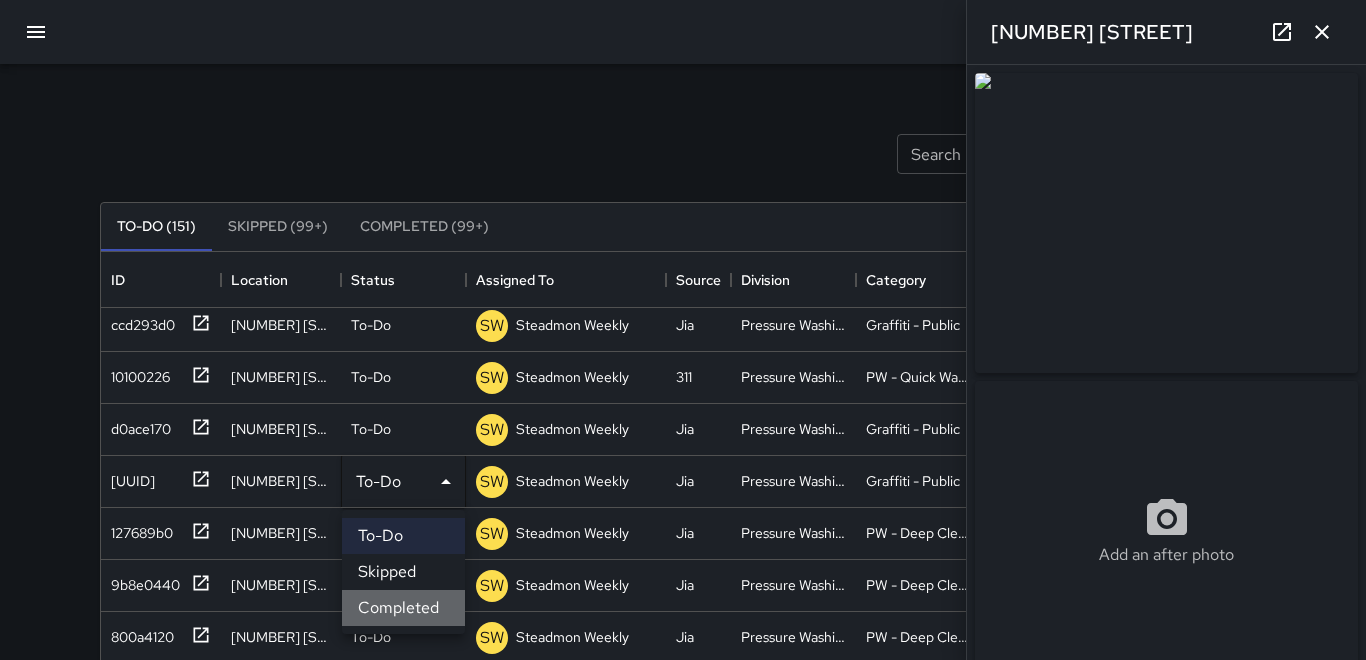 click on "Completed" at bounding box center (403, 608) 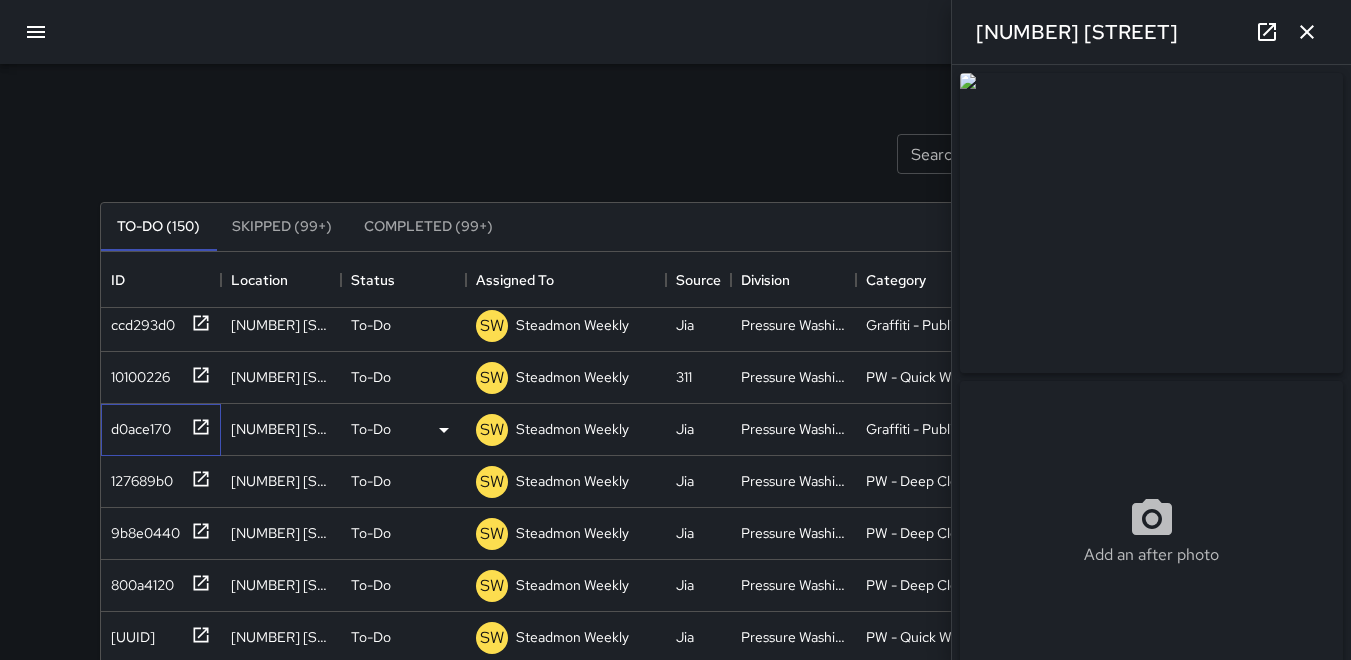 click on "d0ace170" at bounding box center (137, 425) 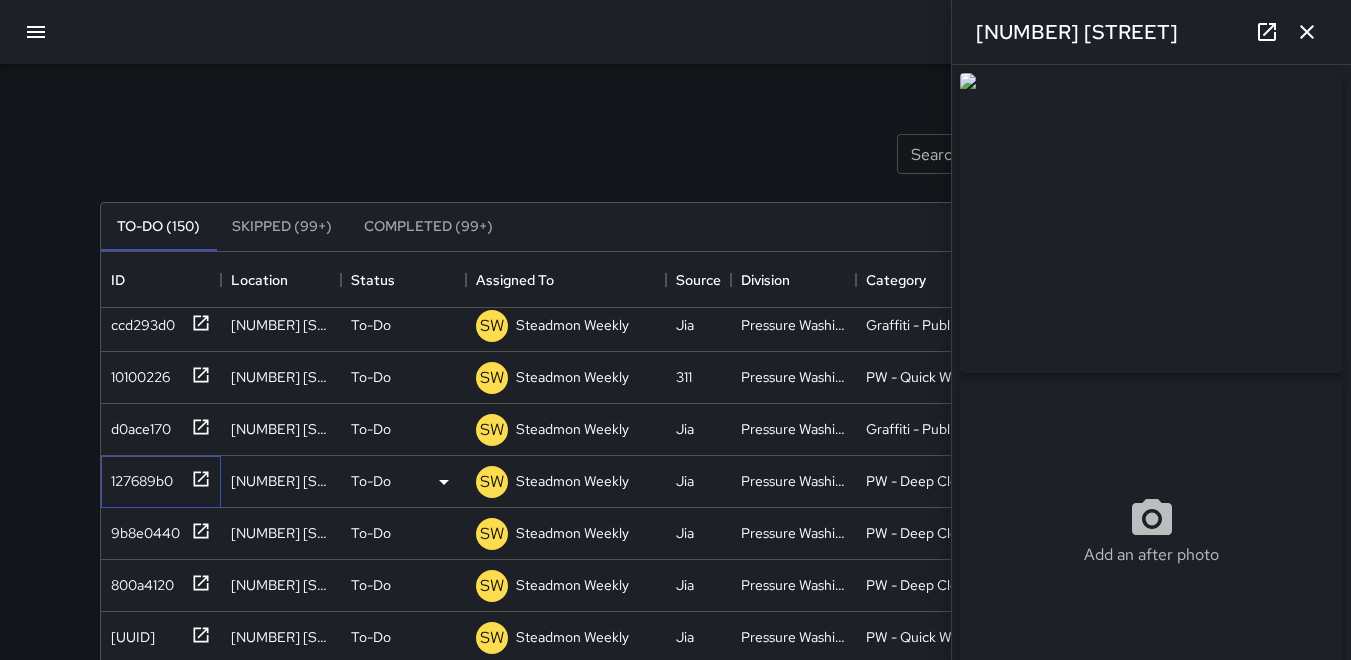 click on "127689b0" at bounding box center [138, 477] 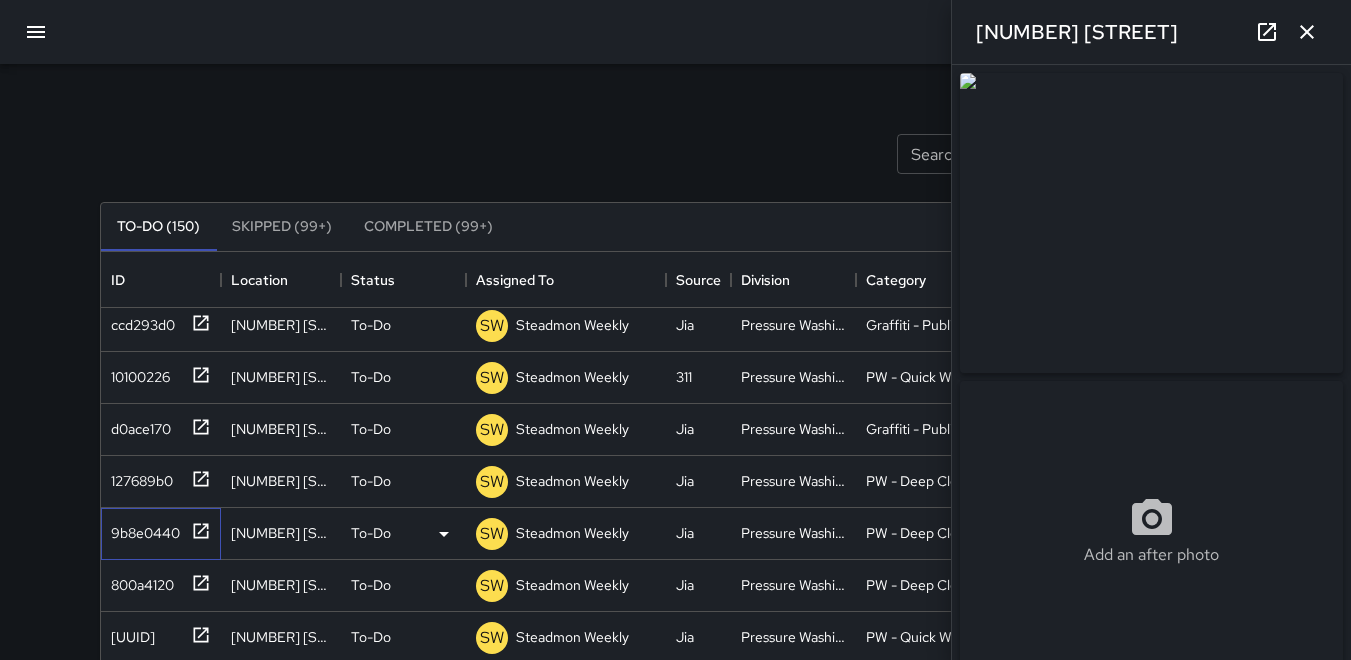 click on "9b8e0440" at bounding box center (157, 529) 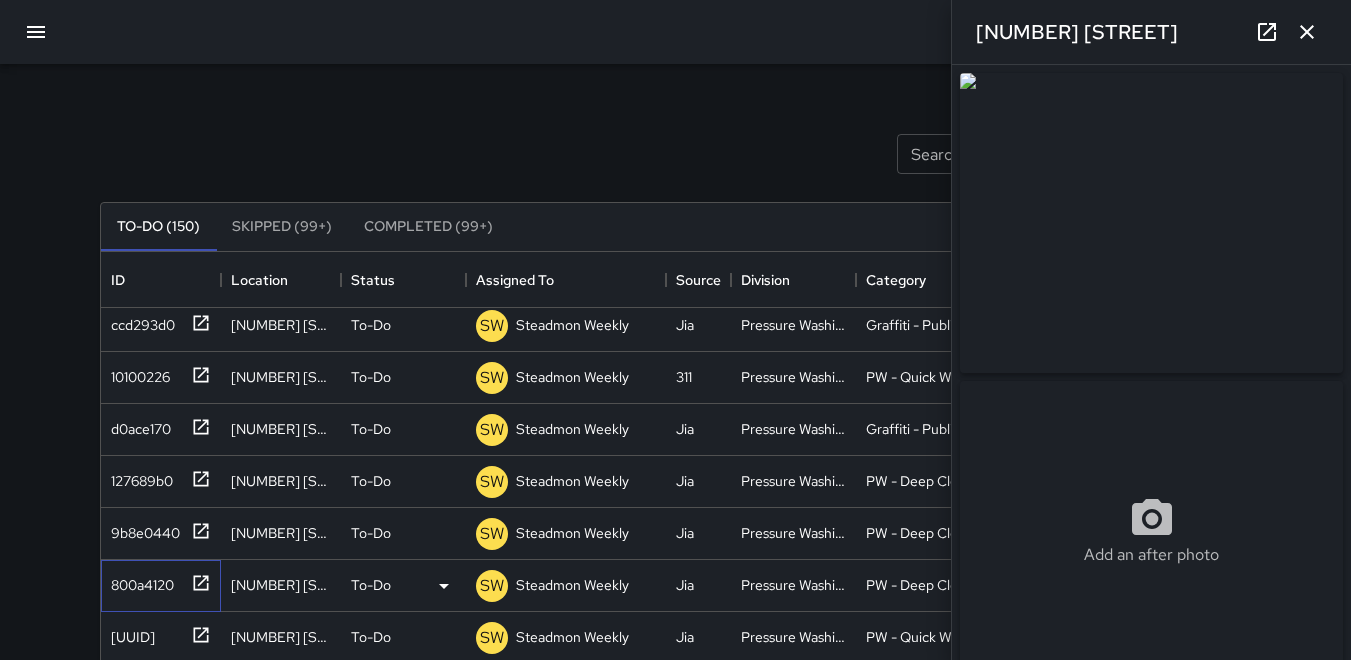 click on "800a4120" at bounding box center (138, 581) 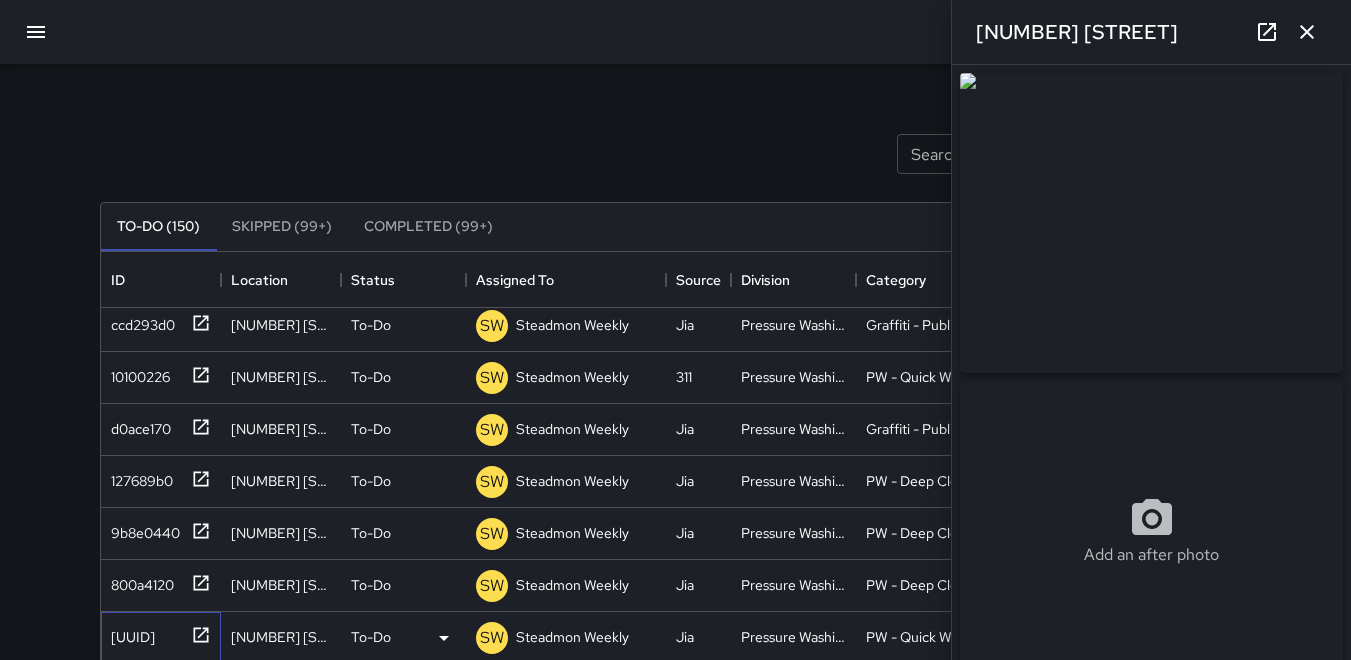 click on "[UUID]" at bounding box center (129, 633) 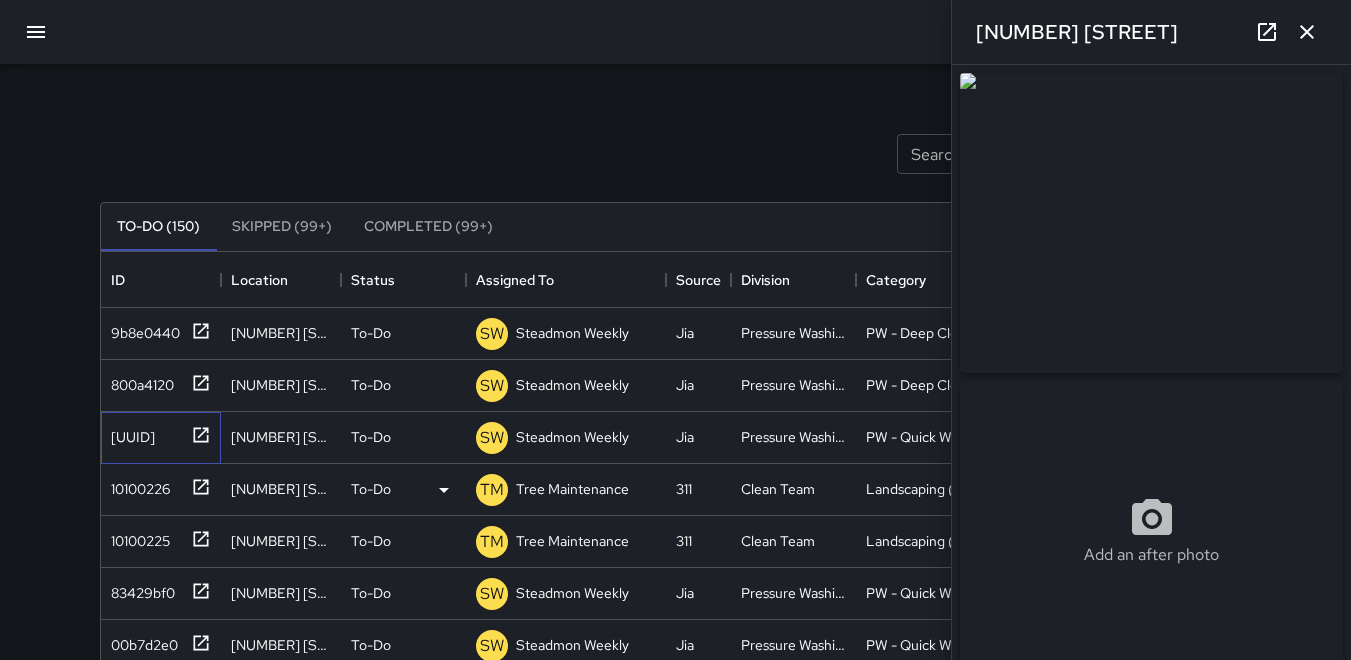 scroll, scrollTop: 2700, scrollLeft: 0, axis: vertical 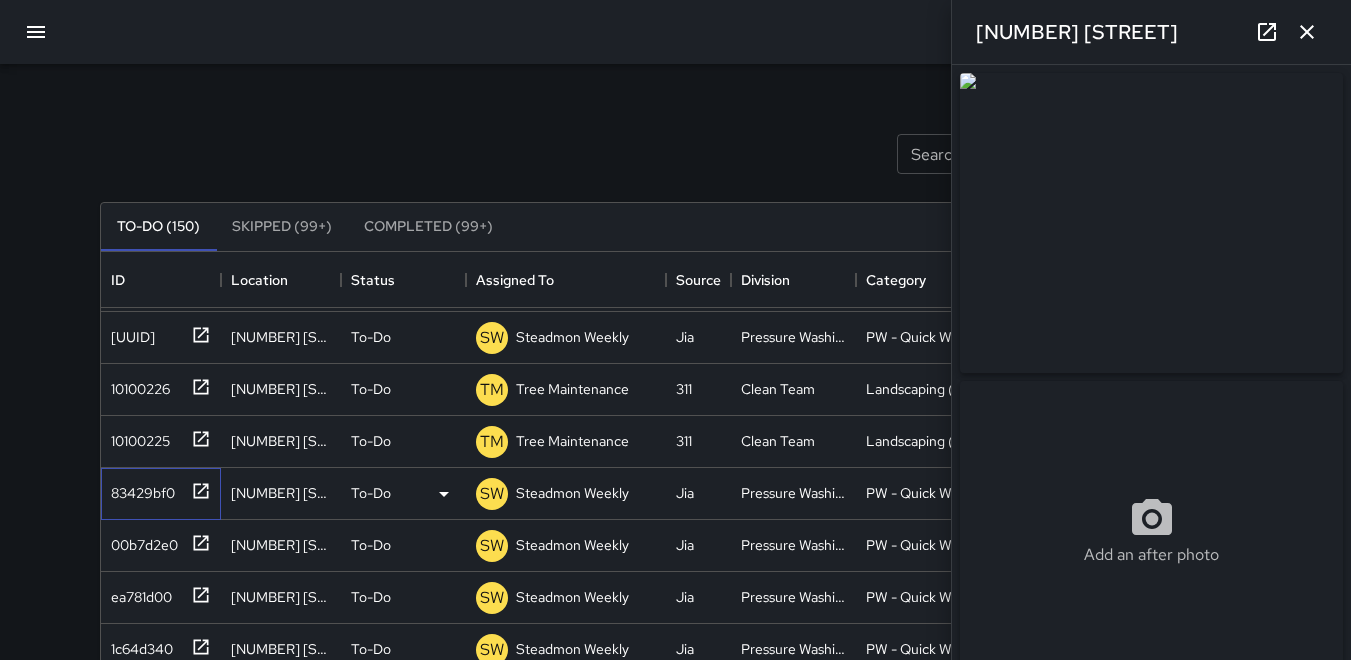click on "83429bf0" at bounding box center [139, 489] 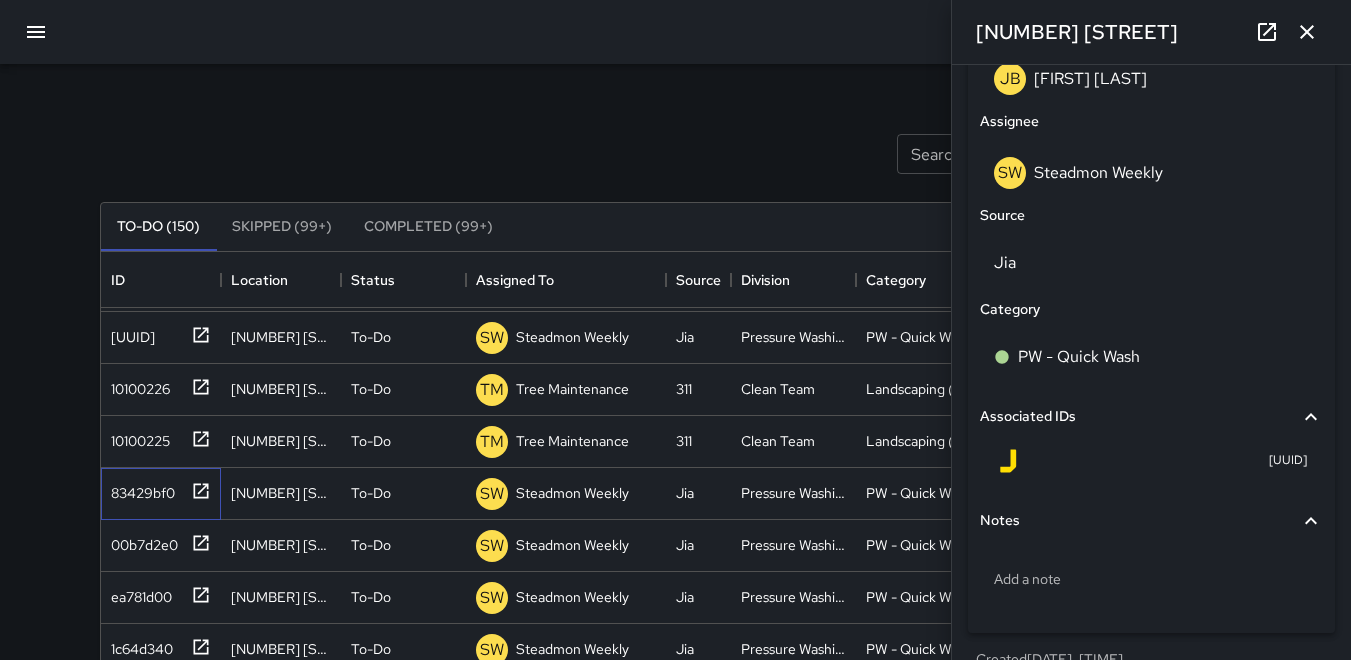 scroll, scrollTop: 1132, scrollLeft: 0, axis: vertical 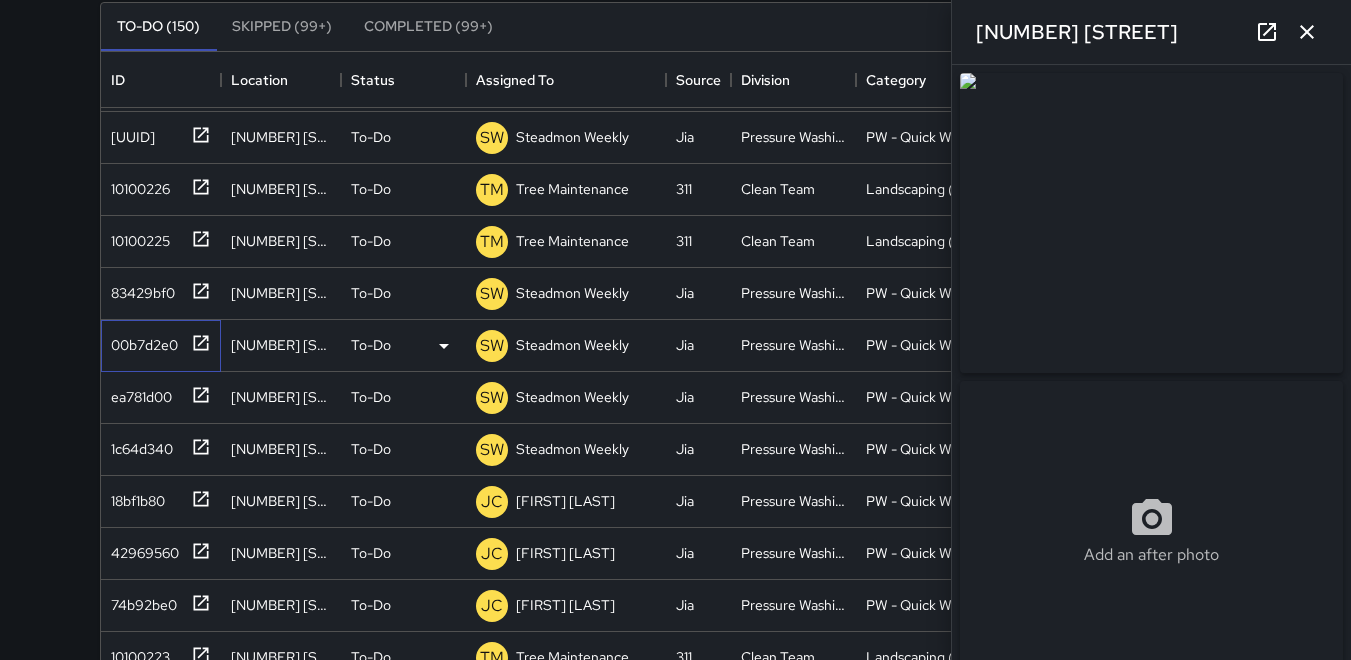 click on "00b7d2e0" at bounding box center (140, 341) 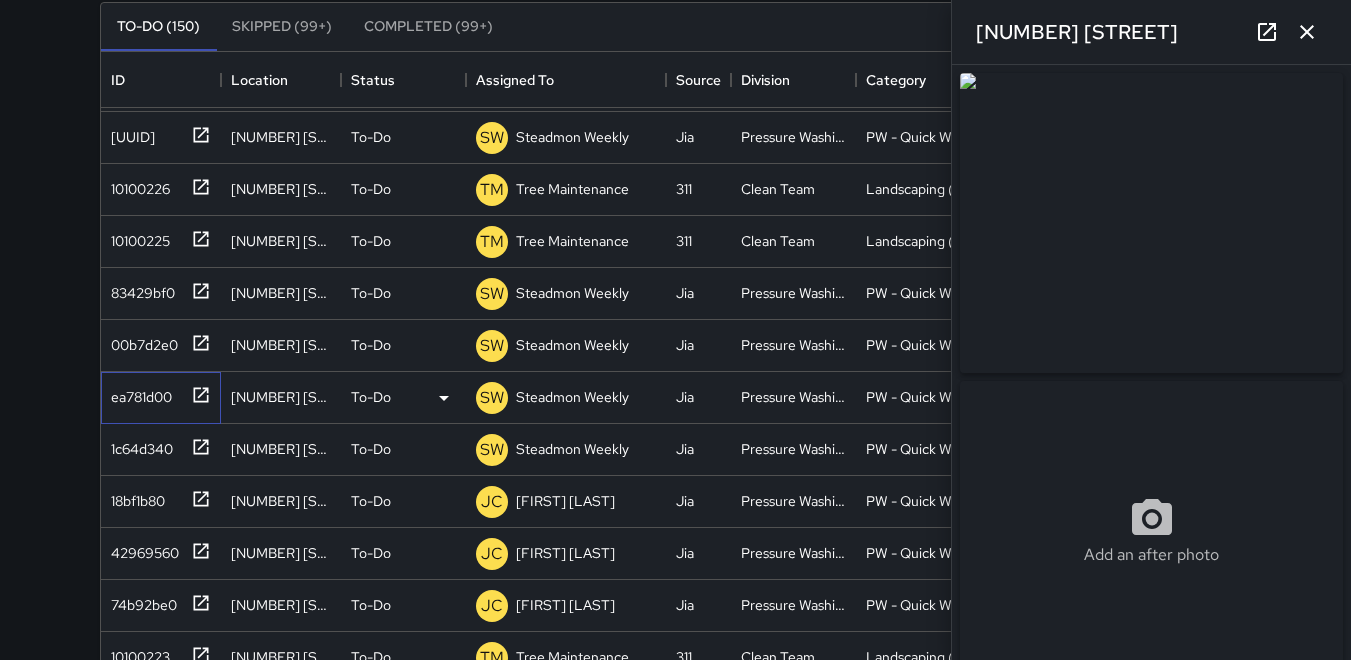 click on "ea781d00" at bounding box center (137, 393) 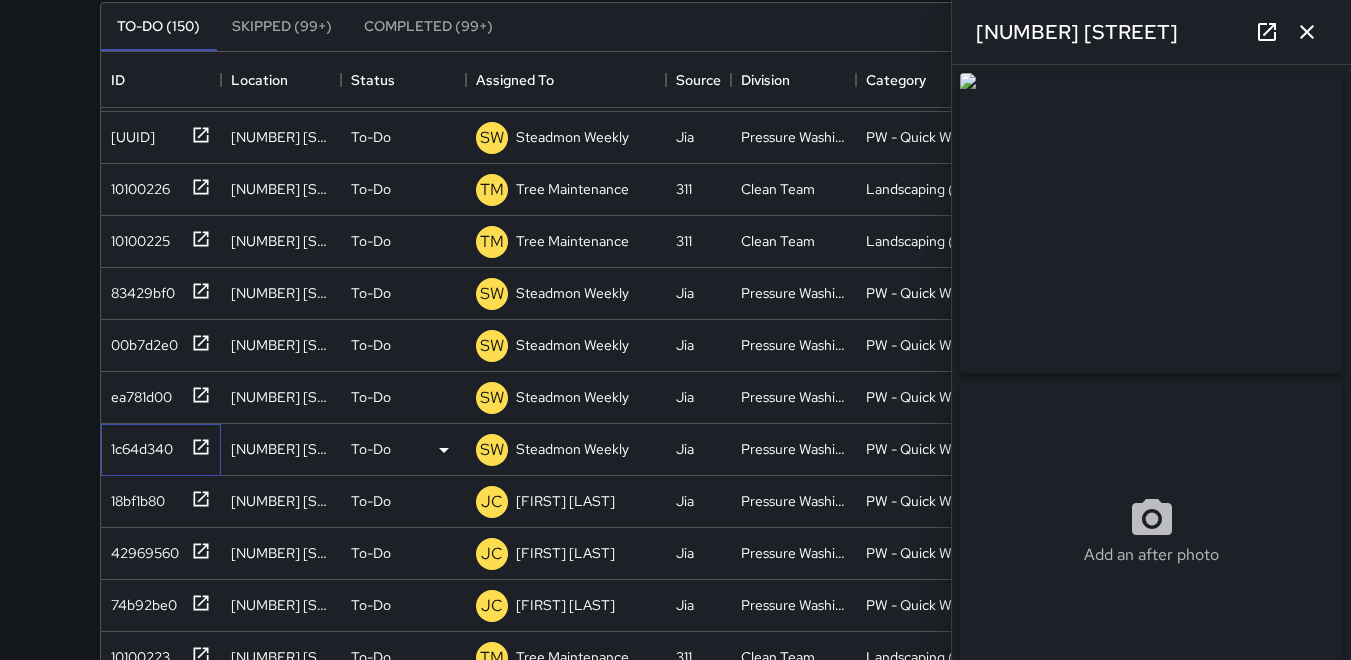 click on "1c64d340" at bounding box center (138, 445) 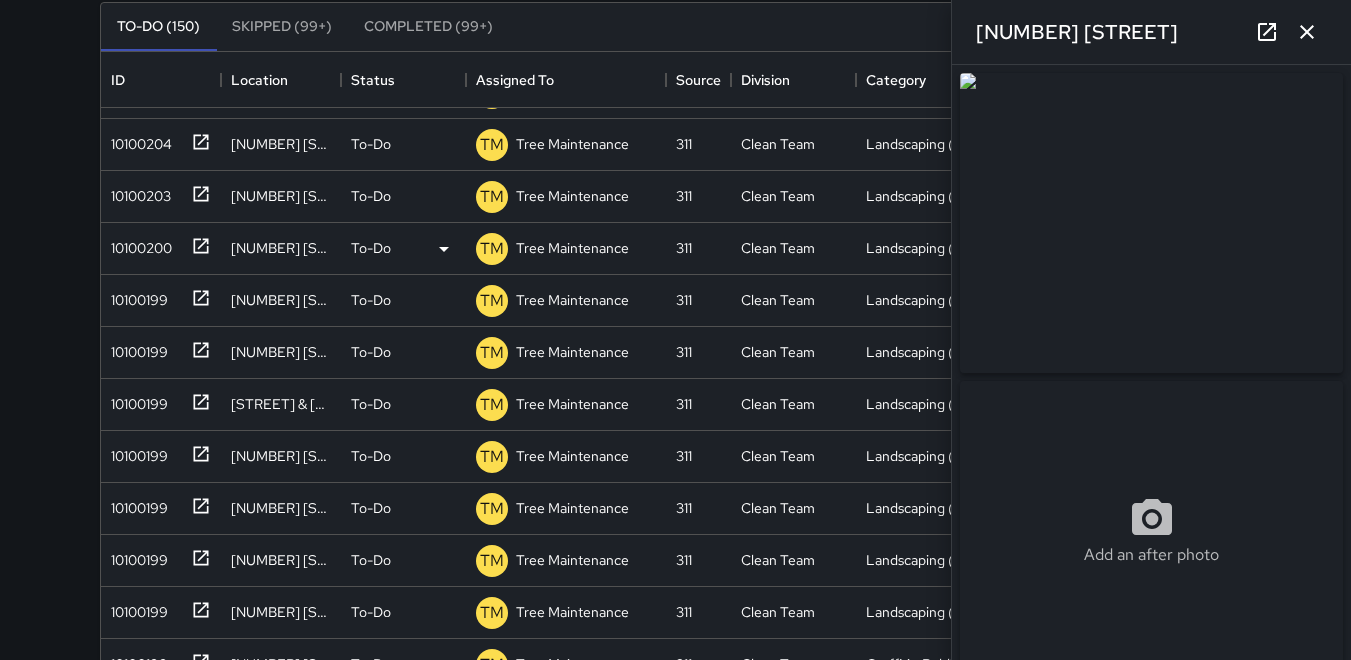 scroll, scrollTop: 4424, scrollLeft: 0, axis: vertical 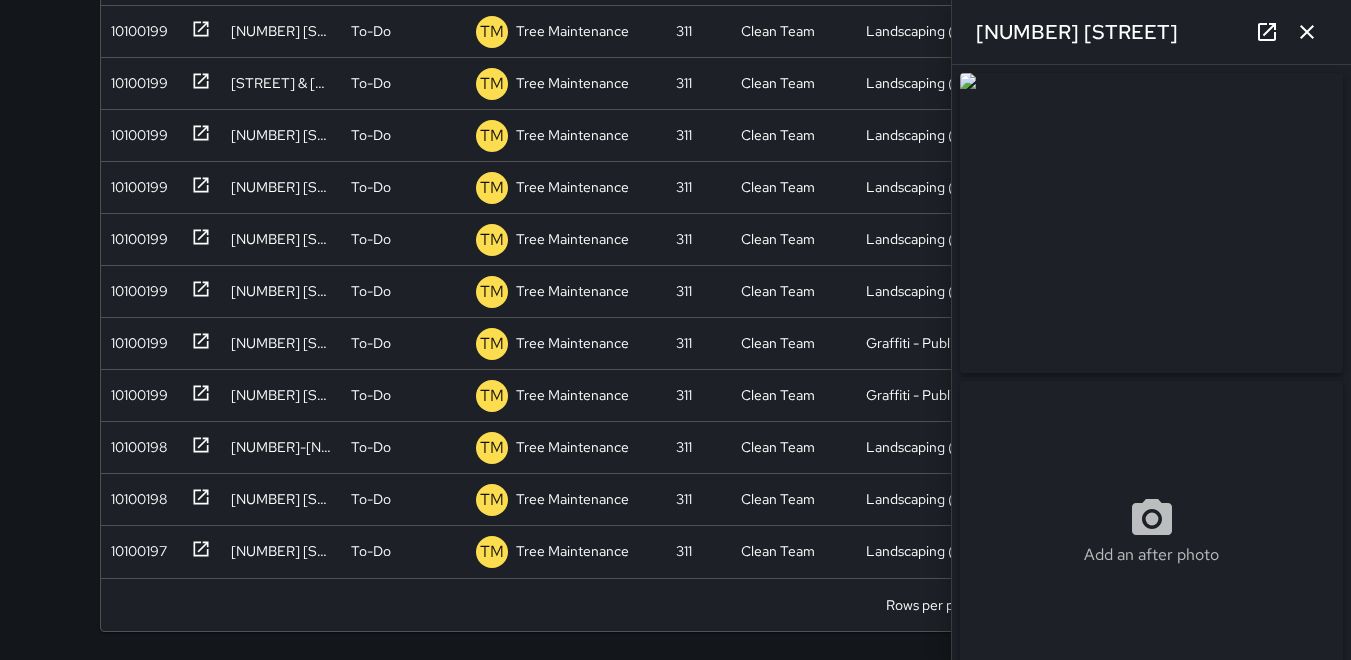 click 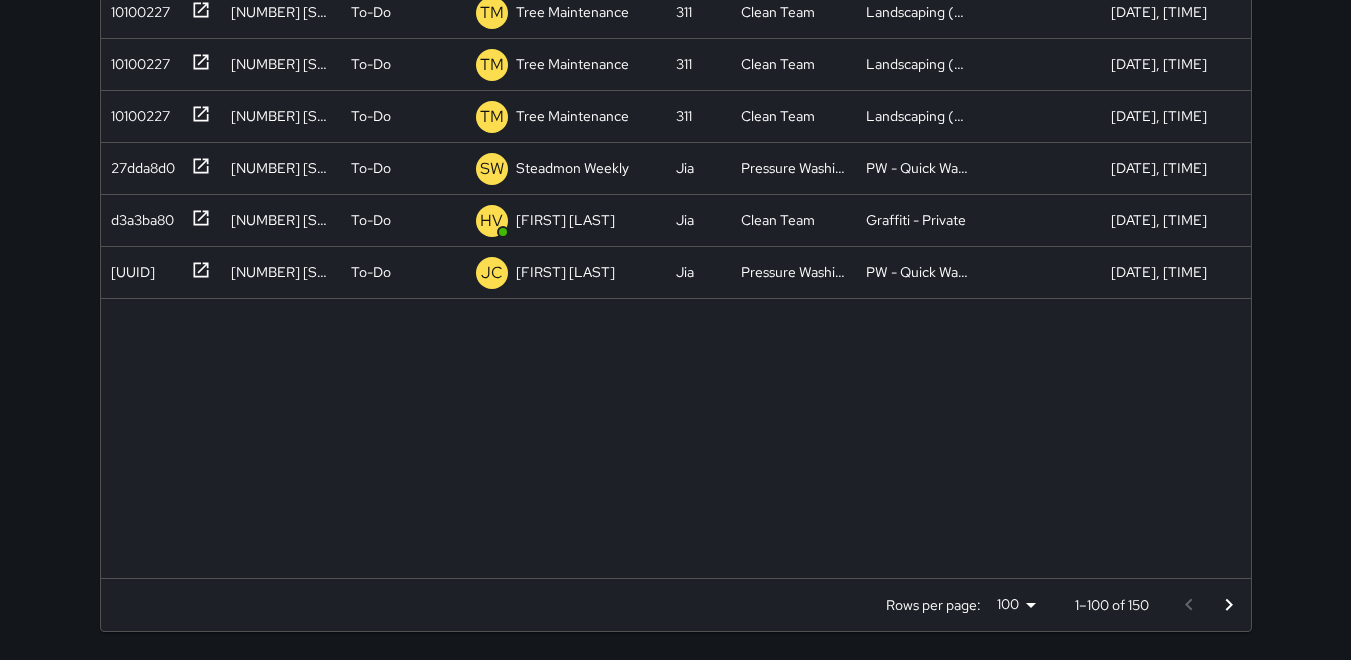 scroll, scrollTop: 0, scrollLeft: 0, axis: both 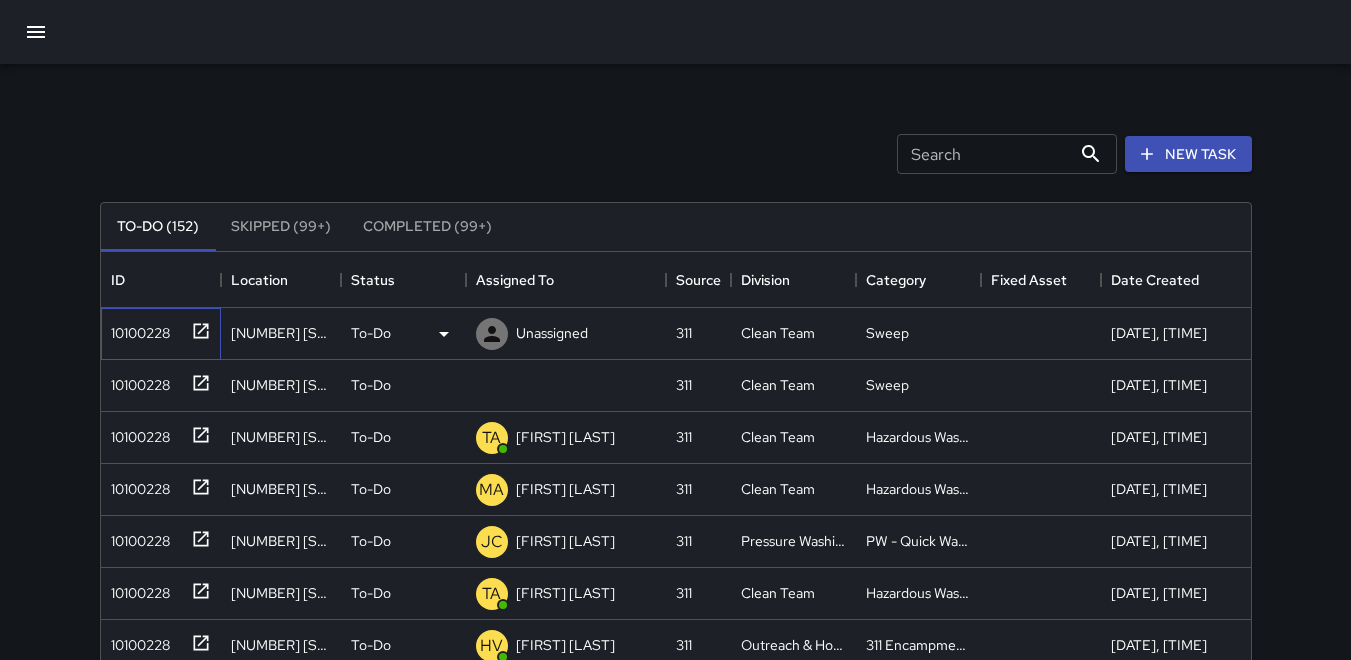 drag, startPoint x: 145, startPoint y: 325, endPoint x: 133, endPoint y: 327, distance: 12.165525 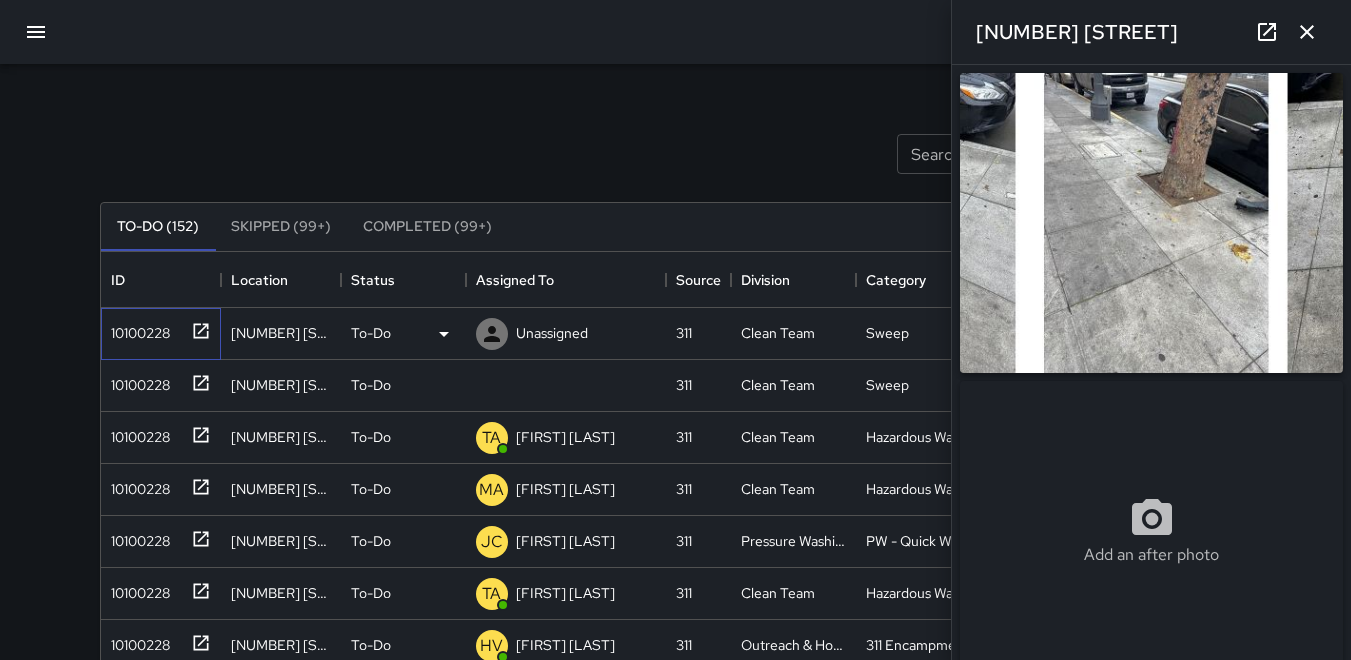 type on "**********" 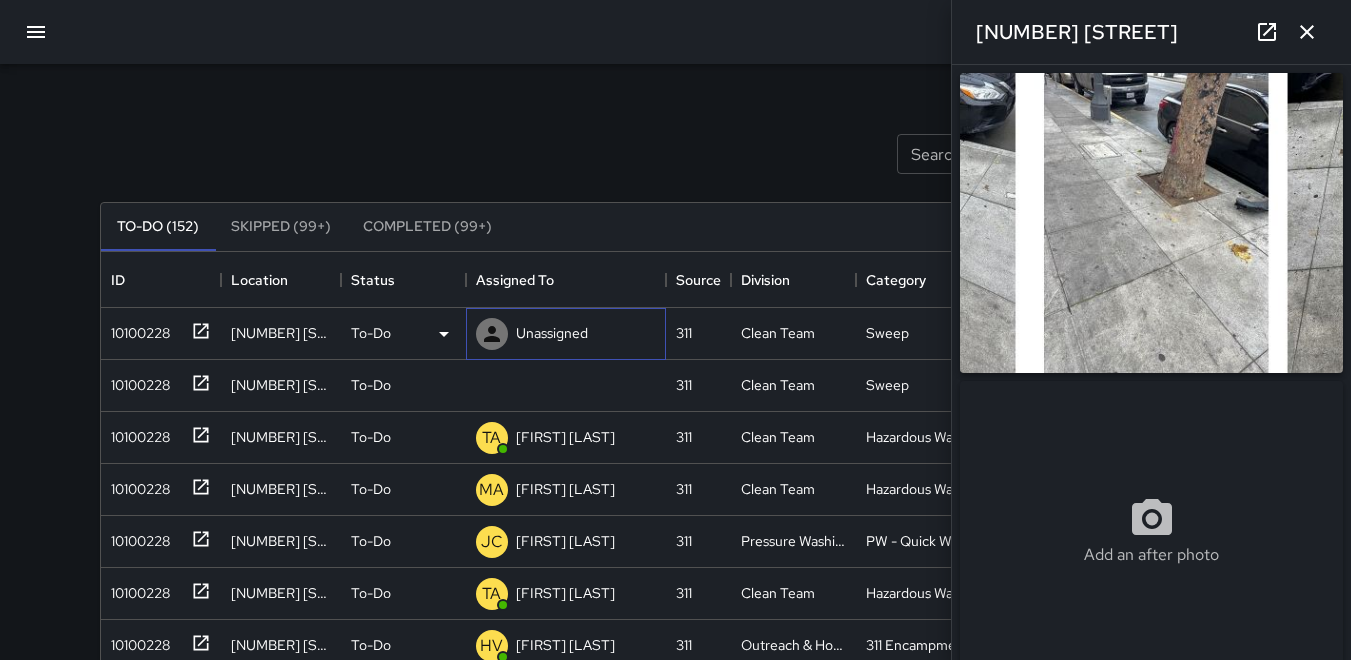 click 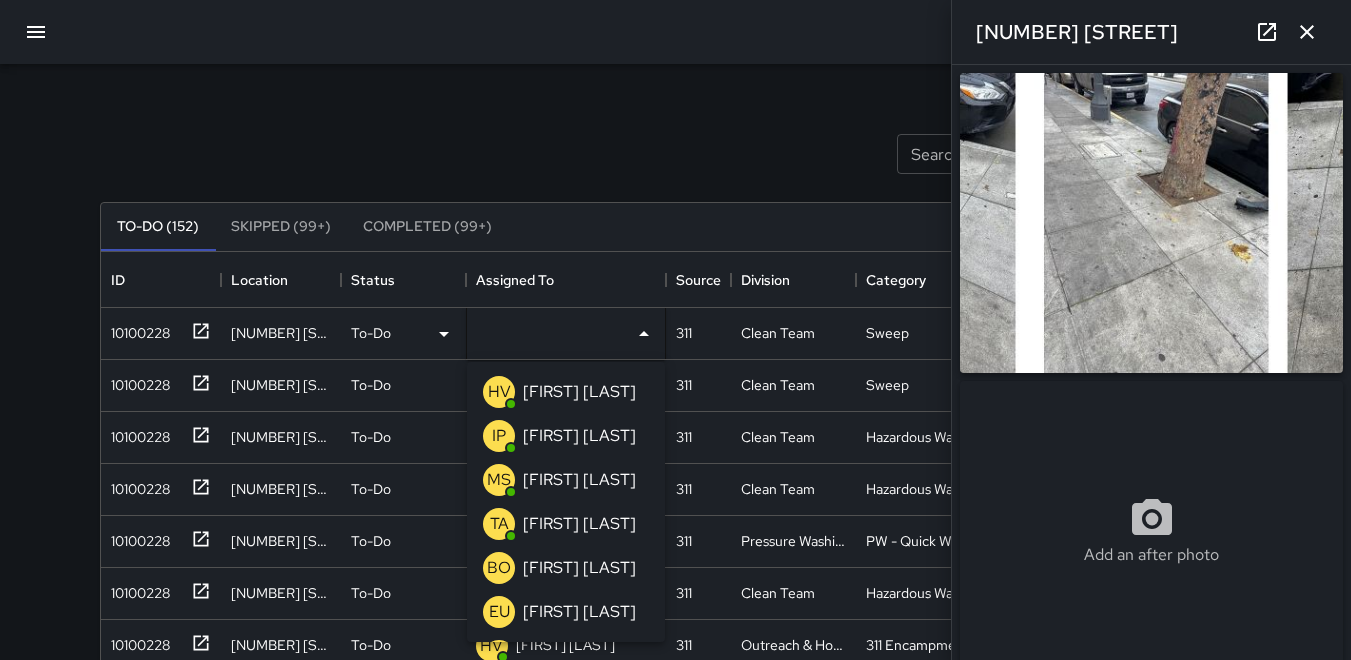 click on "IP" at bounding box center (499, 436) 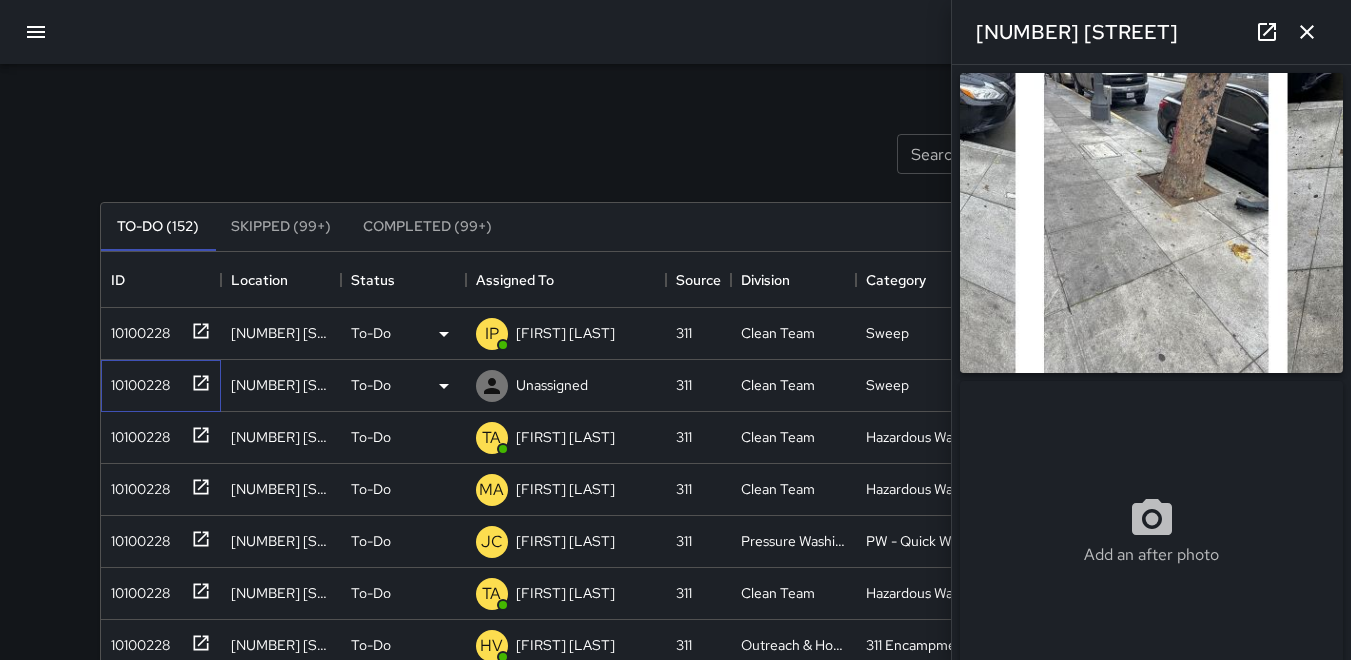 click on "10100228" at bounding box center (136, 381) 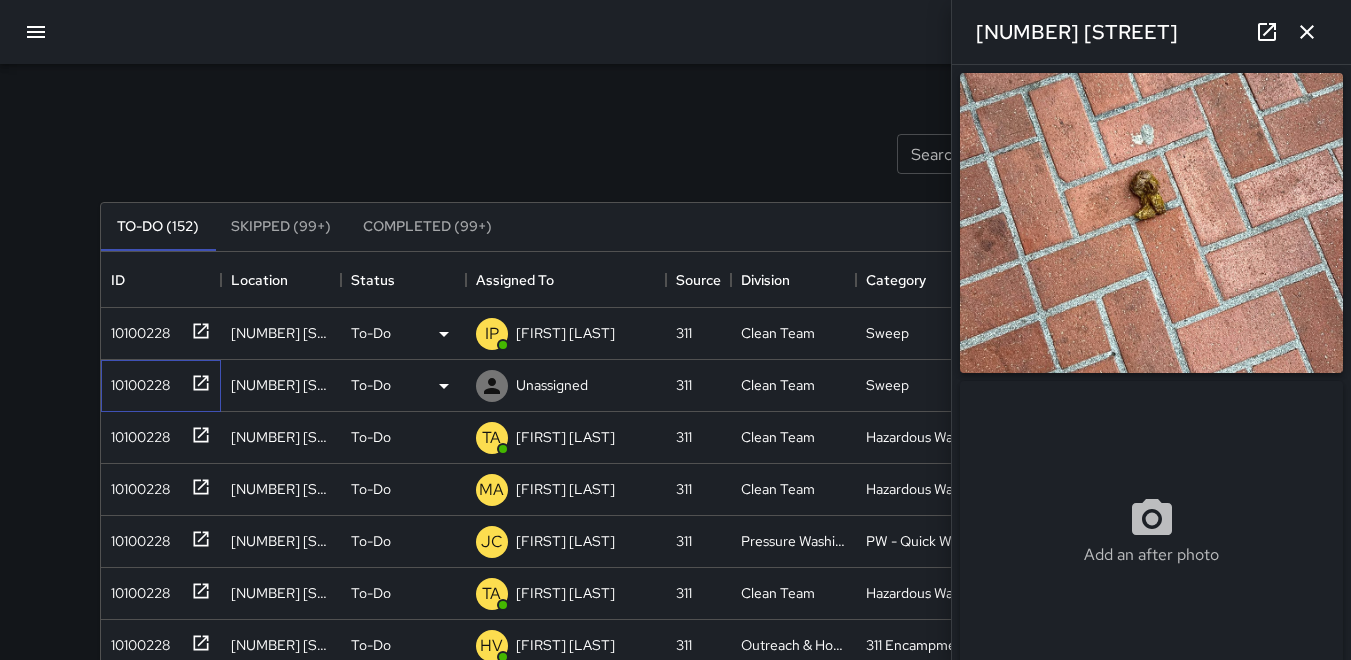 type on "**********" 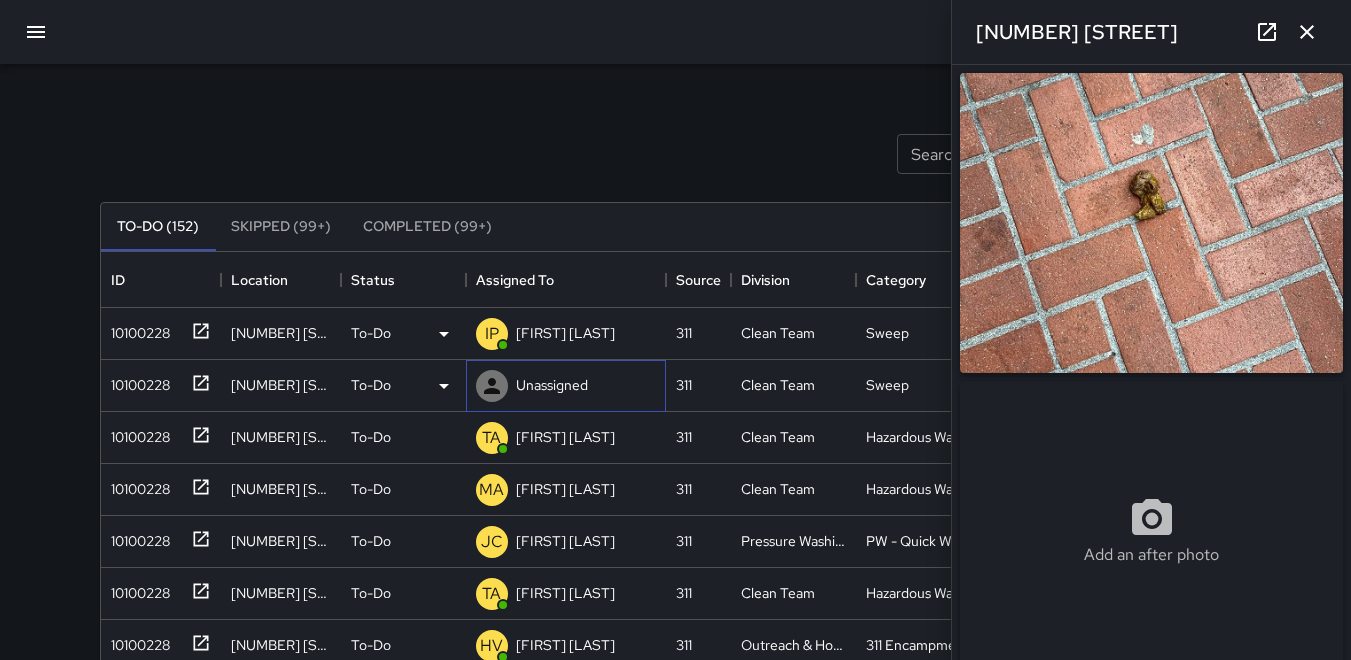 click 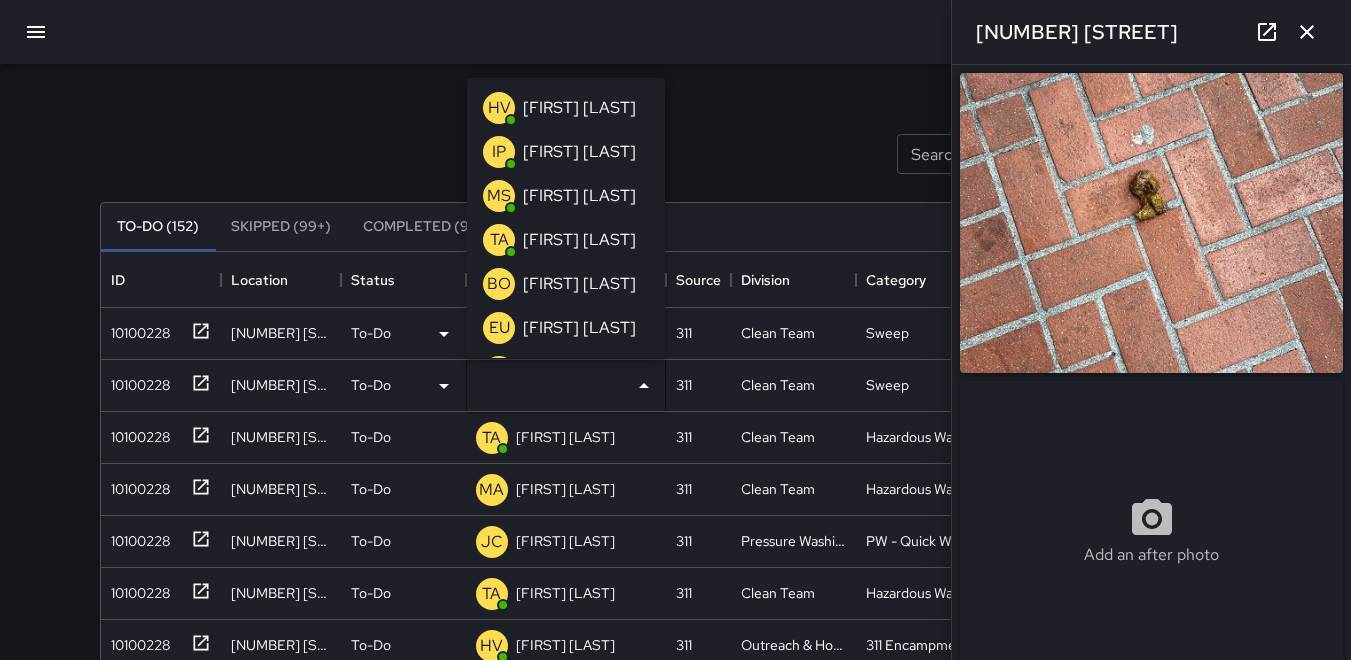 click on "IP" at bounding box center [499, 152] 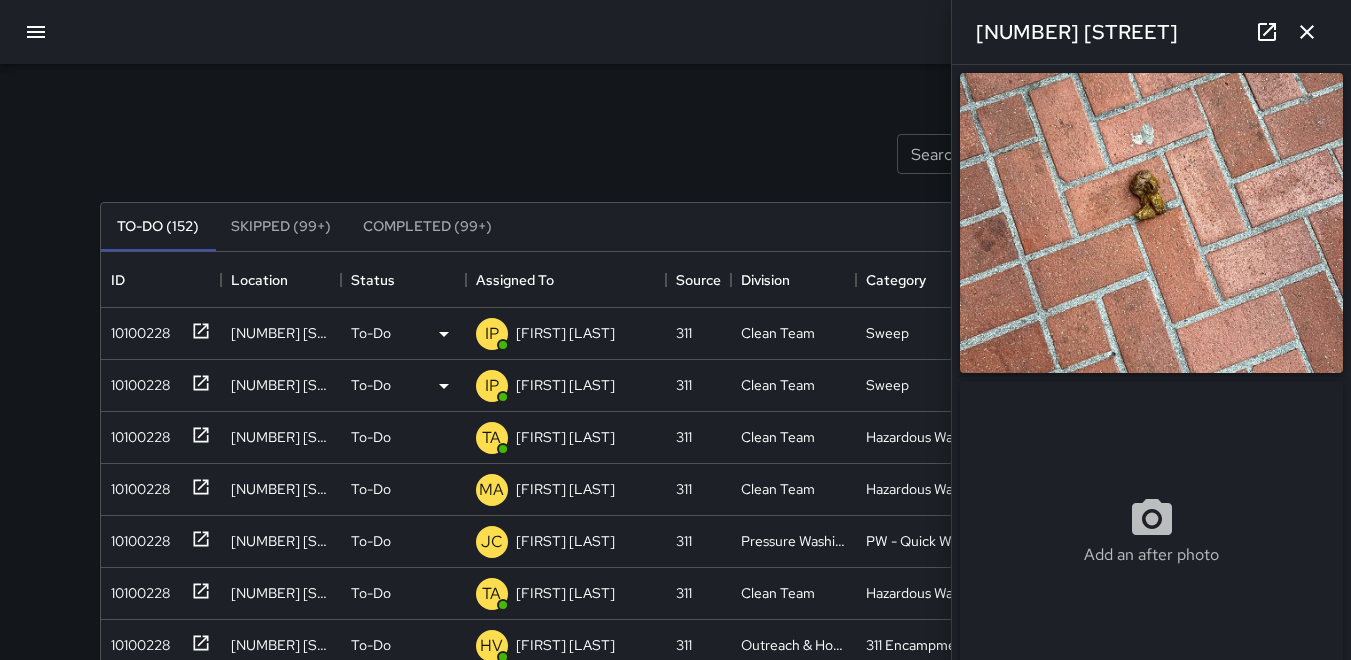 click 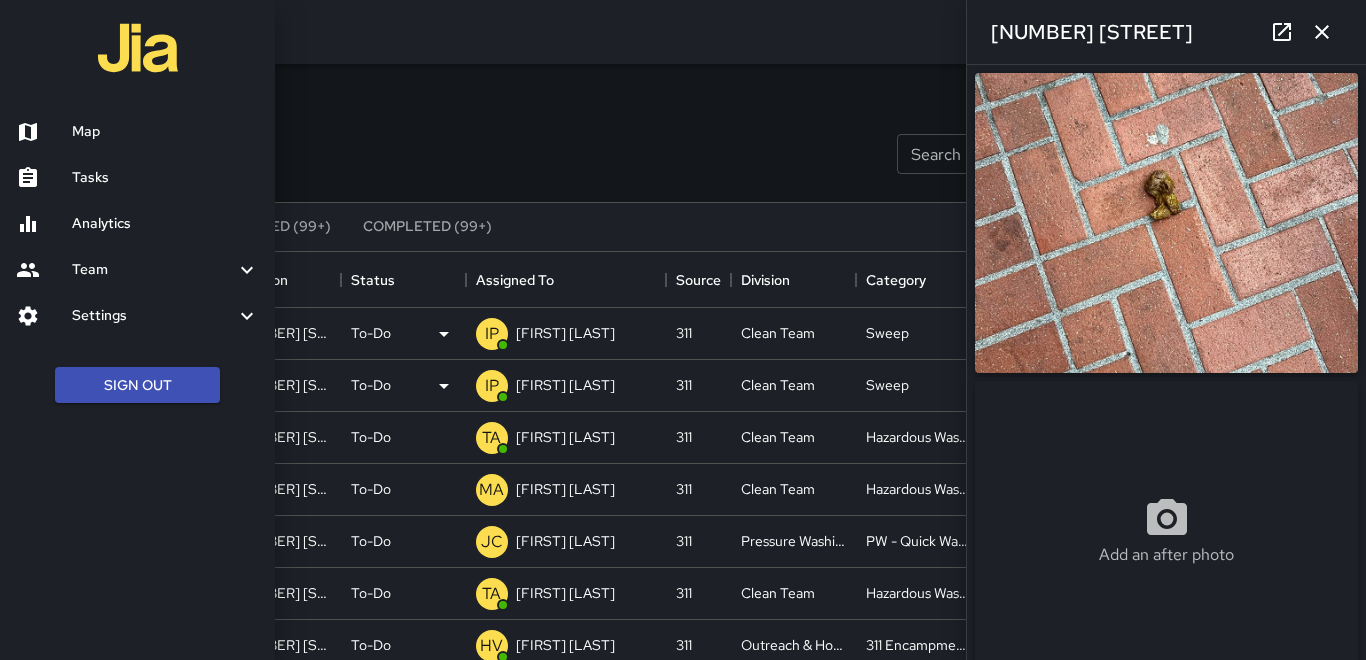 click on "Map" at bounding box center [165, 132] 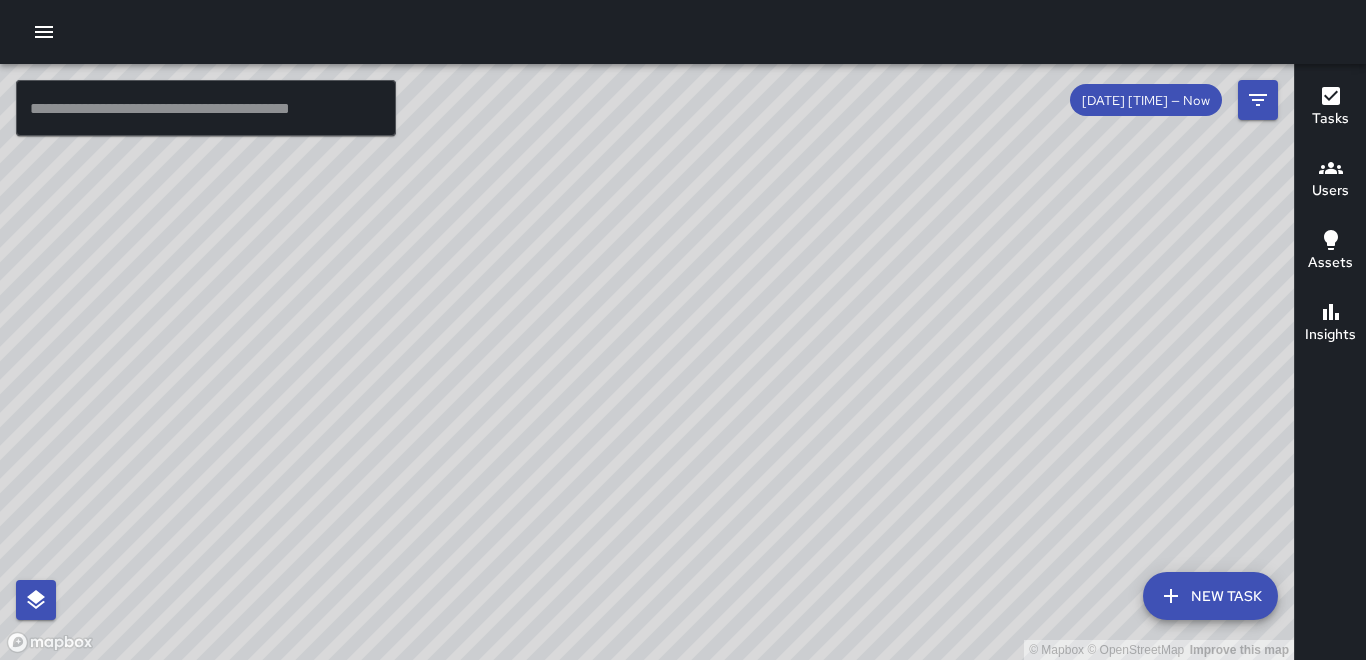 click 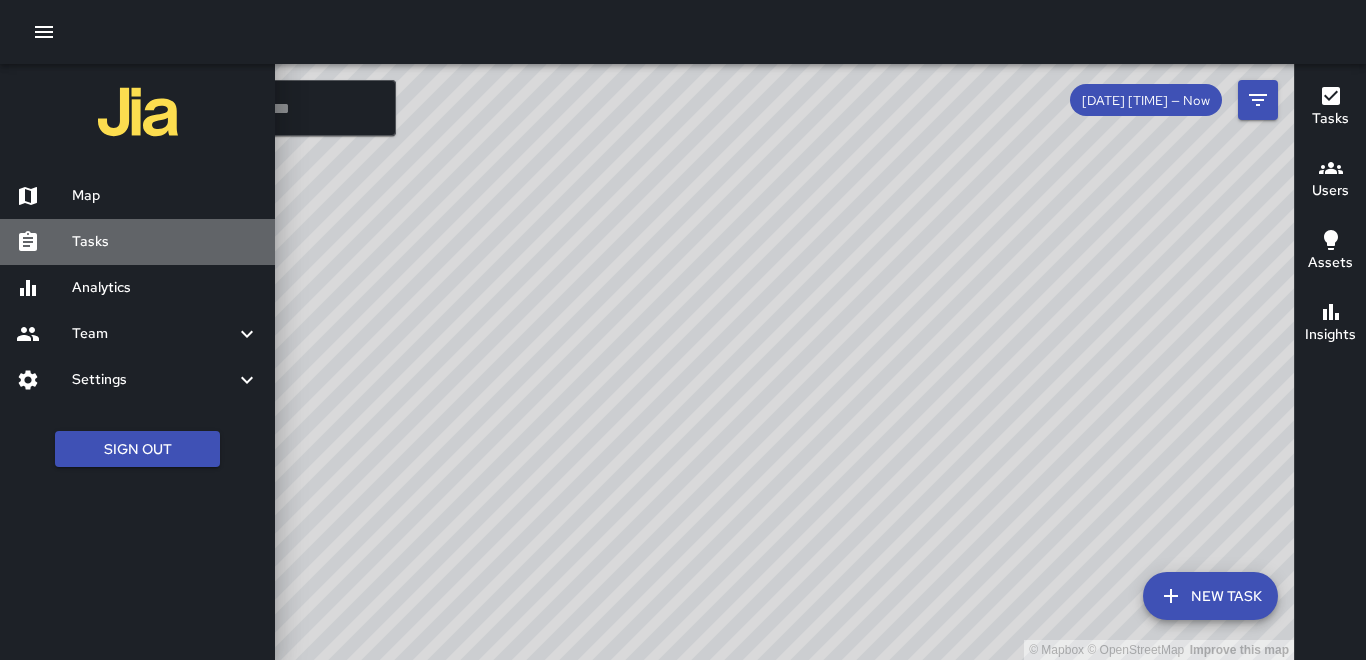 click on "Tasks" at bounding box center [165, 242] 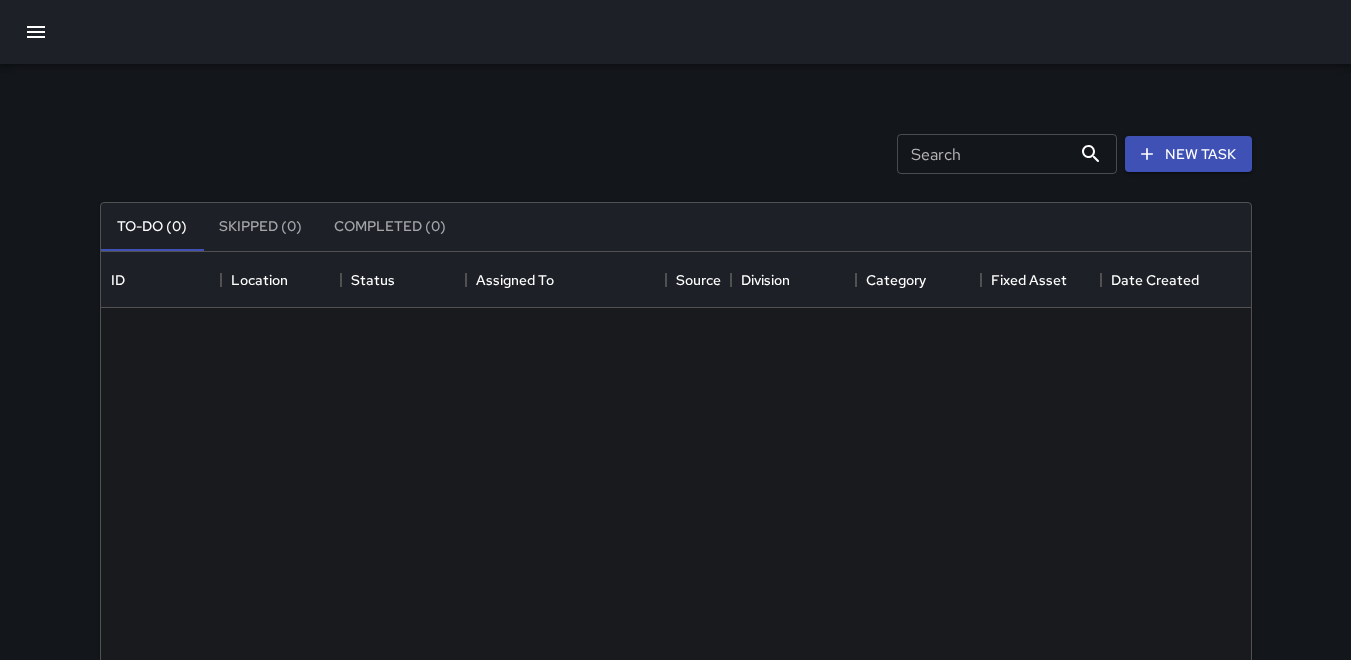 scroll, scrollTop: 16, scrollLeft: 16, axis: both 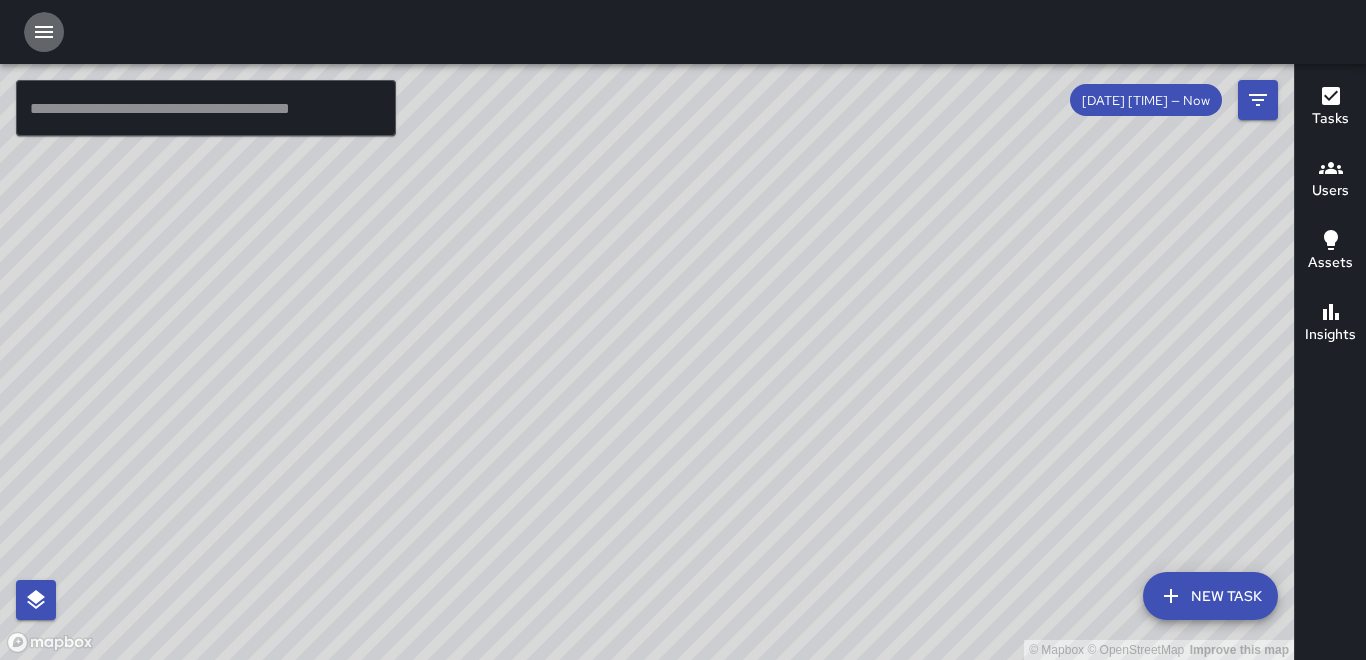 click 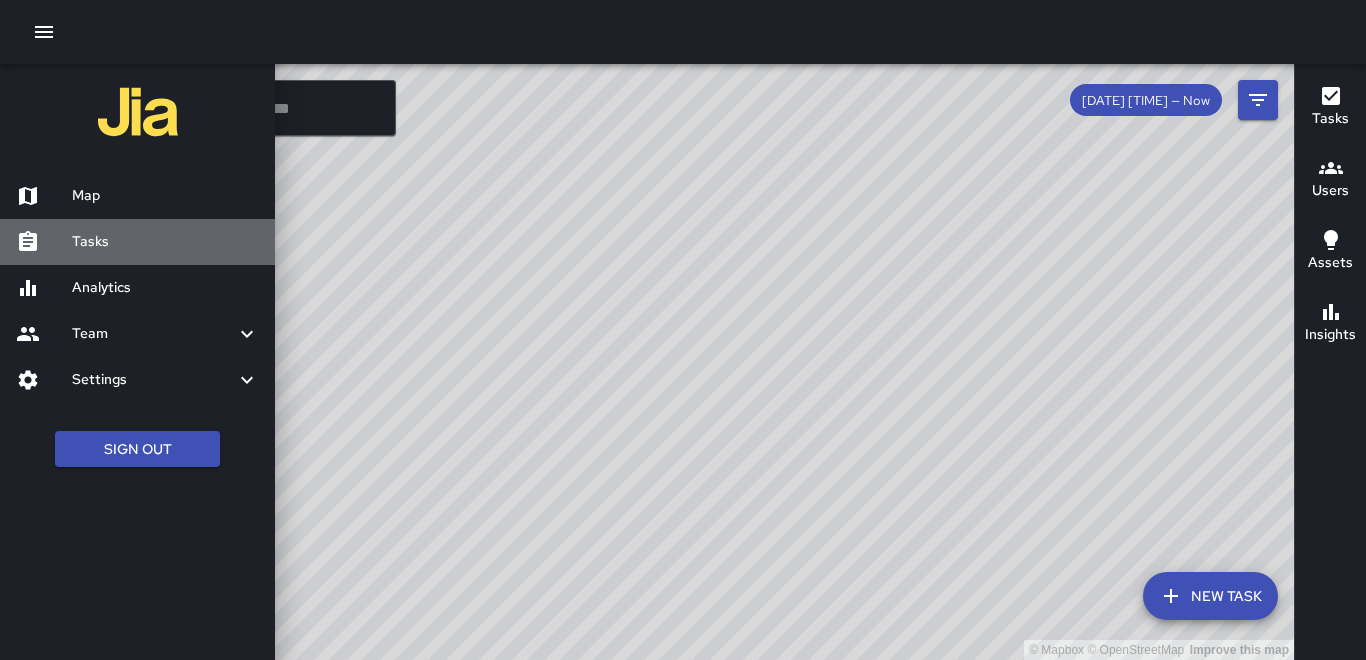 click on "Tasks" at bounding box center [165, 242] 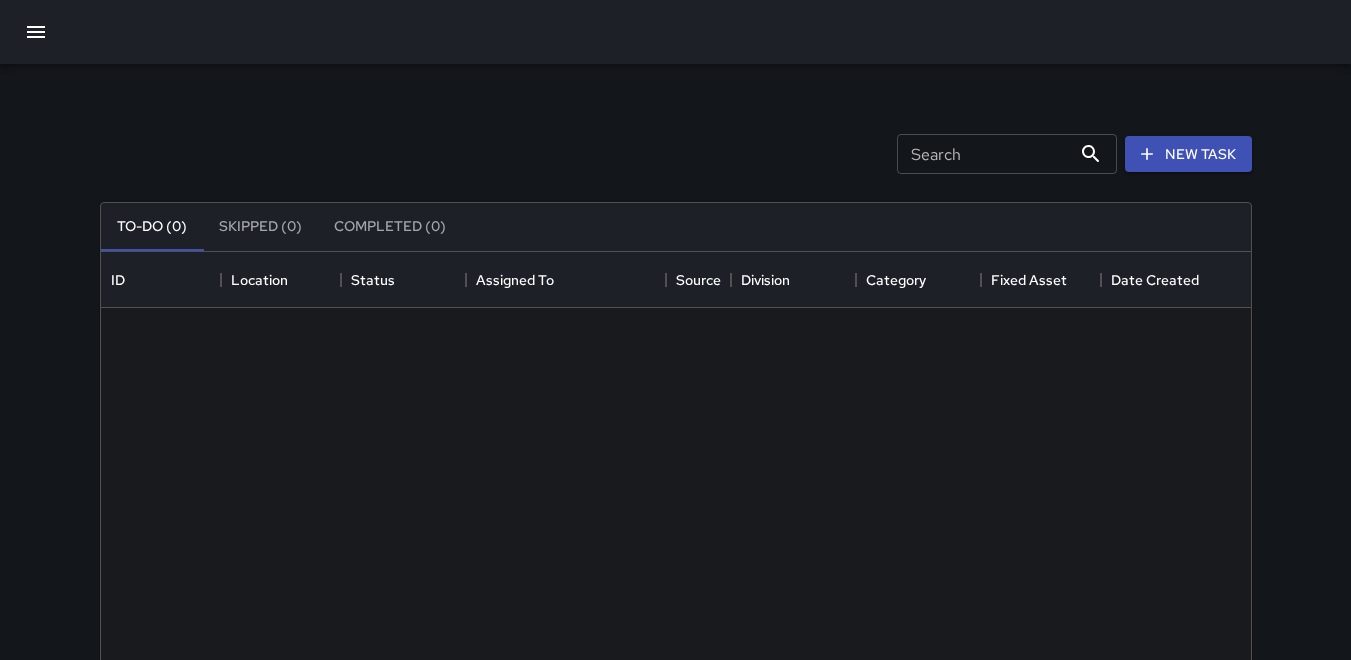 scroll, scrollTop: 16, scrollLeft: 16, axis: both 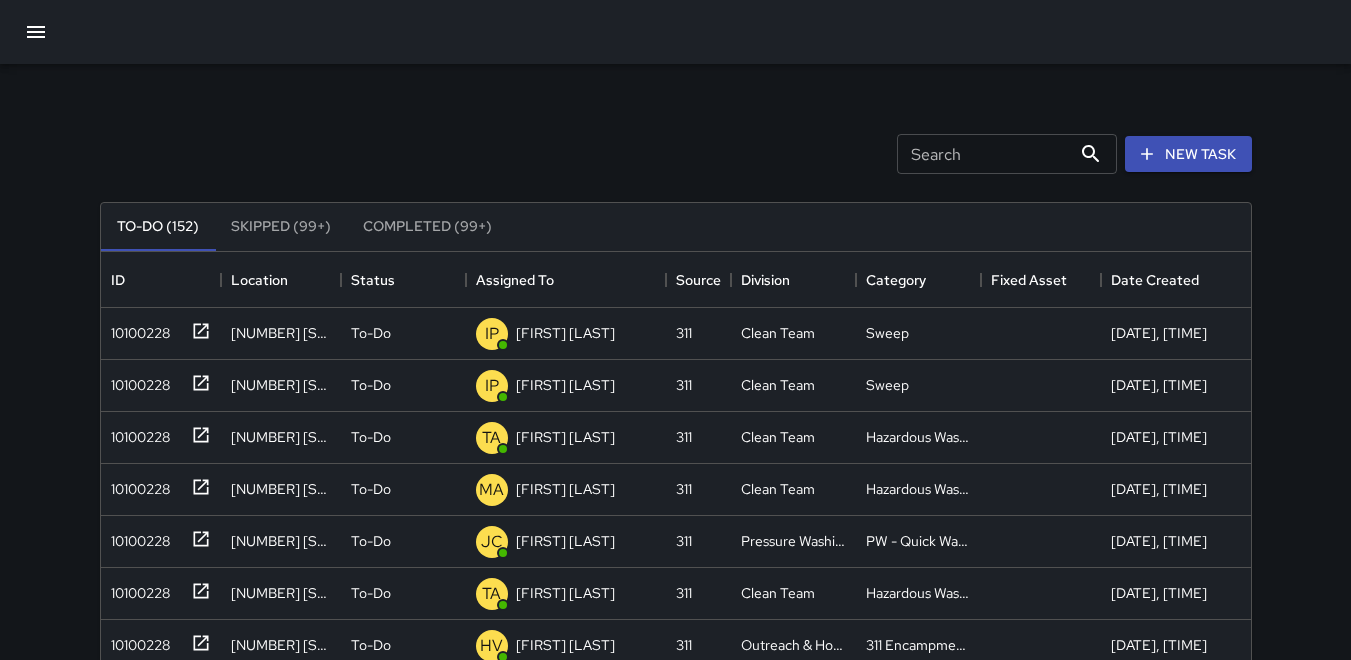 click on "Search Search New Task To-Do (152) Skipped (99+) Completed (99+) ID Location Status Assigned To Source Division Category Fixed Asset Date Created 10100228 1292 Market Street To-Do IP Ignacio Pelayo 311 Clean Team Sweep 7/19/2025, 8:27:09 AM 10100228 1292 Market Street To-Do IP Ignacio Pelayo 311 Clean Team Sweep 7/19/2025, 8:24:42 AM 10100228 90 Mint Street To-Do TA Tomas Ajqui 311 Clean Team Hazardous Waste 7/19/2025, 8:03:35 AM 10100228 457 Jessie Street To-Do MA Manuel Arce 311 Clean Team Hazardous Waste 7/19/2025, 7:51:25 AM 10100228 1 6th Street To-Do JC Julio Castillo 311 Pressure Washing PW - Quick Wash 7/19/2025, 7:24:04 AM 10100228 48 5th Street To-Do TA Tomas Ajqui 311 Clean Team Hazardous Waste 7/19/2025, 7:14:53 AM 10100228 1028 Mission Street To-Do HV Hugo Villazana 311 Outreach & Hospitality 311 Encampments 7/18/2025, 9:58:00 PM 10100227 102 6th Street To-Do JC Julio Castillo 311 Pressure Washing PW - Quick Wash 7/18/2025, 9:14:24 PM 10100227 569 Minna Street To-Do MA Manuel Arce 311 Clean Team" at bounding box center [675, 590] 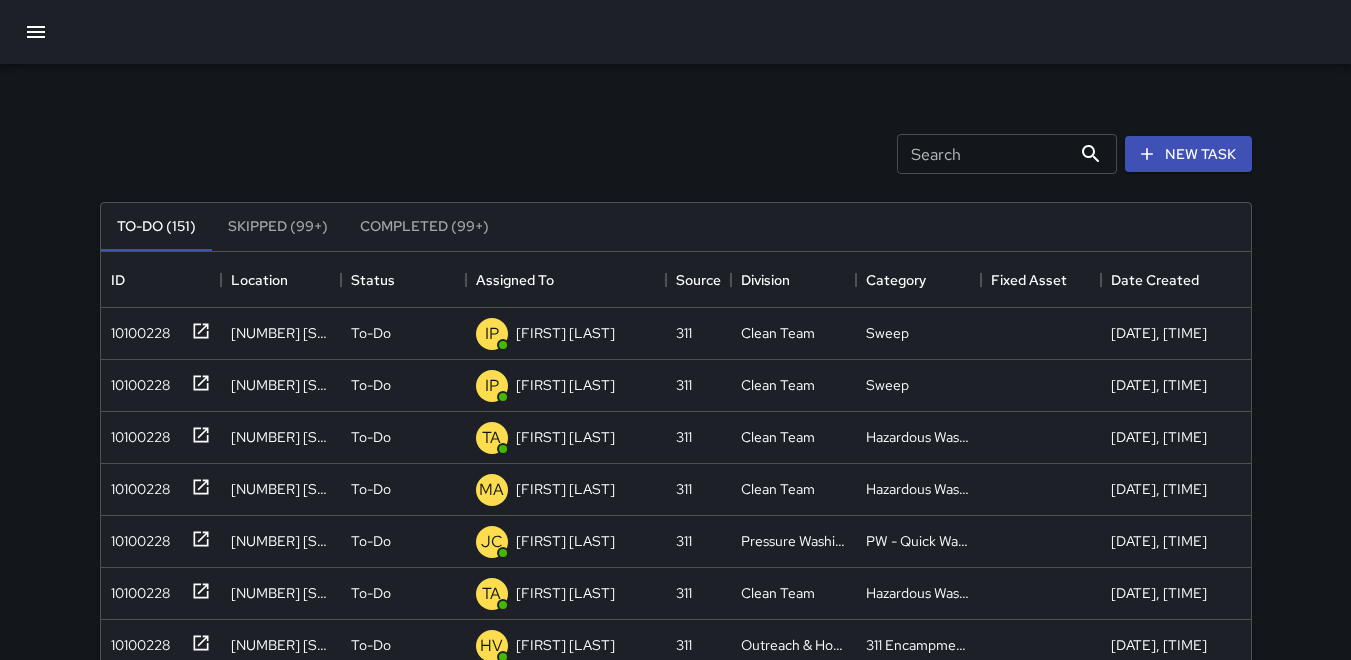click on "Search Search New Task To-Do (151) Skipped (99+) Completed (99+) ID Location Status Assigned To Source Division Category Fixed Asset Date Created 10100228 1292 Market Street To-Do IP Ignacio Pelayo 311 Clean Team Sweep 7/19/2025, 8:27:09 AM 10100228 1292 Market Street To-Do IP Ignacio Pelayo 311 Clean Team Sweep 7/19/2025, 8:24:42 AM 10100228 90 Mint Street To-Do TA Tomas Ajqui 311 Clean Team Hazardous Waste 7/19/2025, 8:03:35 AM 10100228 457 Jessie Street To-Do MA Manuel Arce 311 Clean Team Hazardous Waste 7/19/2025, 7:51:25 AM 10100228 1 6th Street To-Do JC Julio Castillo 311 Pressure Washing PW - Quick Wash 7/19/2025, 7:24:04 AM 10100228 48 5th Street To-Do TA Tomas Ajqui 311 Clean Team Hazardous Waste 7/19/2025, 7:14:53 AM 10100228 1028 Mission Street To-Do HV Hugo Villazana 311 Outreach & Hospitality 311 Encampments 7/18/2025, 9:58:00 PM 10100227 102 6th Street To-Do JC Julio Castillo 311 Pressure Washing PW - Quick Wash 7/18/2025, 9:14:24 PM 10100227 569 Minna Street To-Do MA Manuel Arce 311 Clean Team" at bounding box center (675, 590) 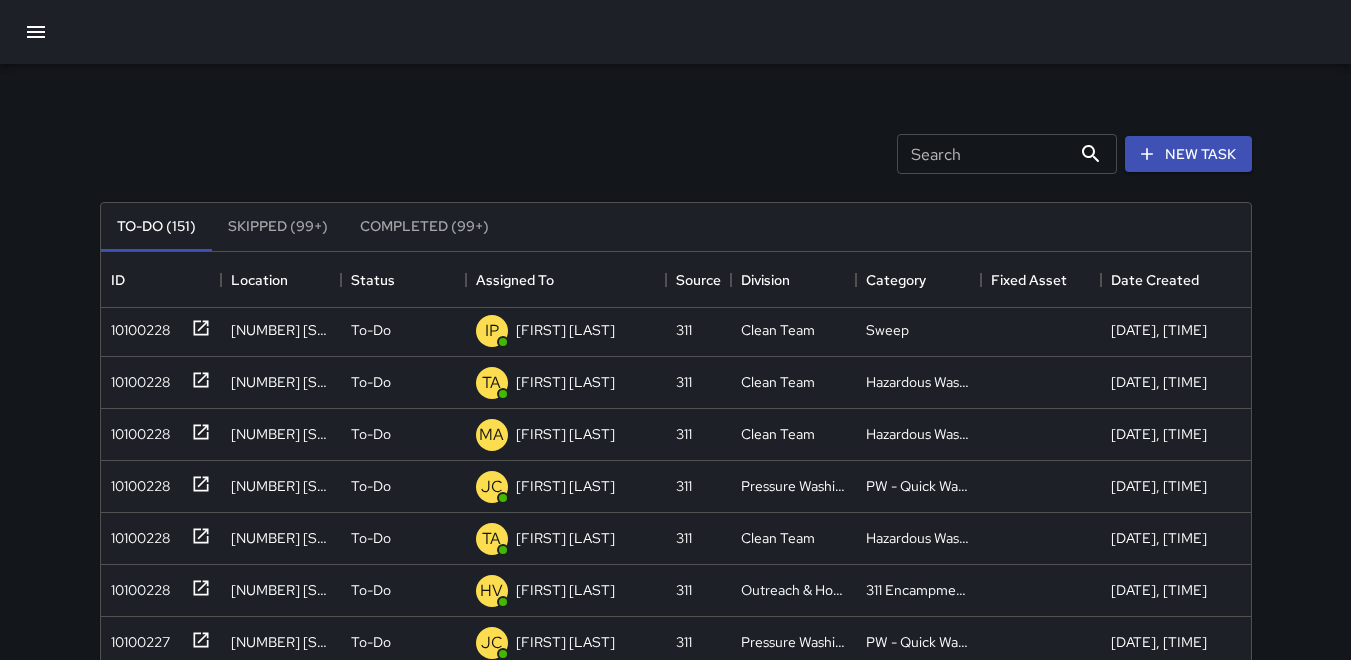 scroll, scrollTop: 0, scrollLeft: 0, axis: both 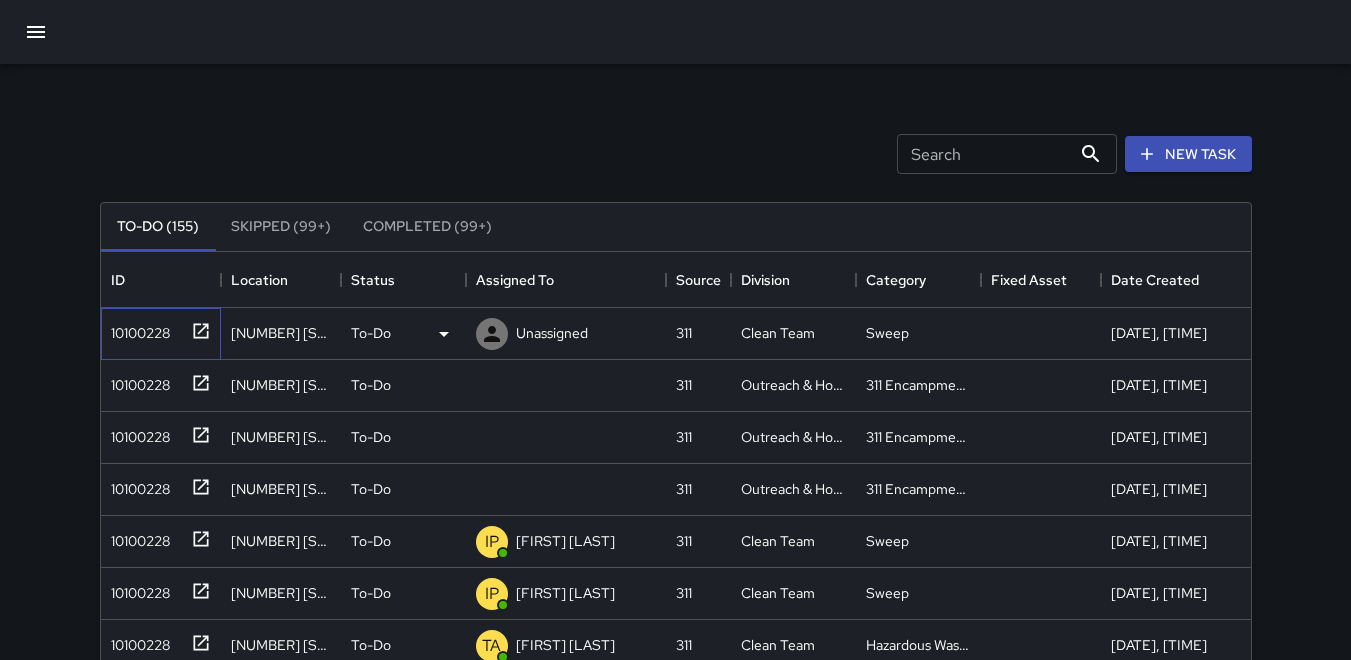 click on "10100228" at bounding box center (136, 329) 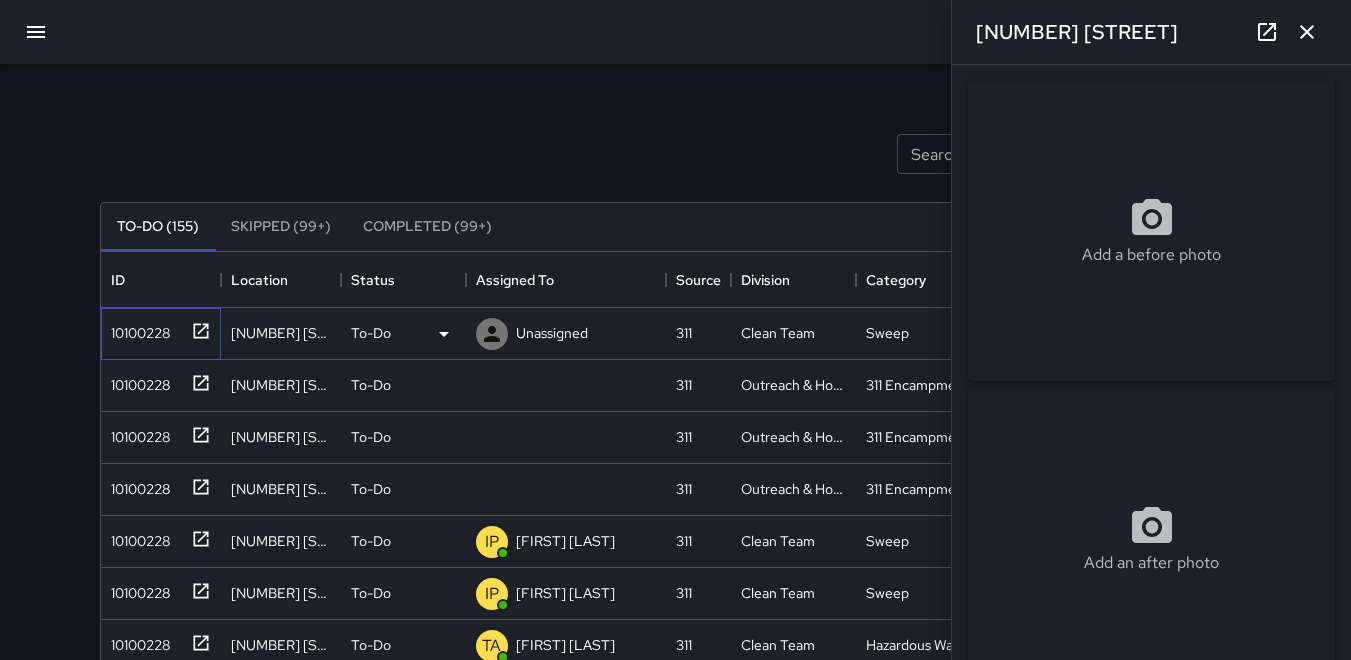 type on "**********" 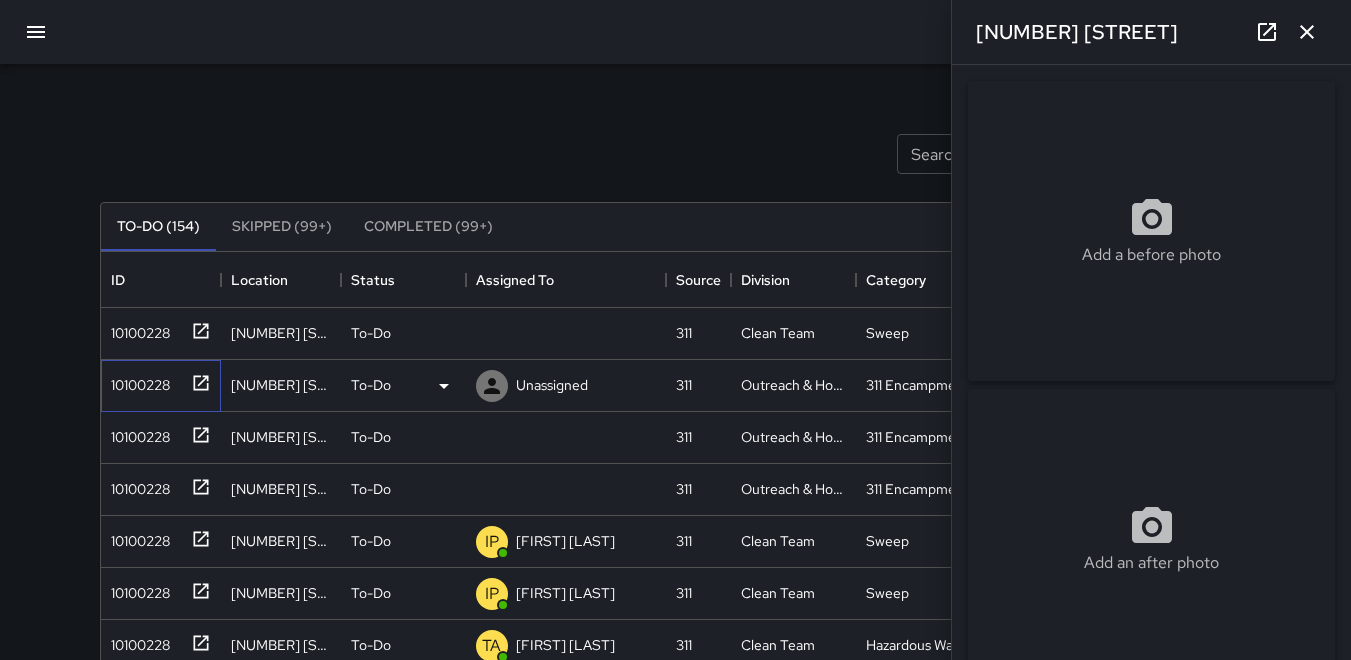 click on "10100228" at bounding box center [136, 381] 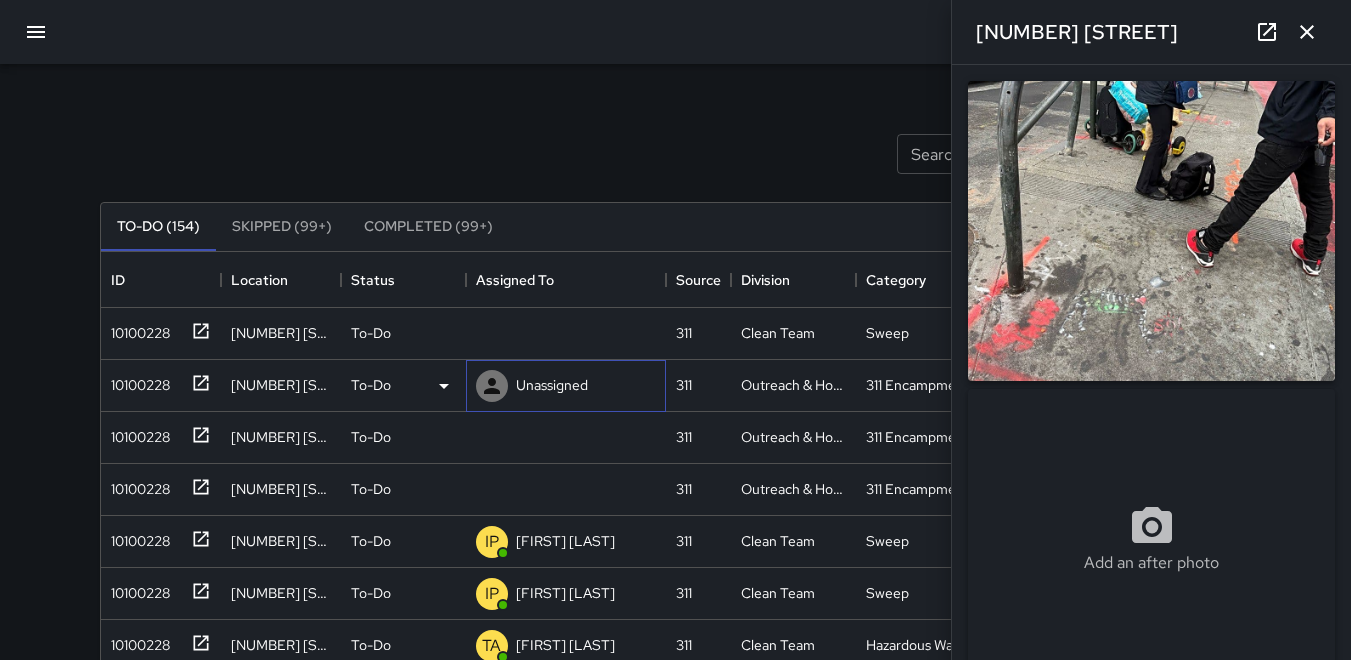 click 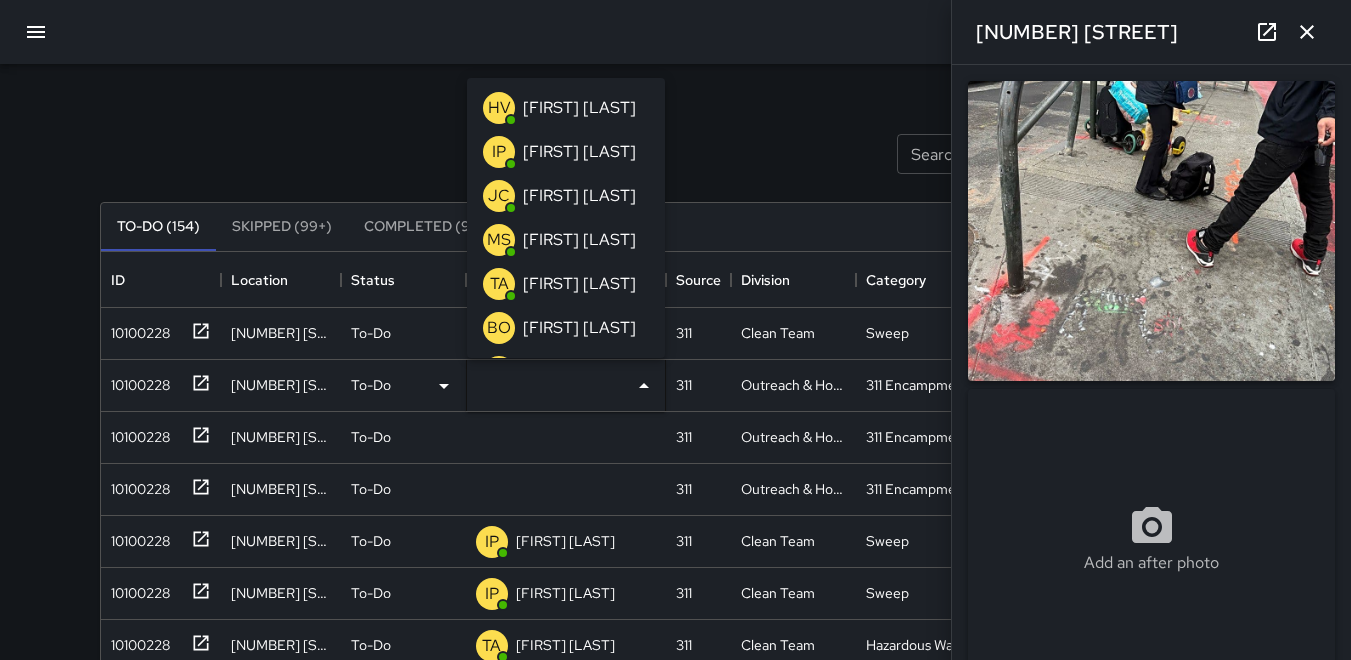 click on "HV" at bounding box center [499, 108] 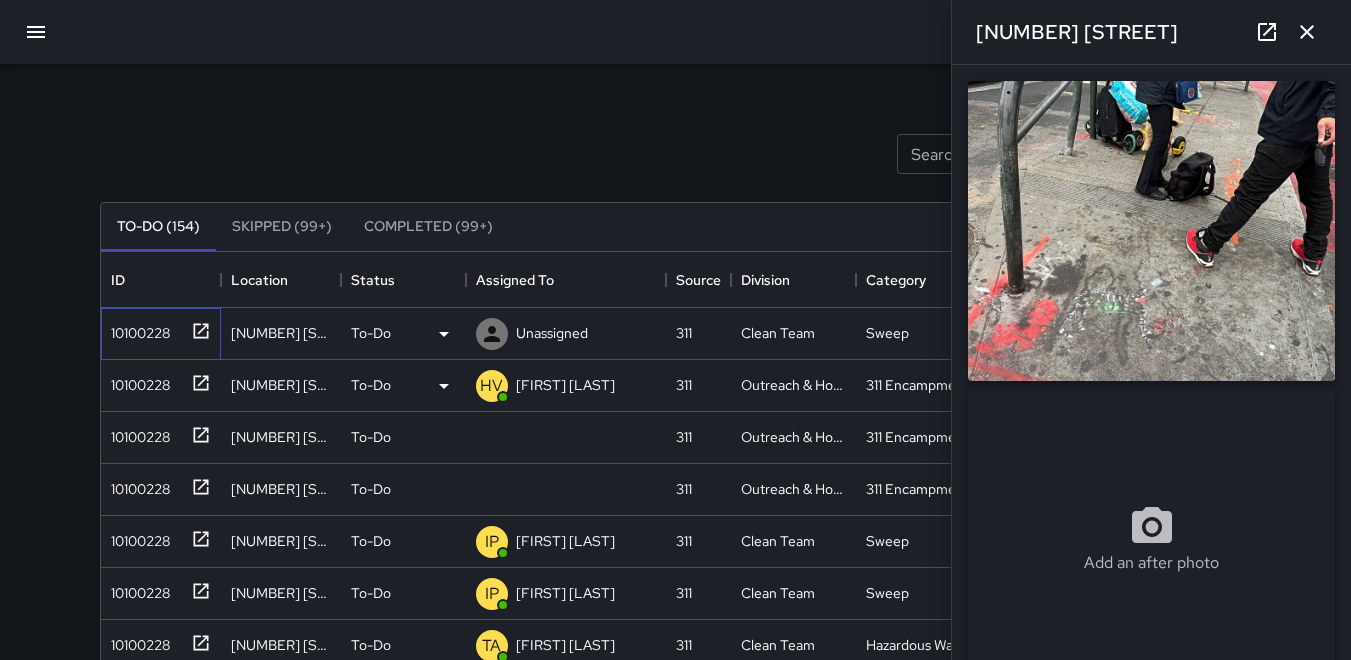 click on "10100228" at bounding box center (136, 329) 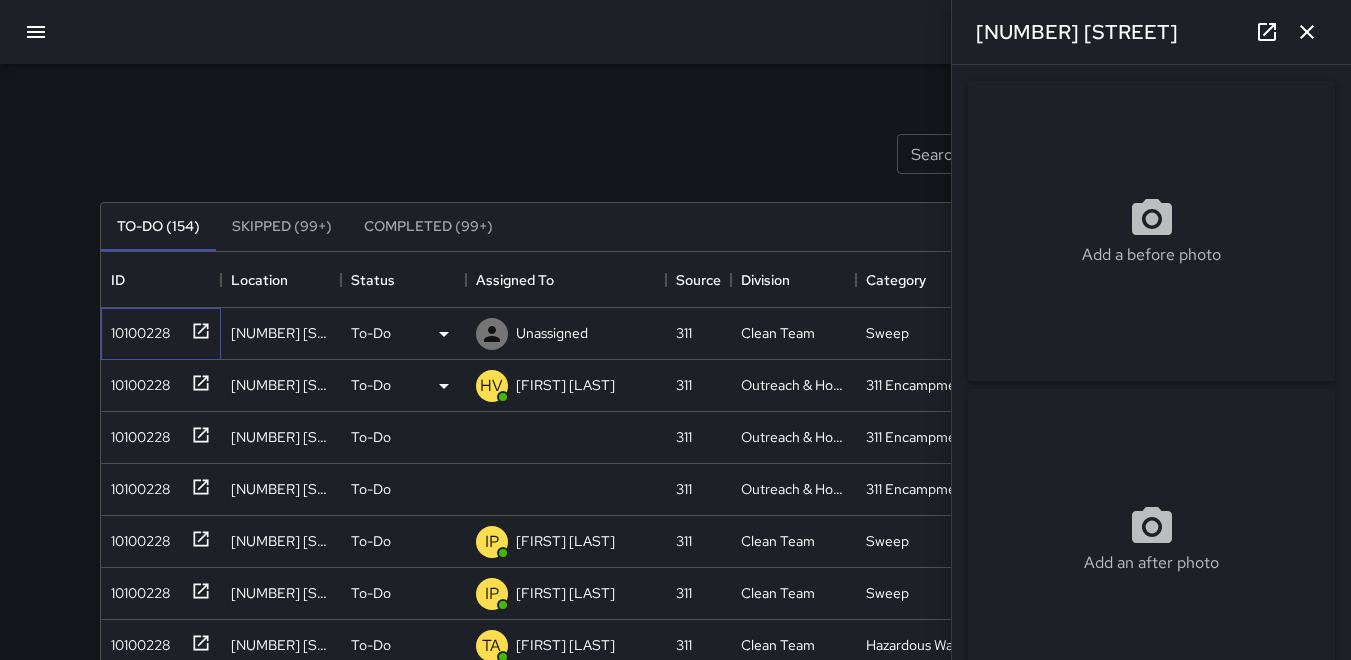 type on "**********" 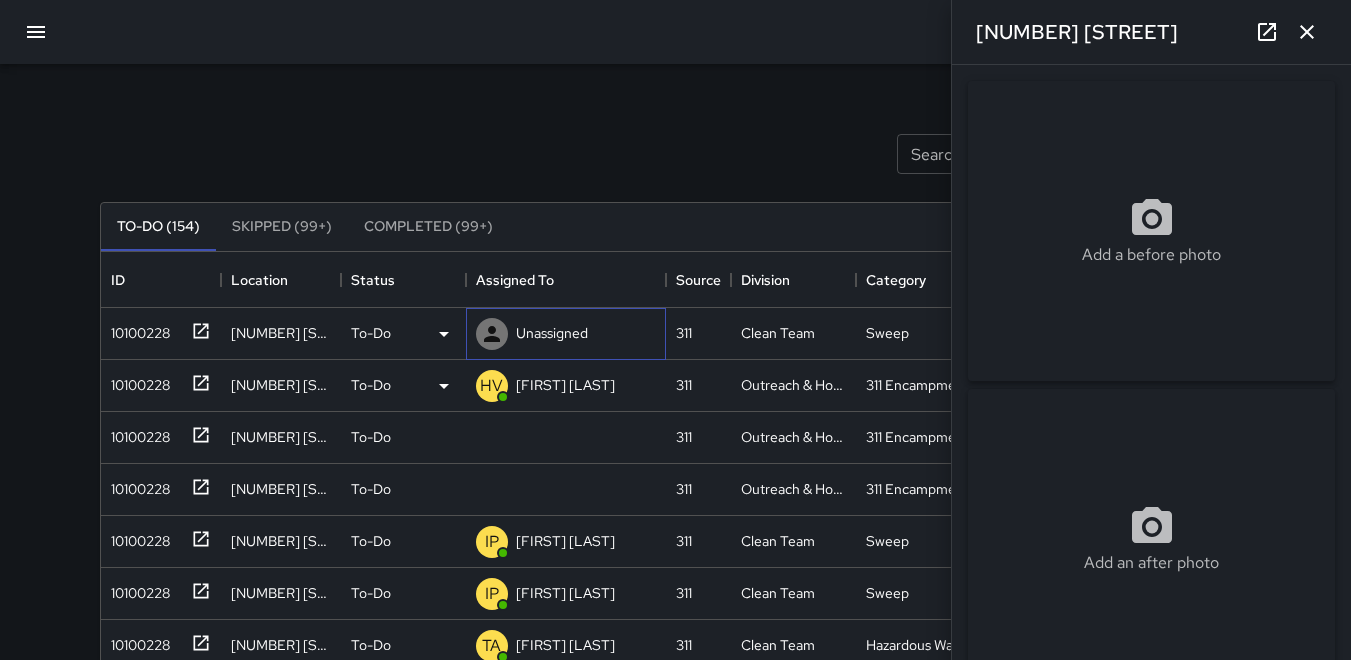 click 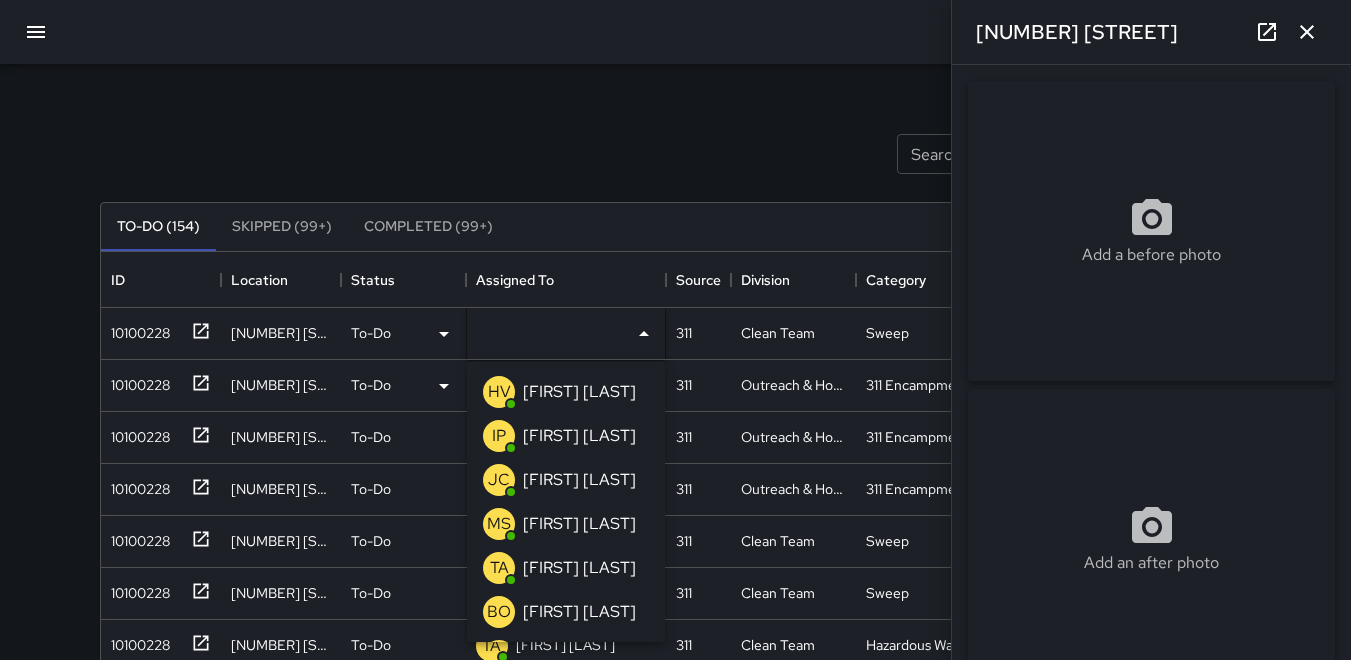 click on "IP" at bounding box center [499, 436] 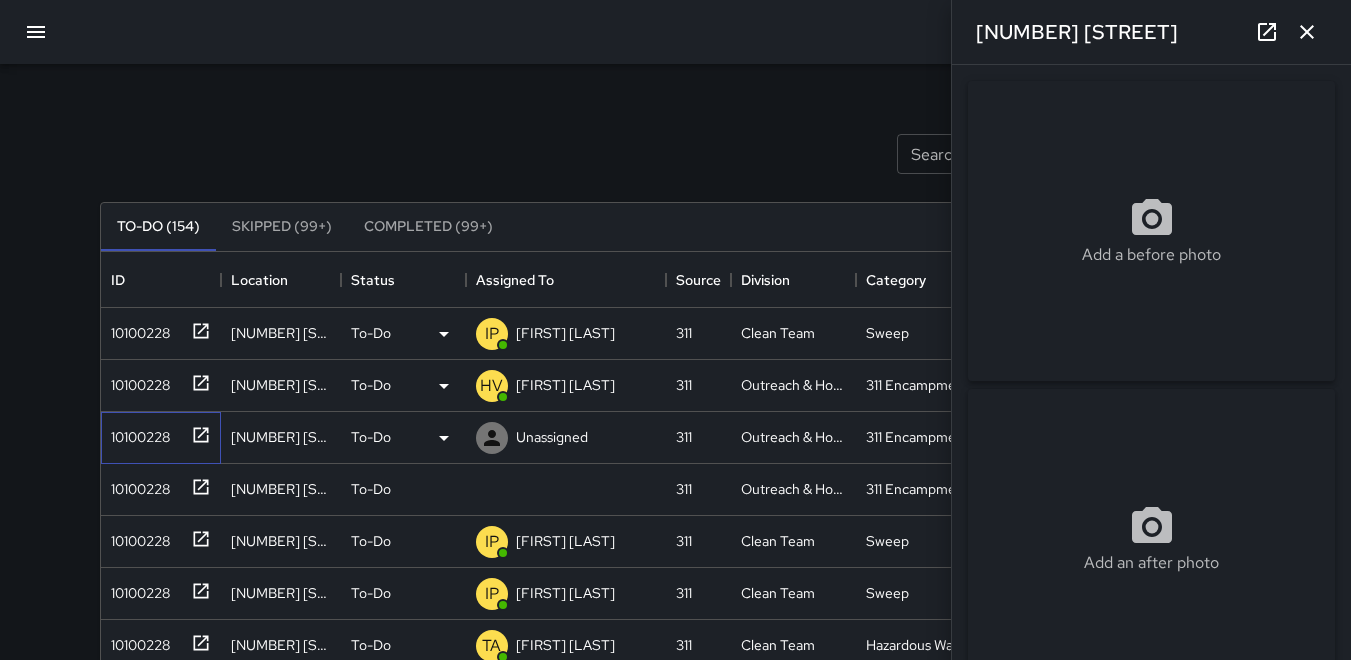 click on "10100228" at bounding box center (136, 433) 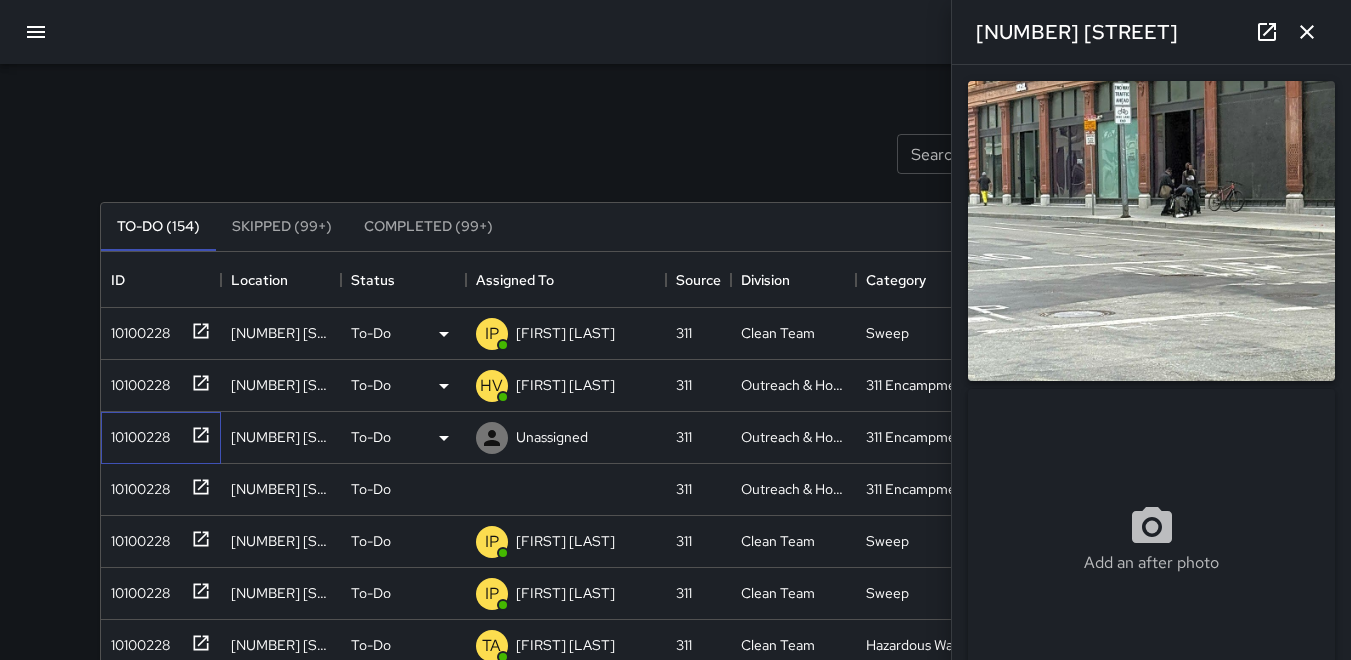 type on "**********" 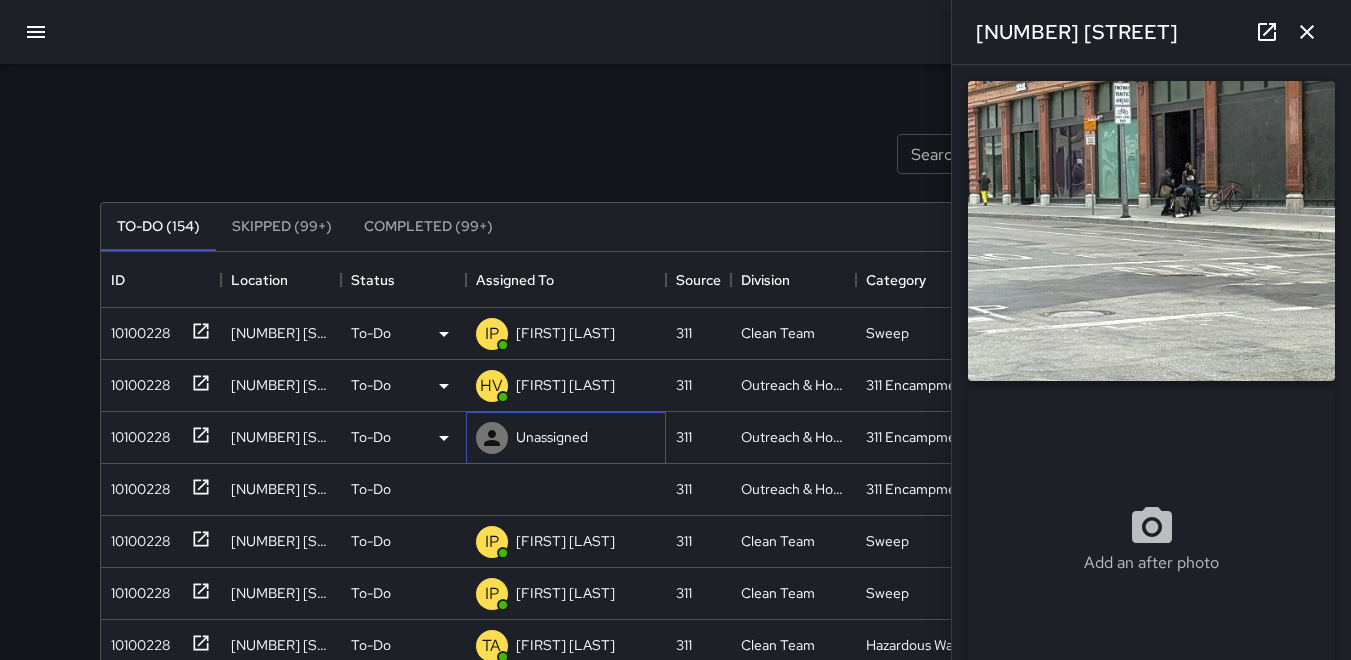 click 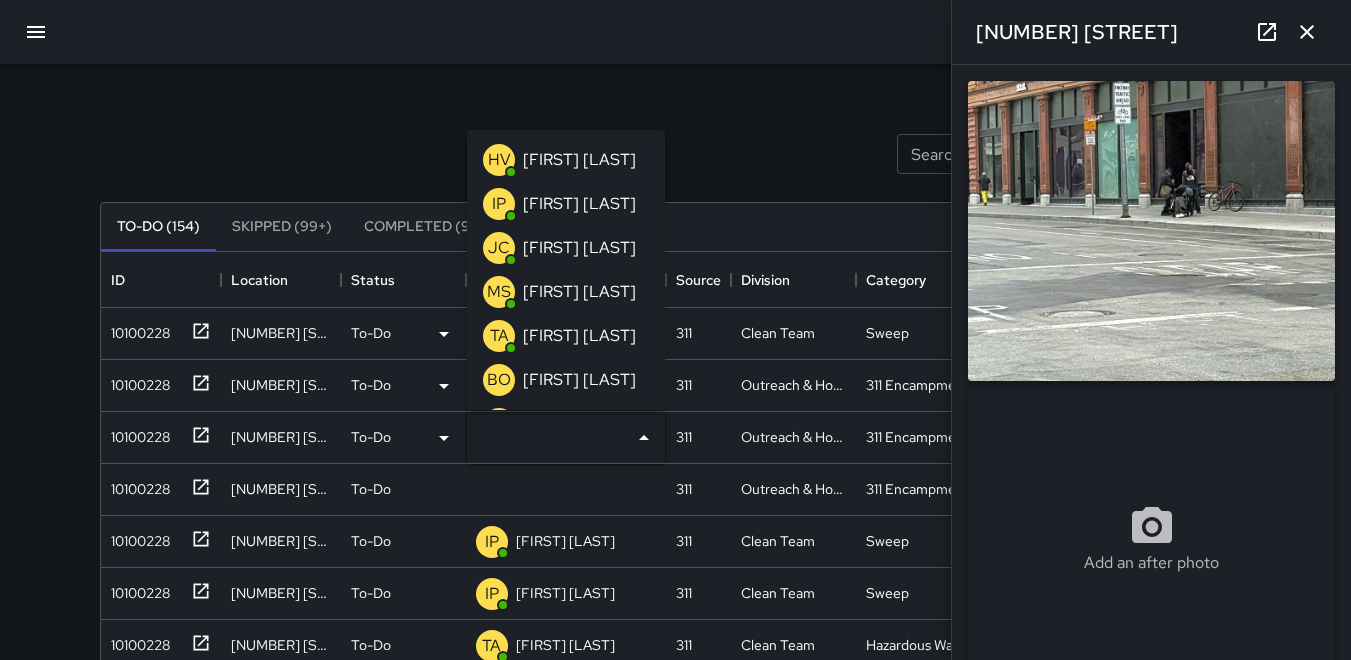 click on "HV" at bounding box center [499, 160] 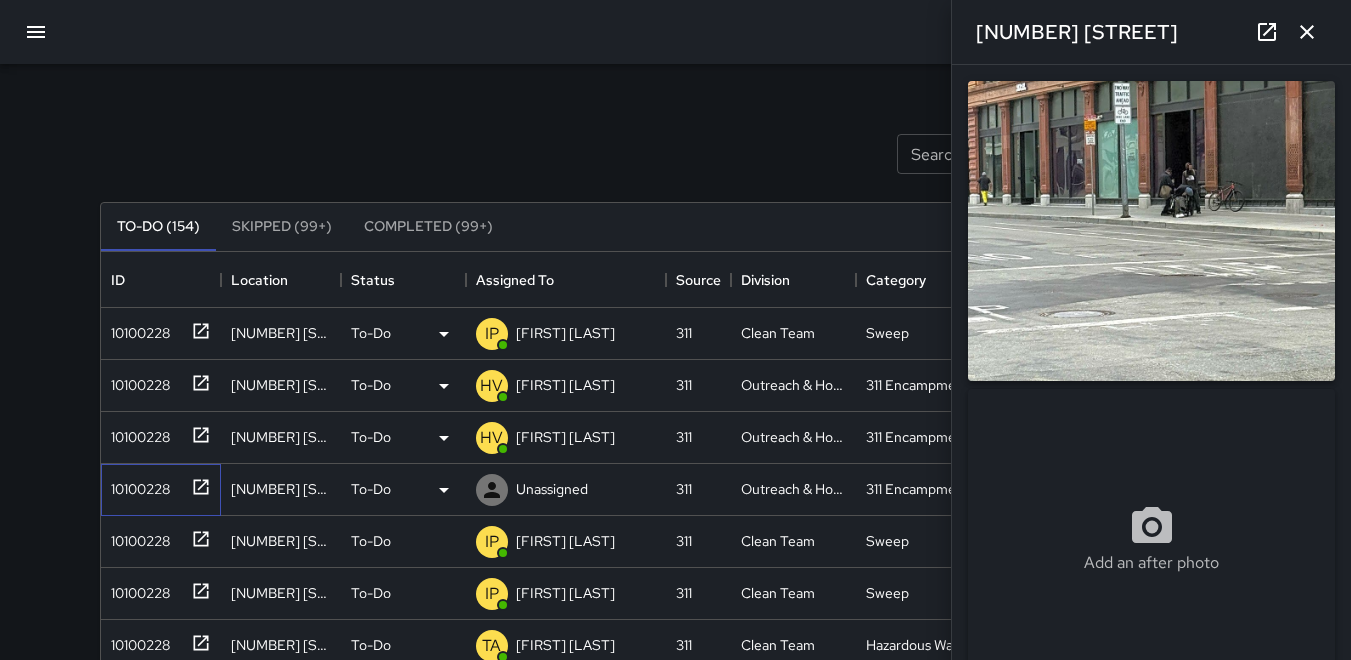 click on "10100228" at bounding box center [136, 485] 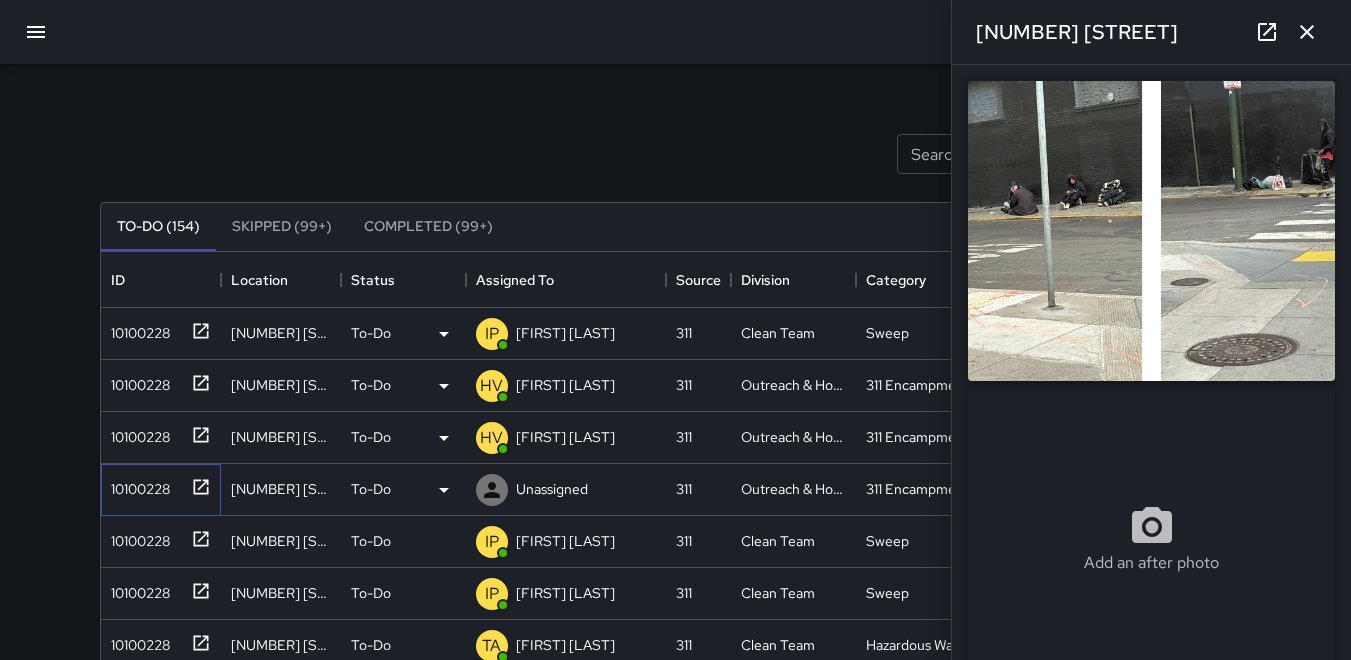 type on "**********" 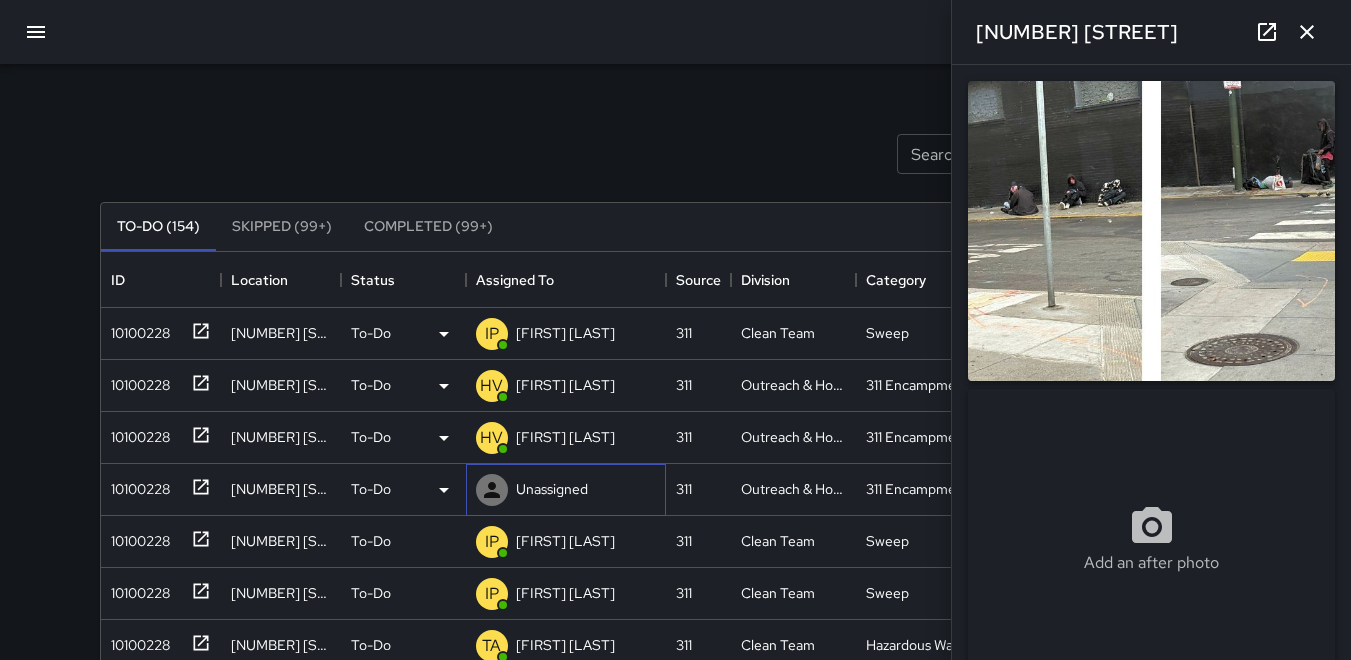 click 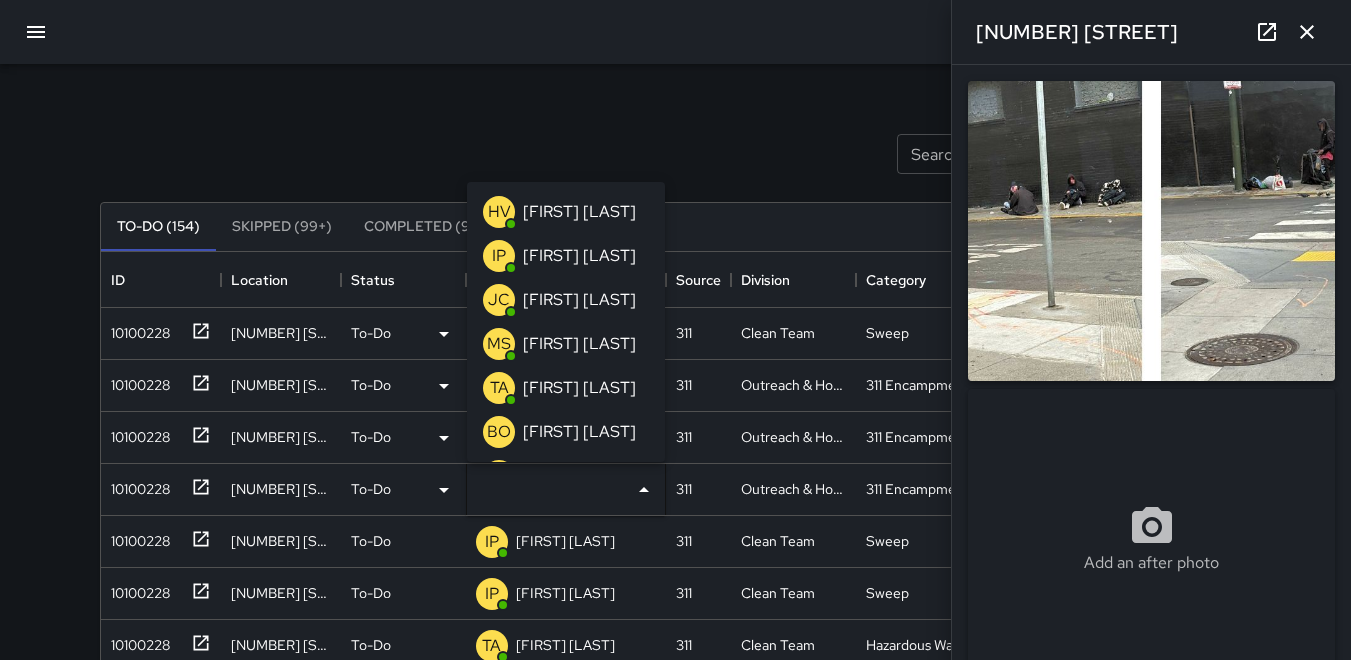 click on "HV" at bounding box center (499, 212) 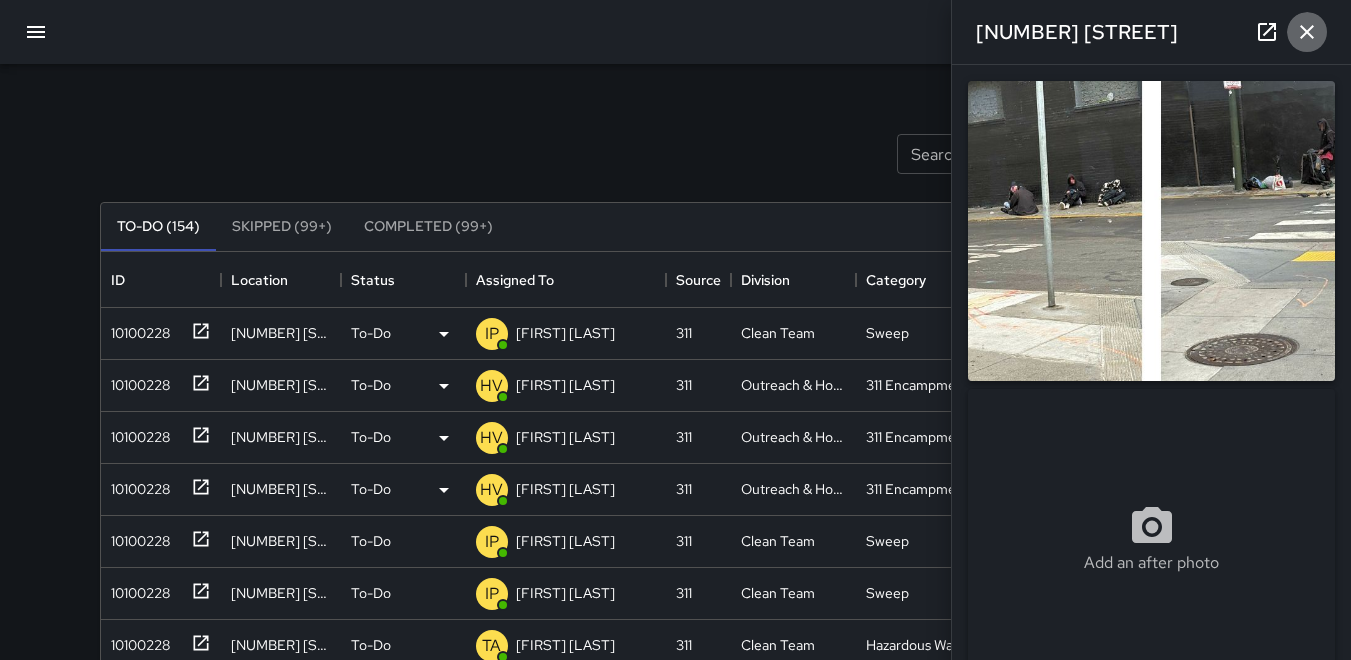 click 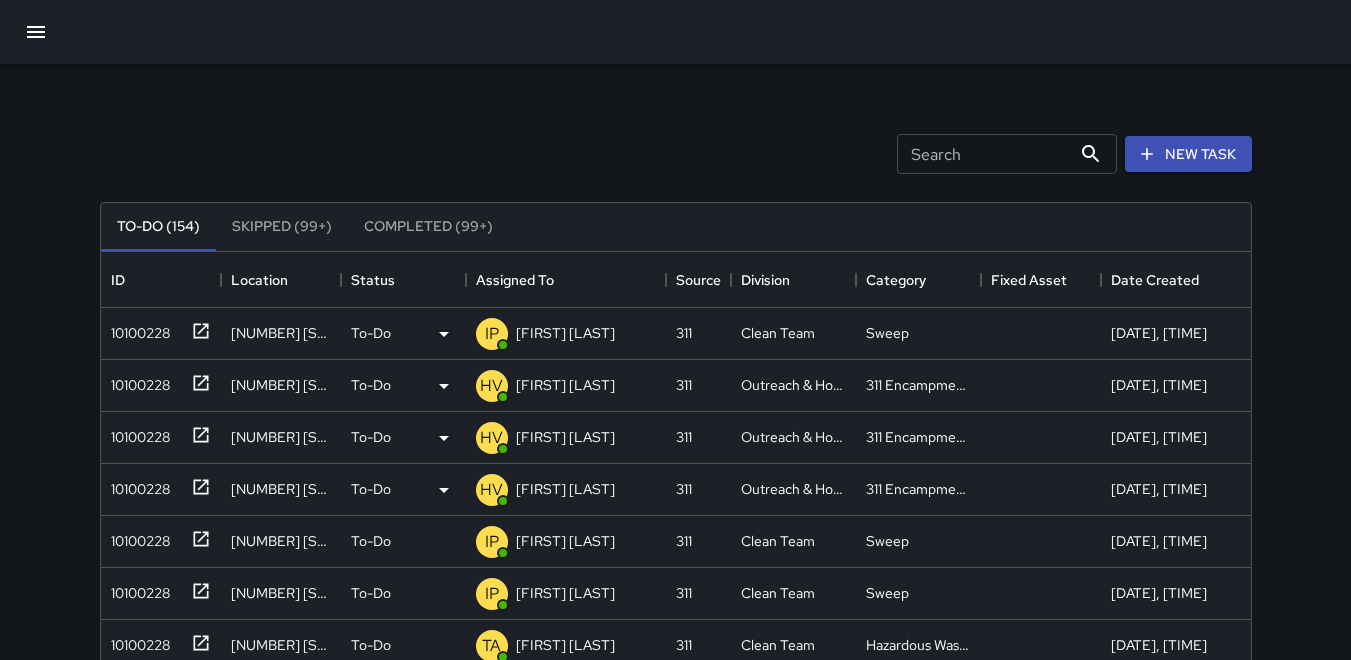 click on "Search" at bounding box center (984, 154) 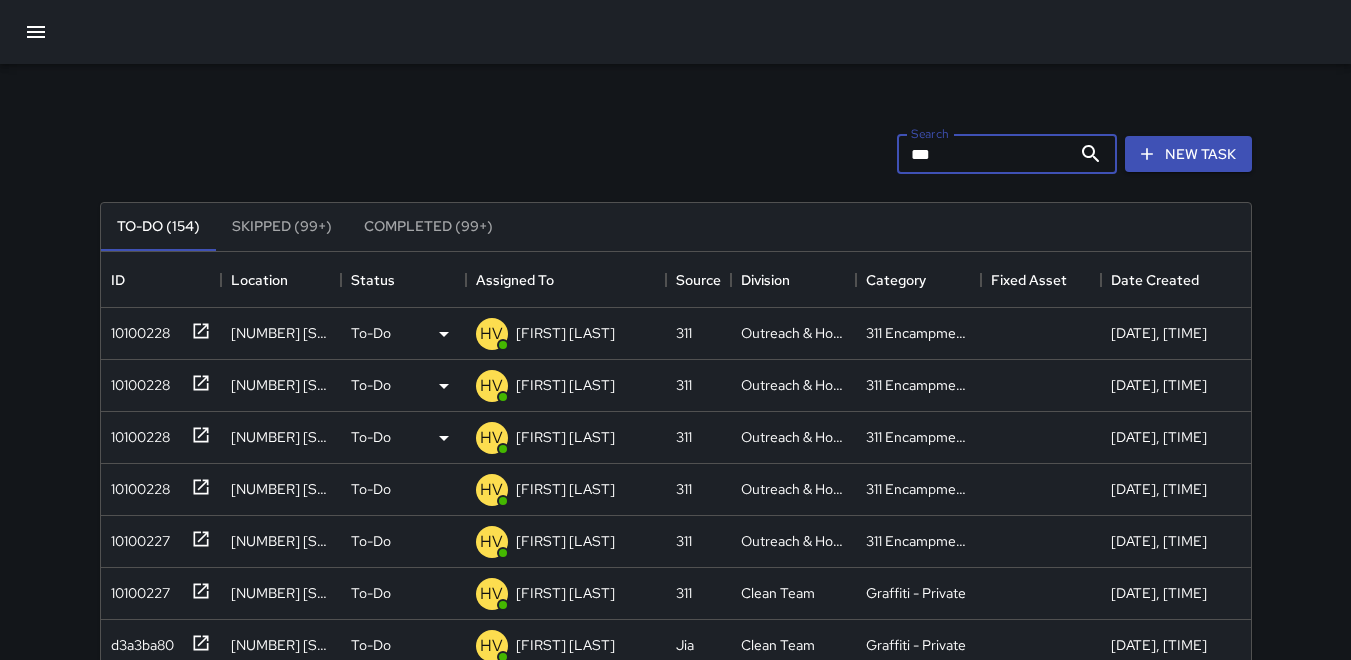 type on "****" 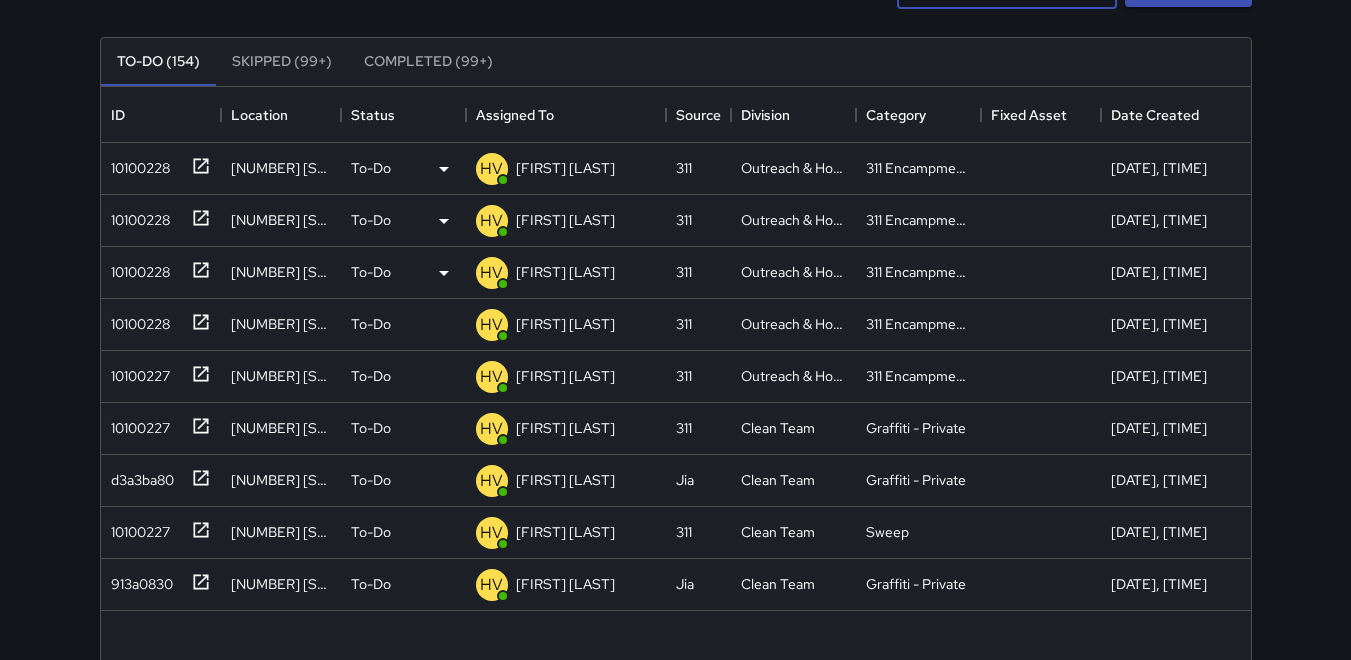 scroll, scrollTop: 200, scrollLeft: 0, axis: vertical 